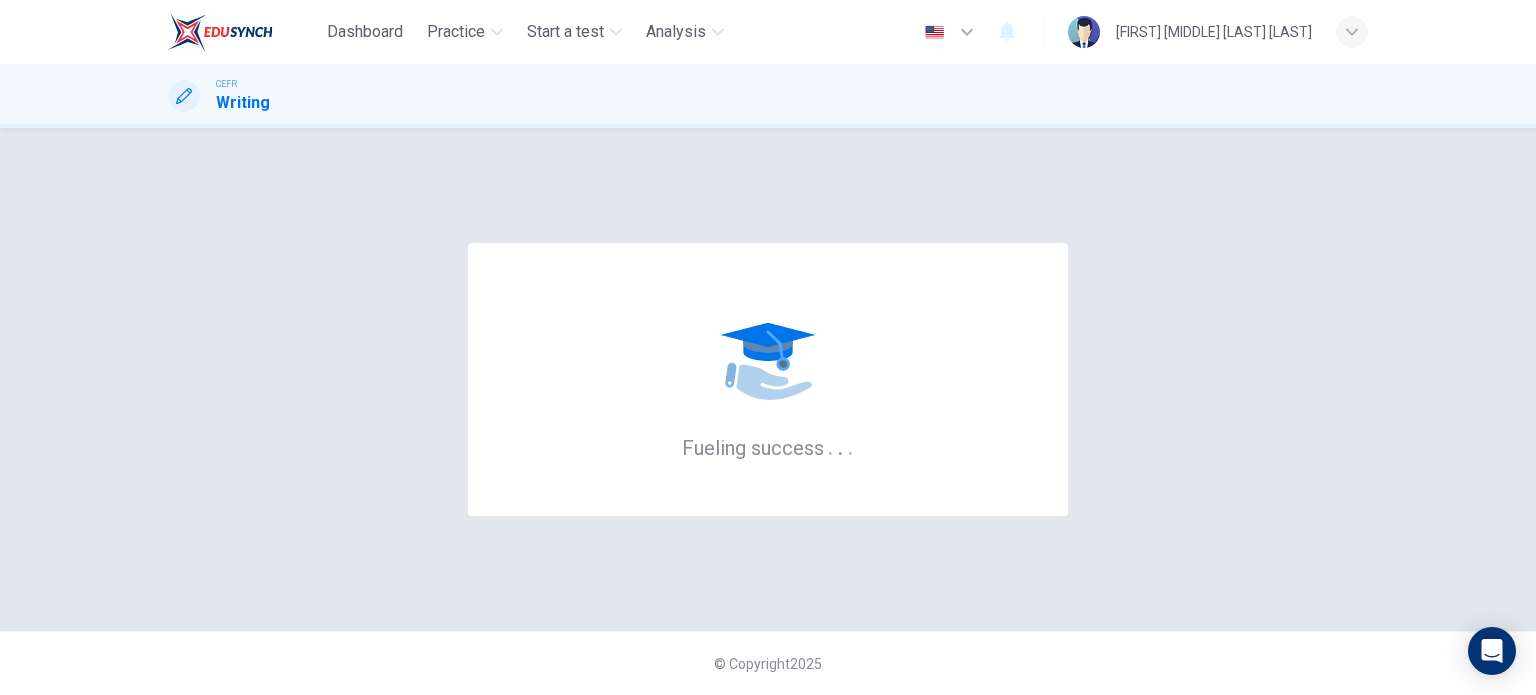 scroll, scrollTop: 0, scrollLeft: 0, axis: both 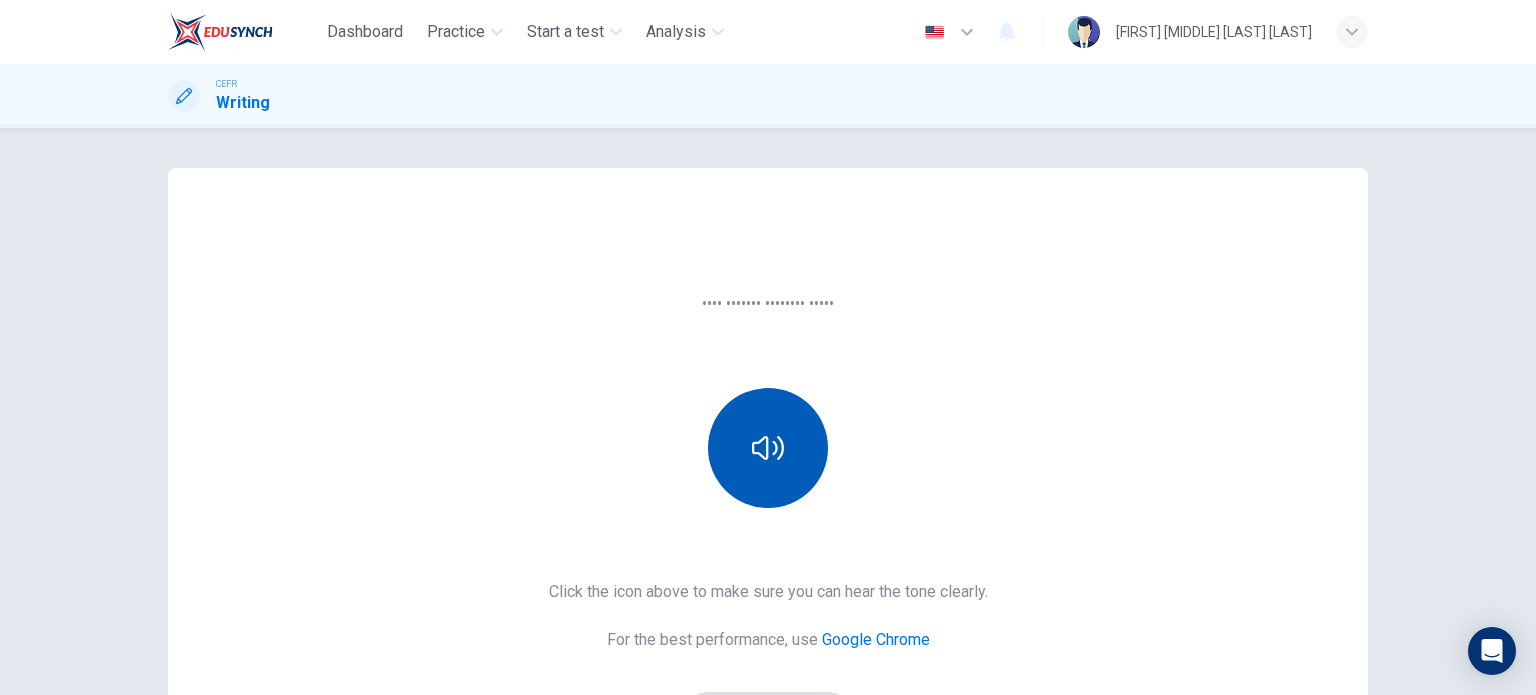 click at bounding box center (768, 448) 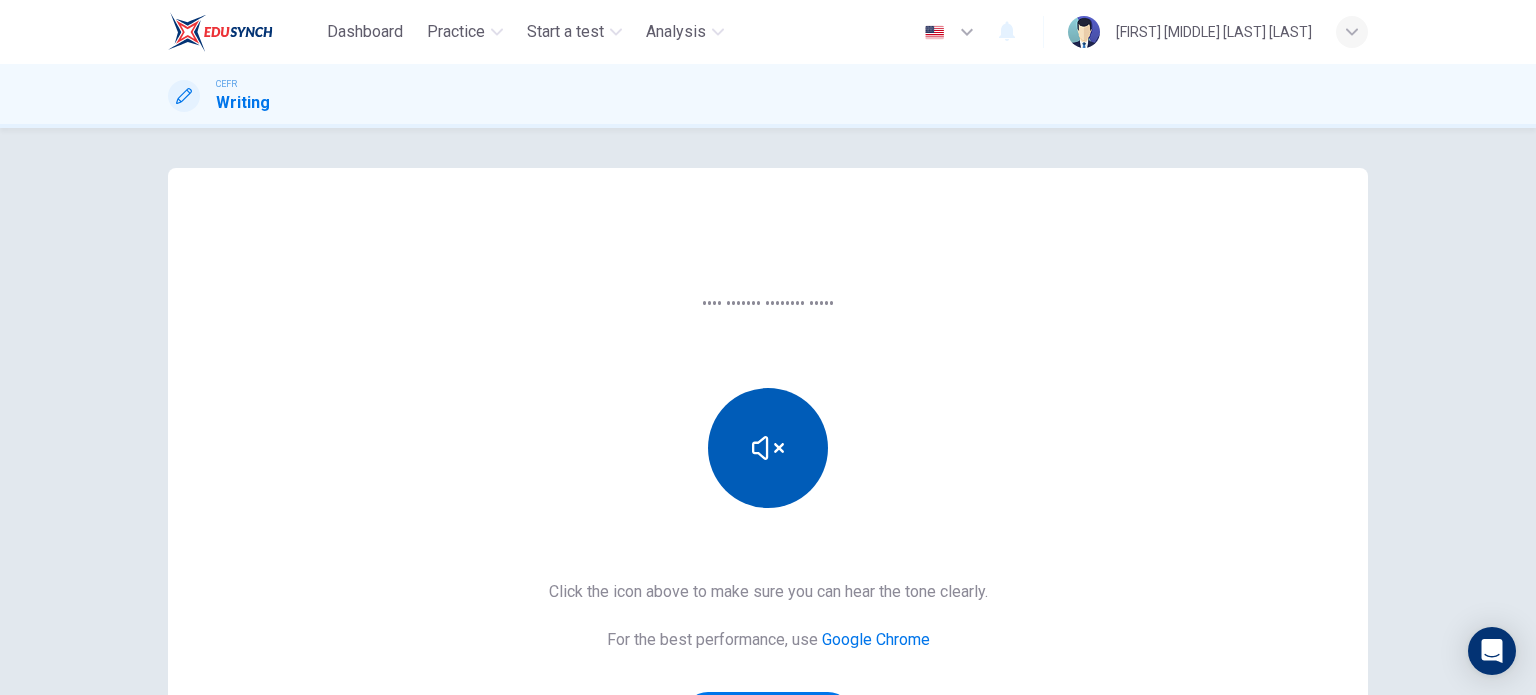 scroll, scrollTop: 200, scrollLeft: 0, axis: vertical 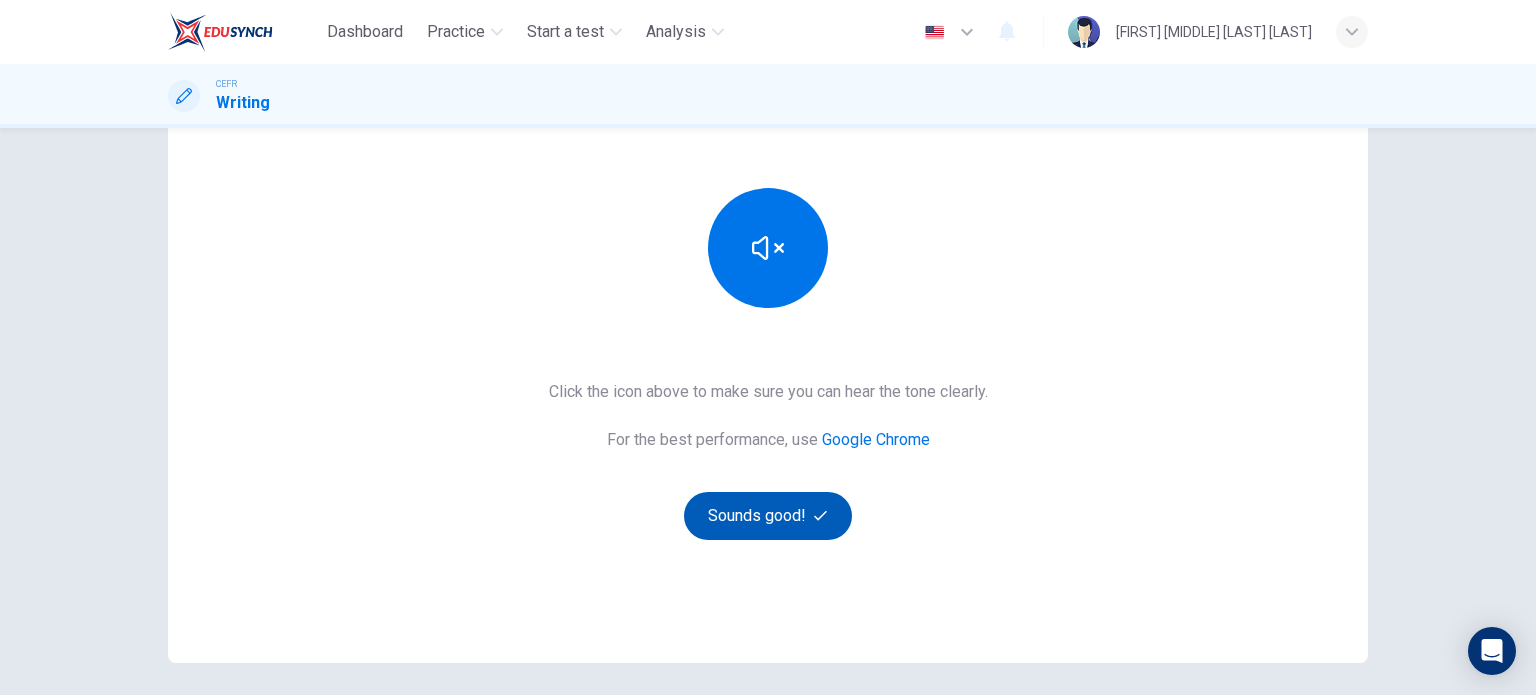 click on "Sounds good!" at bounding box center [768, 516] 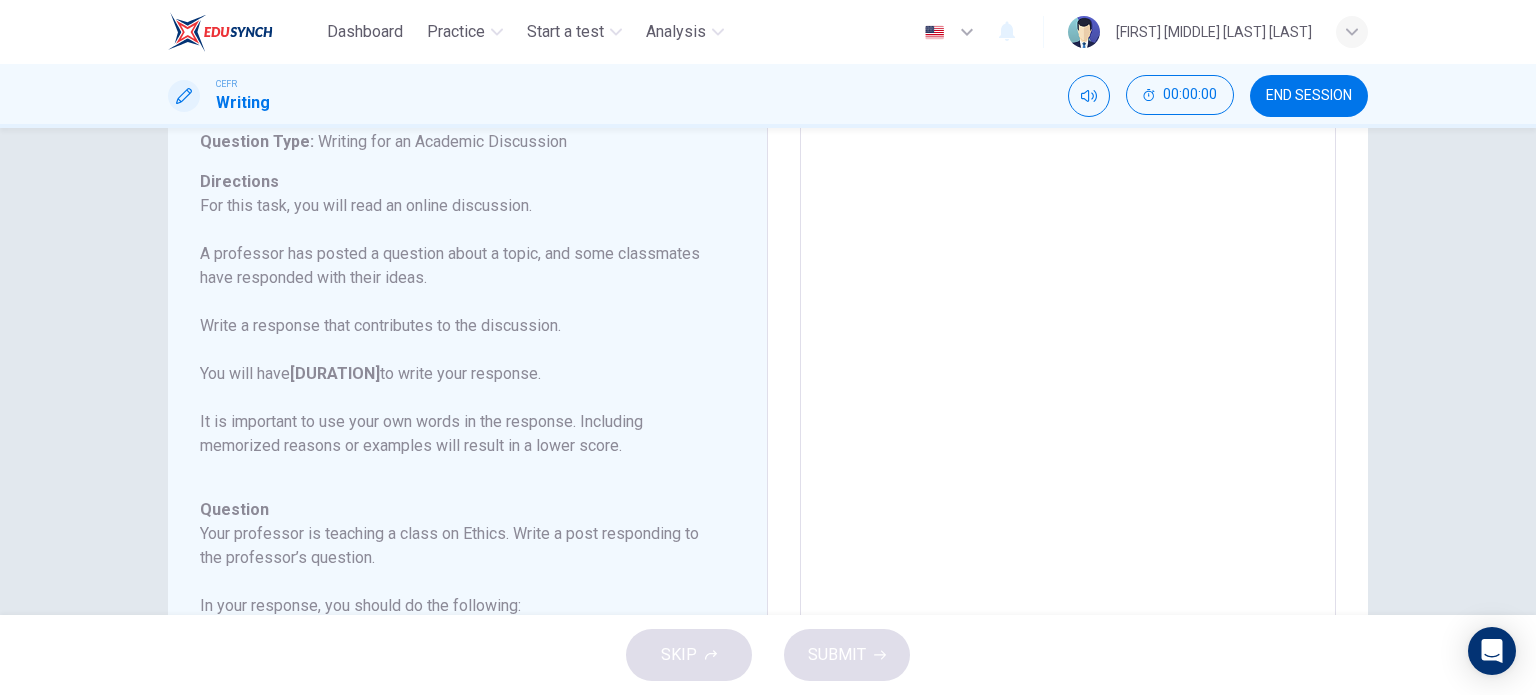 scroll, scrollTop: 100, scrollLeft: 0, axis: vertical 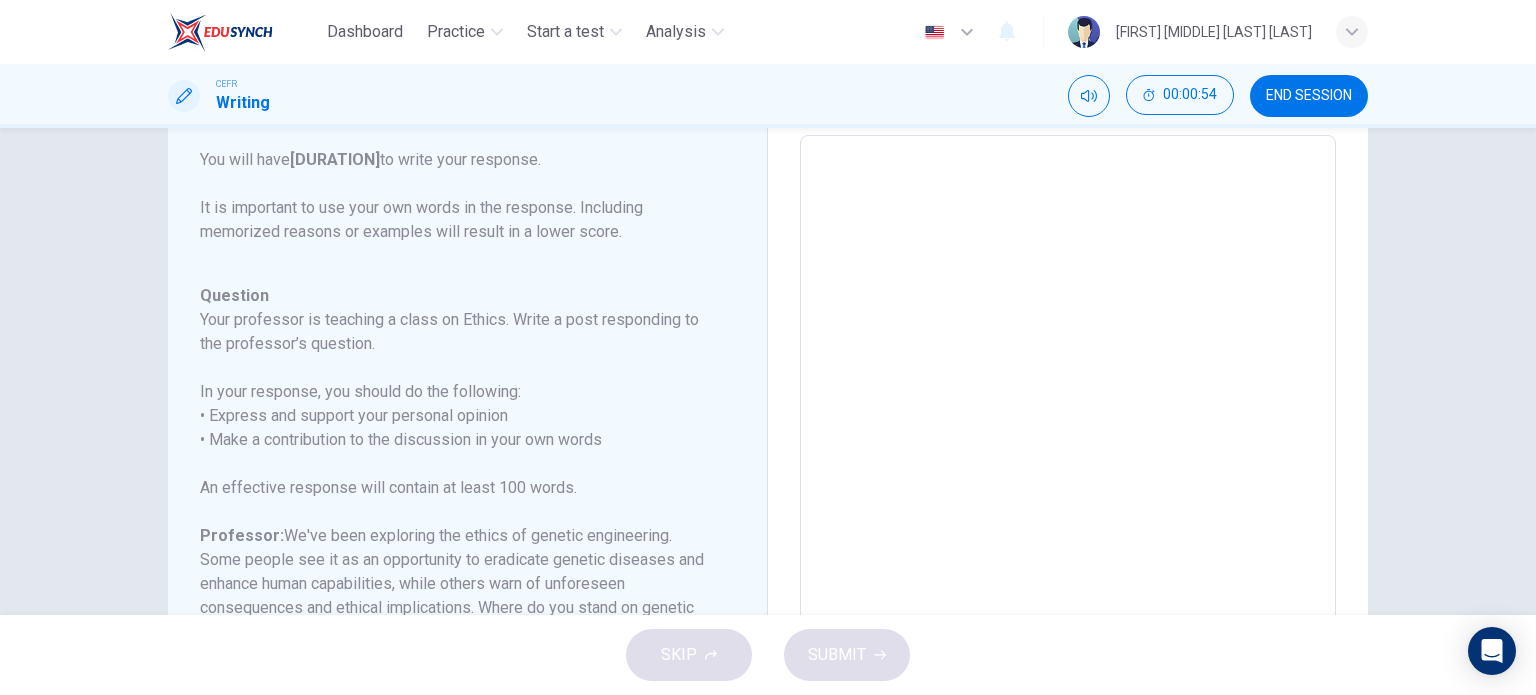 click at bounding box center (1068, 469) 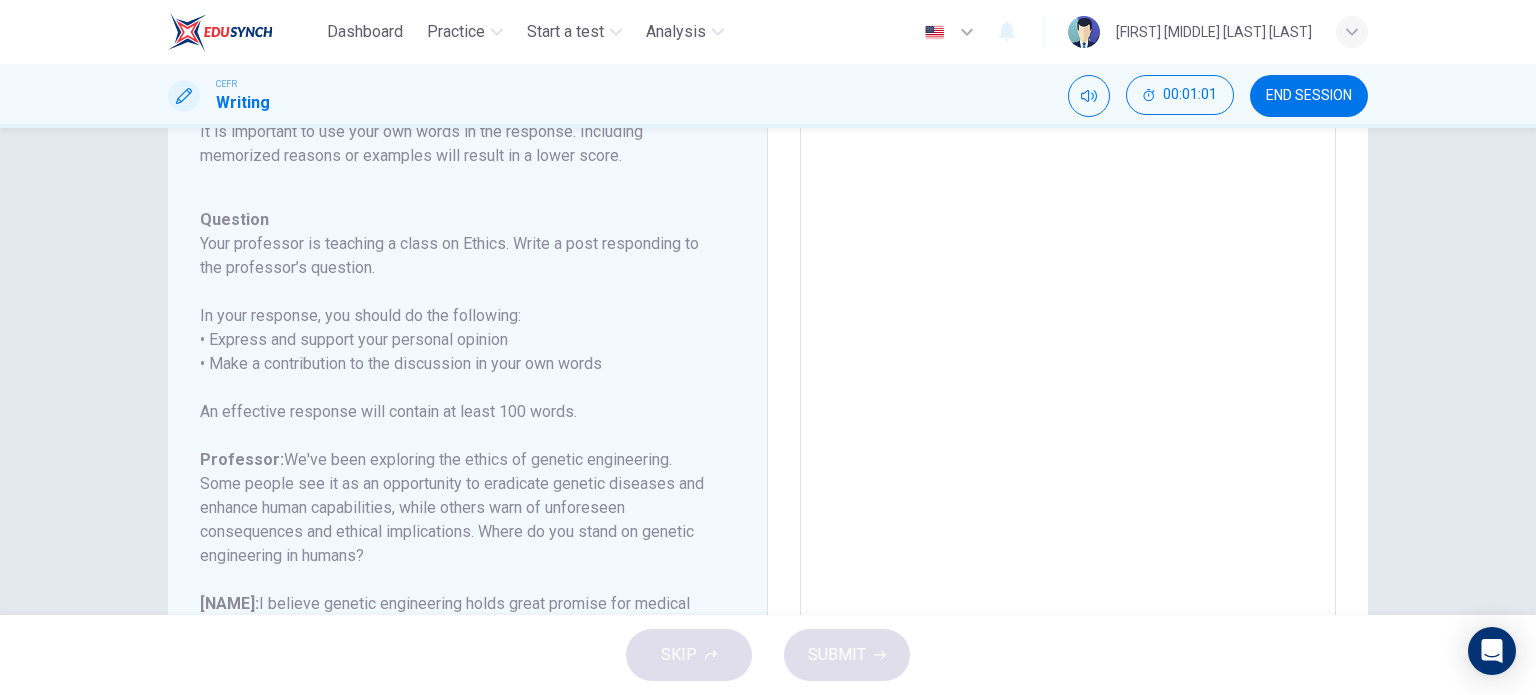scroll, scrollTop: 403, scrollLeft: 0, axis: vertical 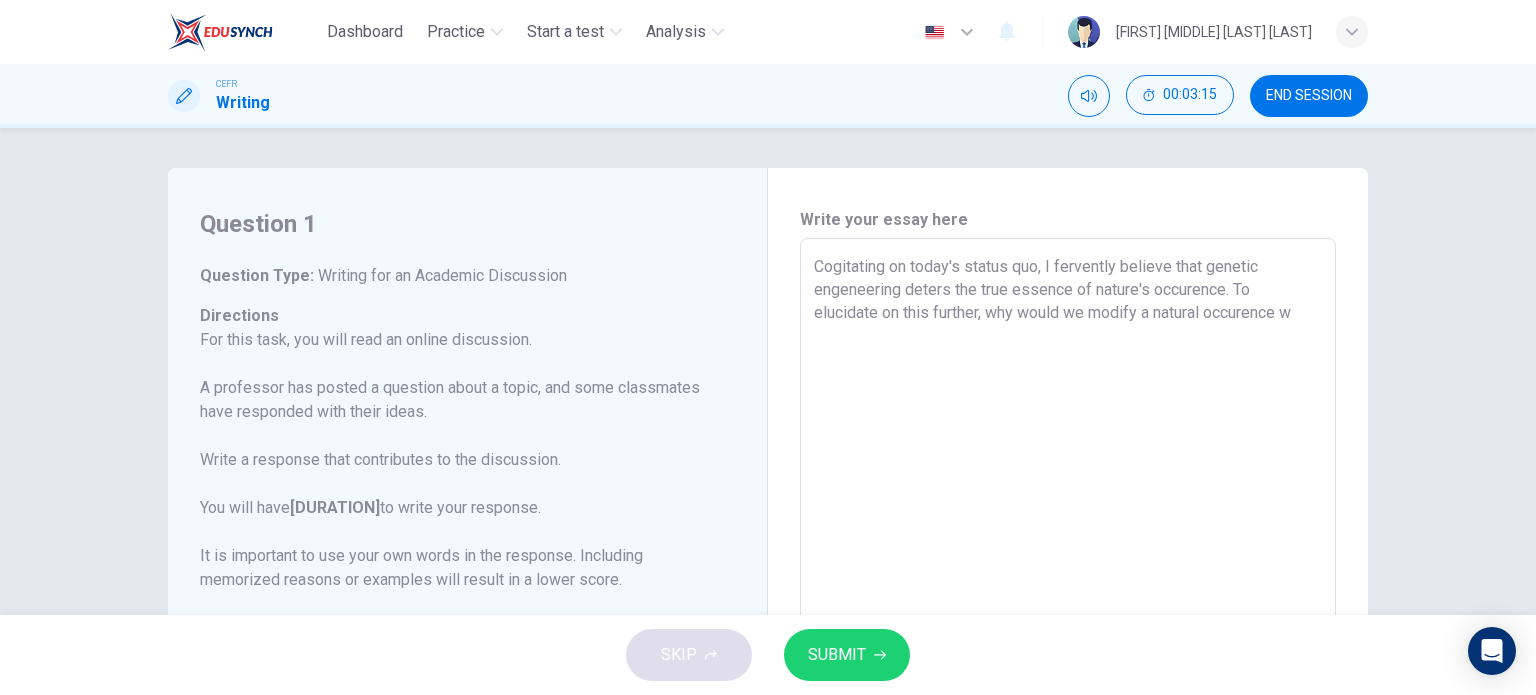 click on "Cogitating on today's status quo, I fervently believe that genetic engeneering deters the true essence of nature's occurence. To elucidate on this further, why would we modify a natural occurence w" at bounding box center [1068, 572] 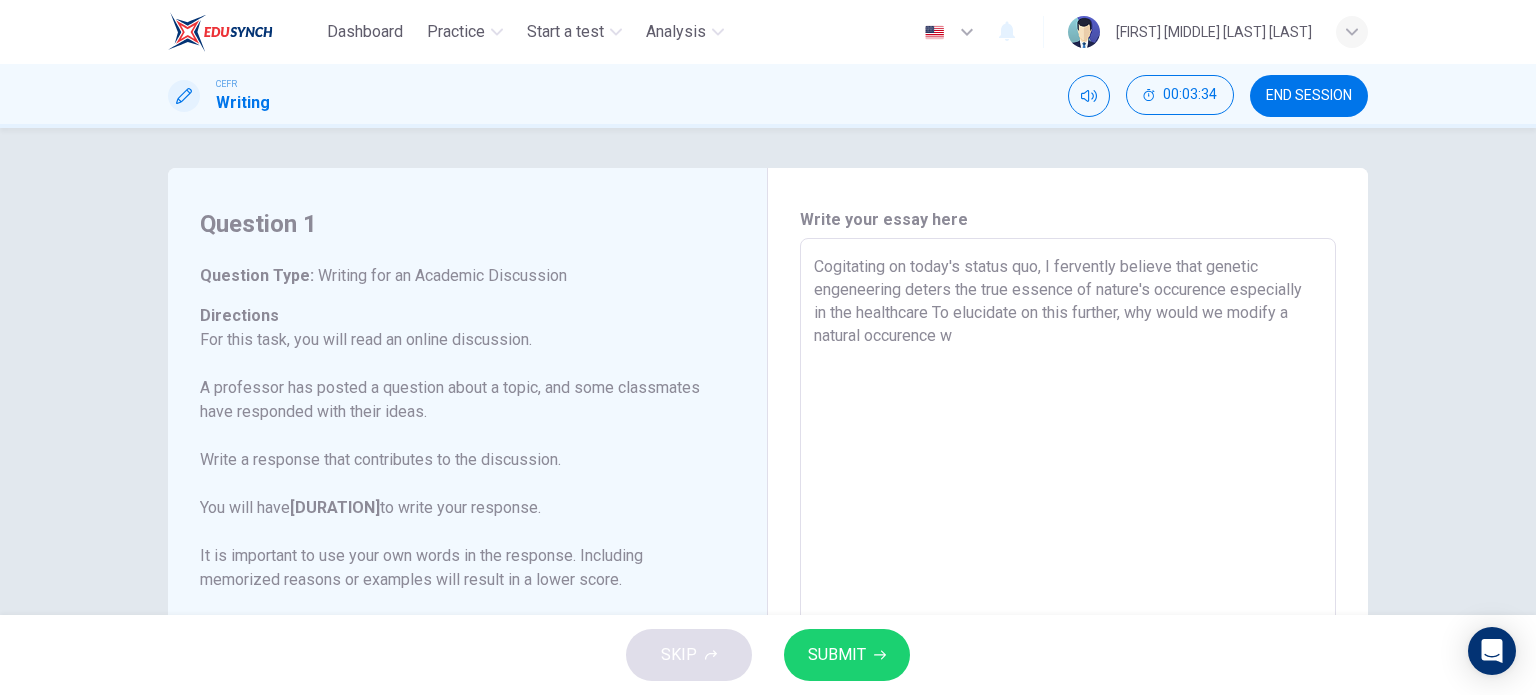 click on "Cogitating on today's status quo, I fervently believe that genetic engeneering deters the true essence of nature's occurence especially in the healthcare To elucidate on this further, why would we modify a natural occurence w" at bounding box center [1068, 572] 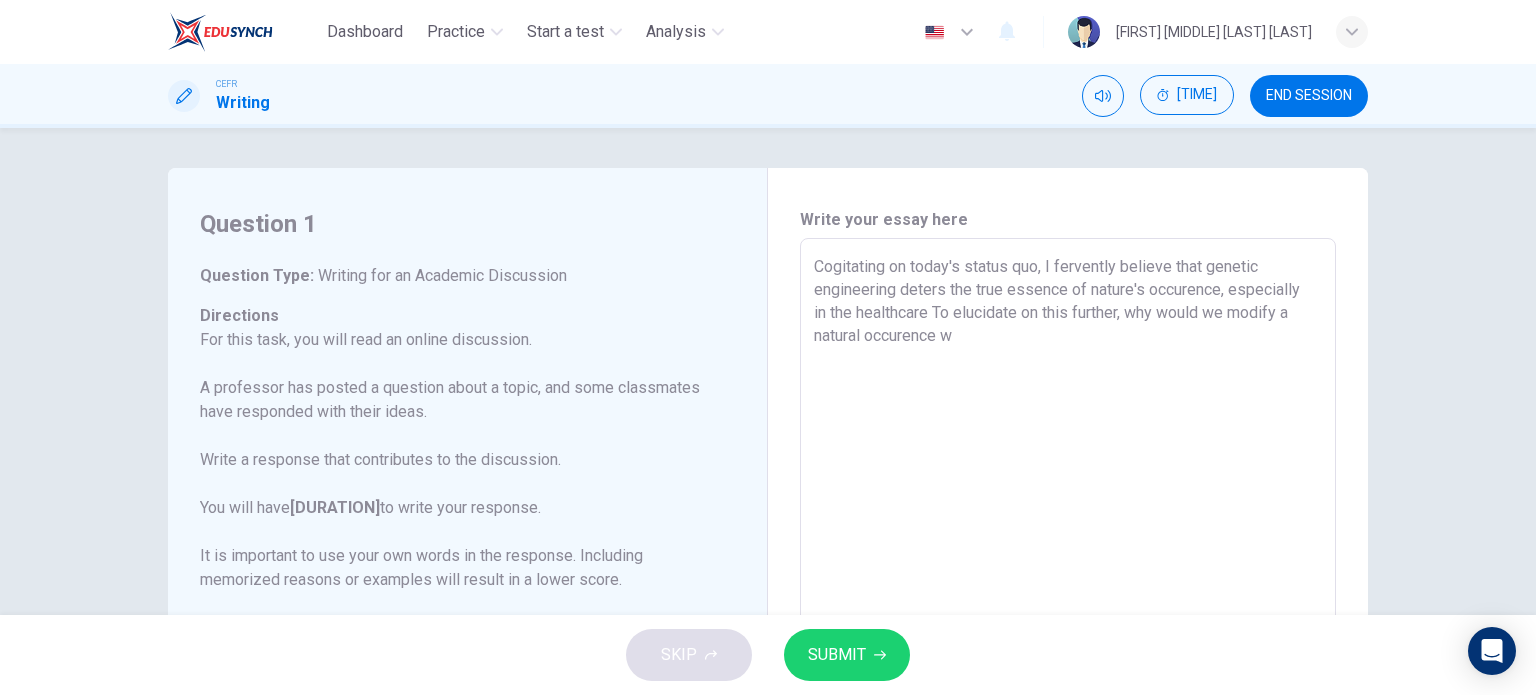 click on "Cogitating on today's status quo, I fervently believe that genetic engineering deters the true essence of nature's occurence, especially in the healthcare To elucidate on this further, why would we modify a natural occurence w" at bounding box center (1068, 572) 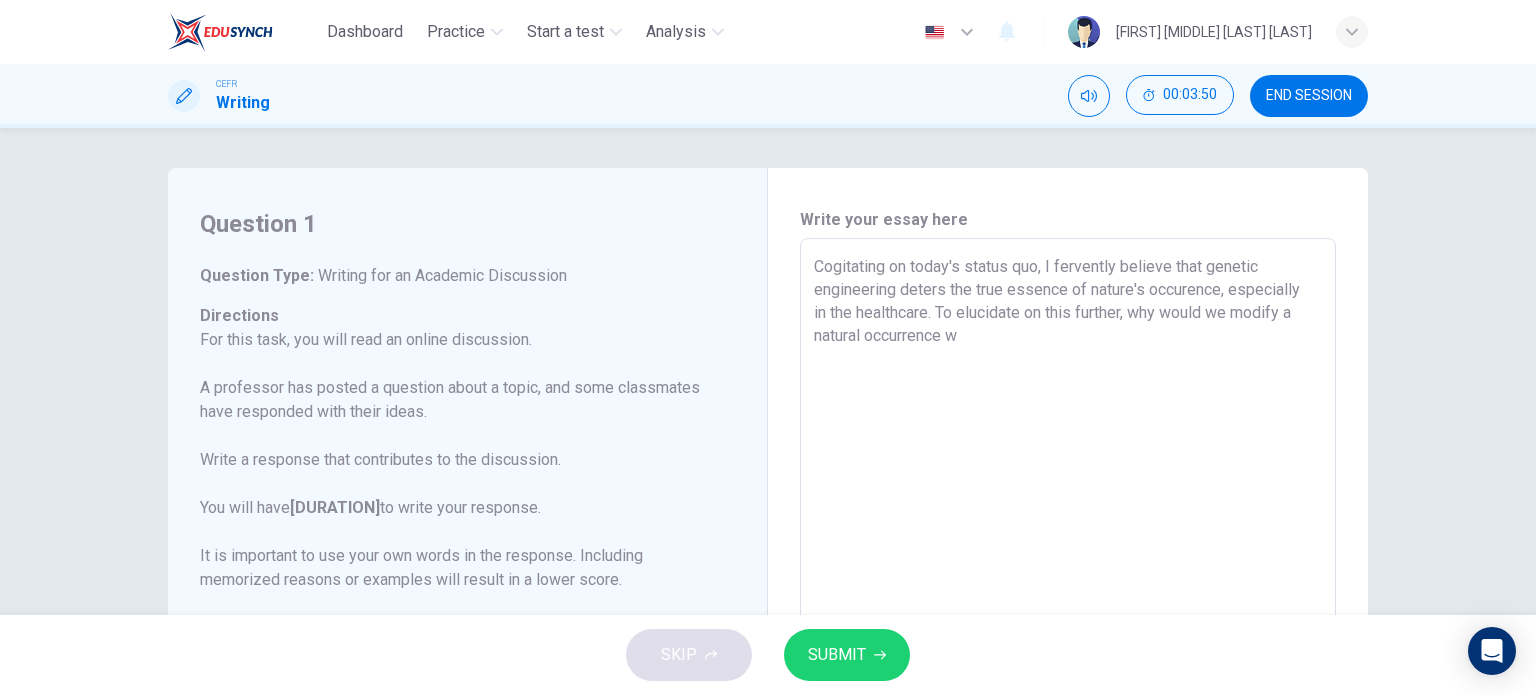 click on "Cogitating on today's status quo, I fervently believe that genetic engineering deters the true essence of nature's occurence, especially in the healthcare. To elucidate on this further, why would we modify a natural occurrence w" at bounding box center [1068, 572] 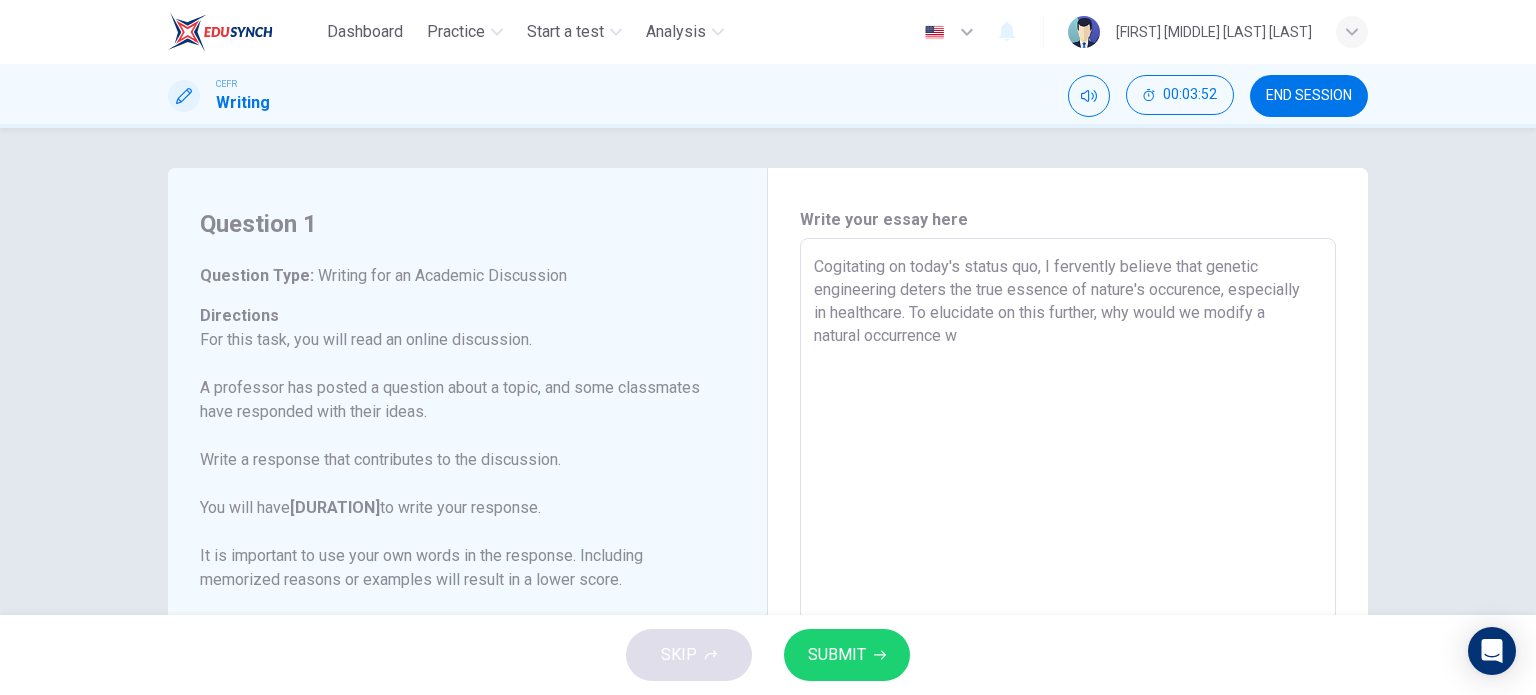 click on "Cogitating on today's status quo, I fervently believe that genetic engineering deters the true essence of nature's occurence, especially in healthcare. To elucidate on this further, why would we modify a natural occurrence w" at bounding box center [1068, 572] 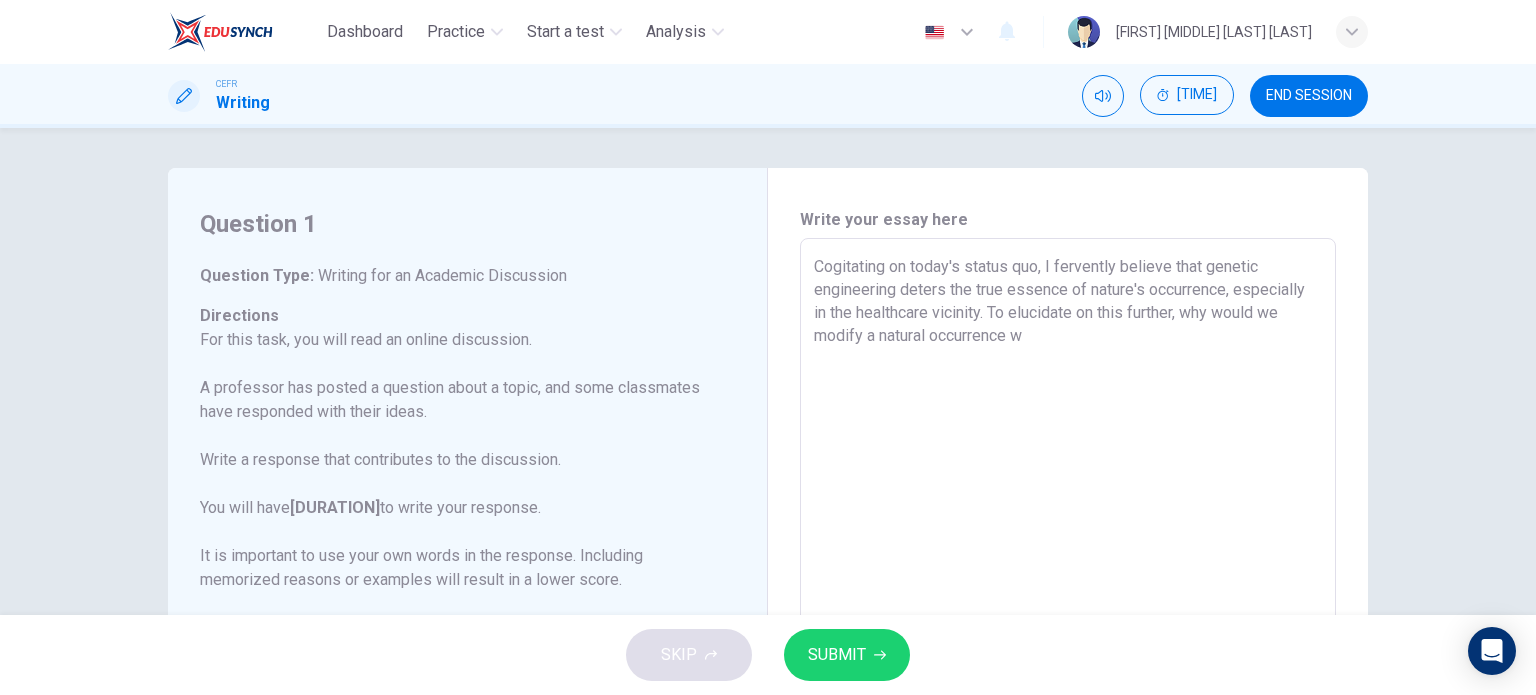 click on "Cogitating on today's status quo, I fervently believe that genetic engineering deters the true essence of nature's occurrence, especially in the healthcare vicinity. To elucidate on this further, why would we modify a natural occurrence w" at bounding box center [1068, 572] 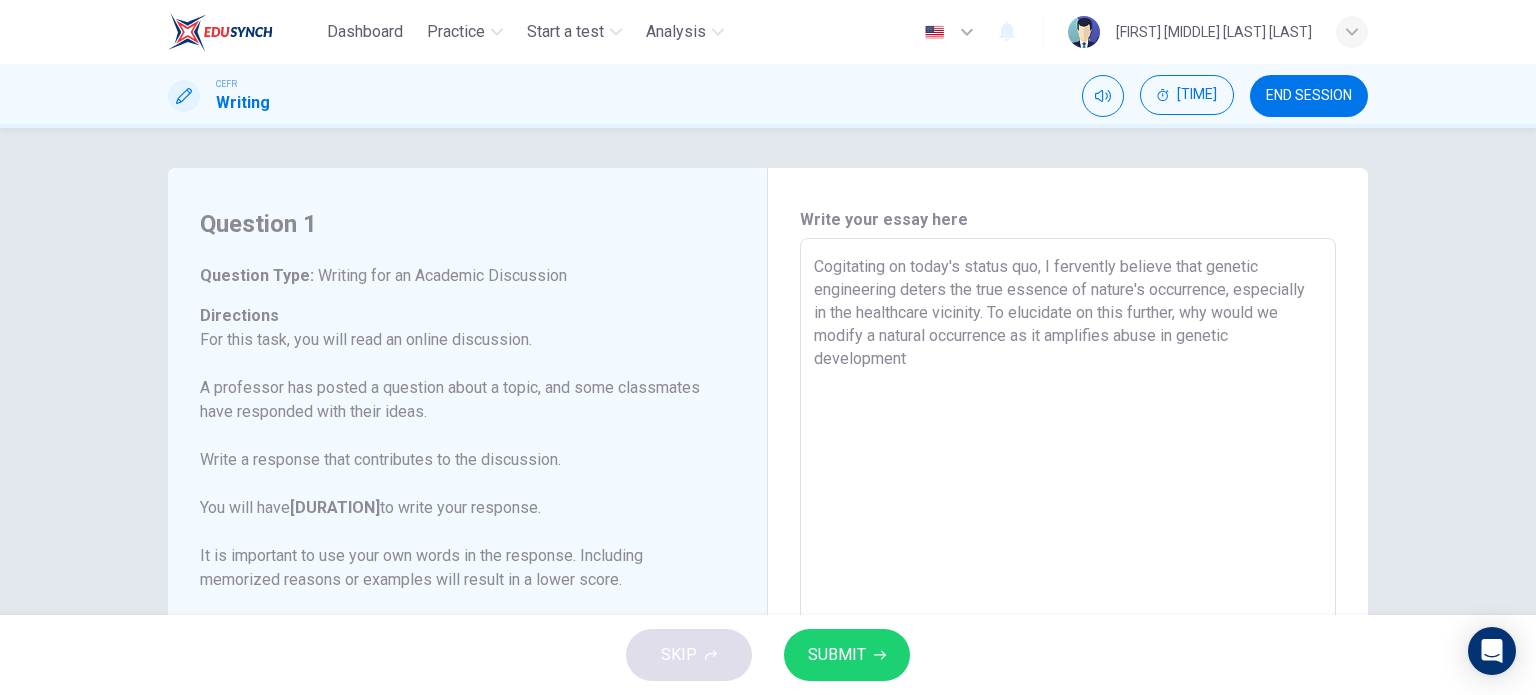 click on "Cogitating on today's status quo, I fervently believe that genetic engineering deters the true essence of nature's occurrence, especially in the healthcare vicinity. To elucidate on this further, why would we modify a natural occurrence as it amplifies abuse in genetic development" at bounding box center [1068, 572] 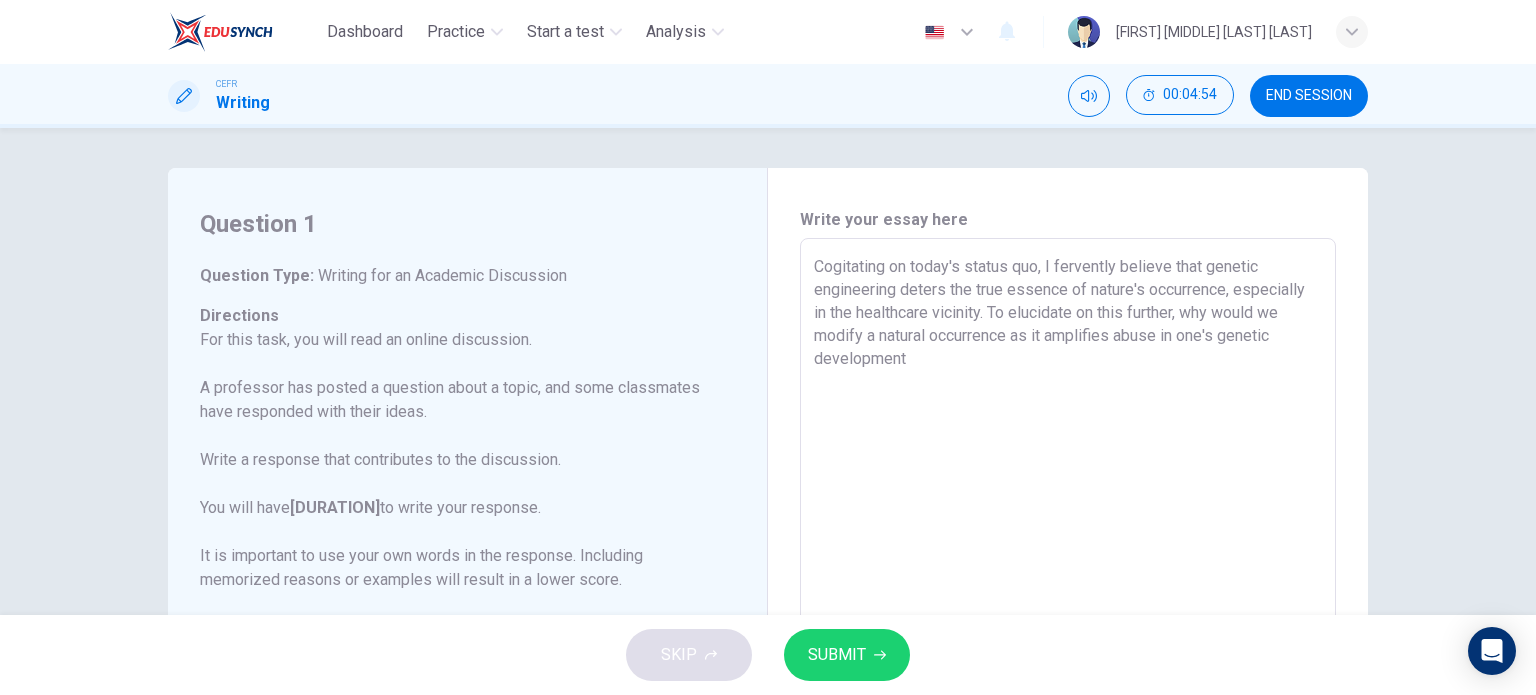 click on "Cogitating on today's status quo, I fervently believe that genetic engineering deters the true essence of nature's occurrence, especially in the healthcare vicinity. To elucidate on this further, why would we modify a natural occurrence as it amplifies abuse in one's genetic development" at bounding box center (1068, 572) 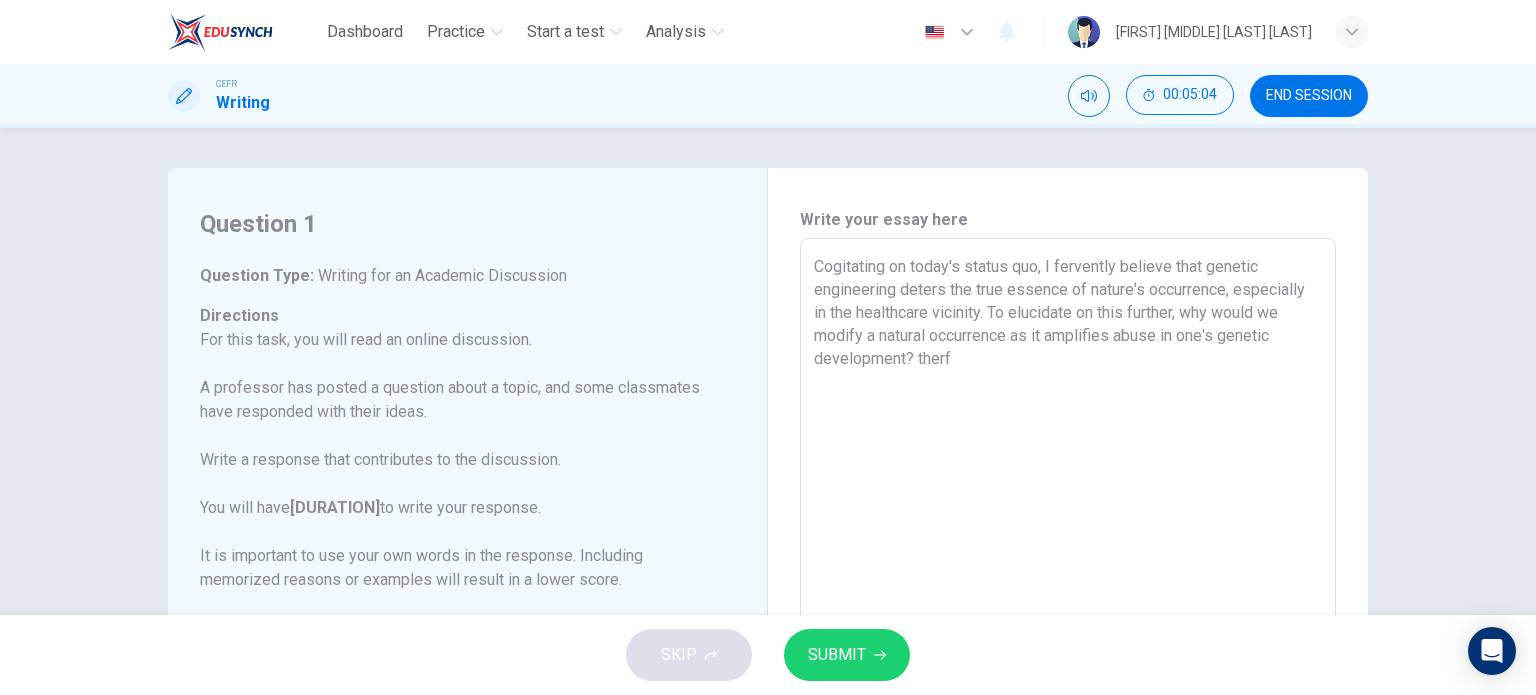 click on "Cogitating on today's status quo, I fervently believe that genetic engineering deters the true essence of nature's occurrence, especially in the healthcare vicinity. To elucidate on this further, why would we modify a natural occurrence as it amplifies abuse in one's genetic development? therf" at bounding box center (1068, 572) 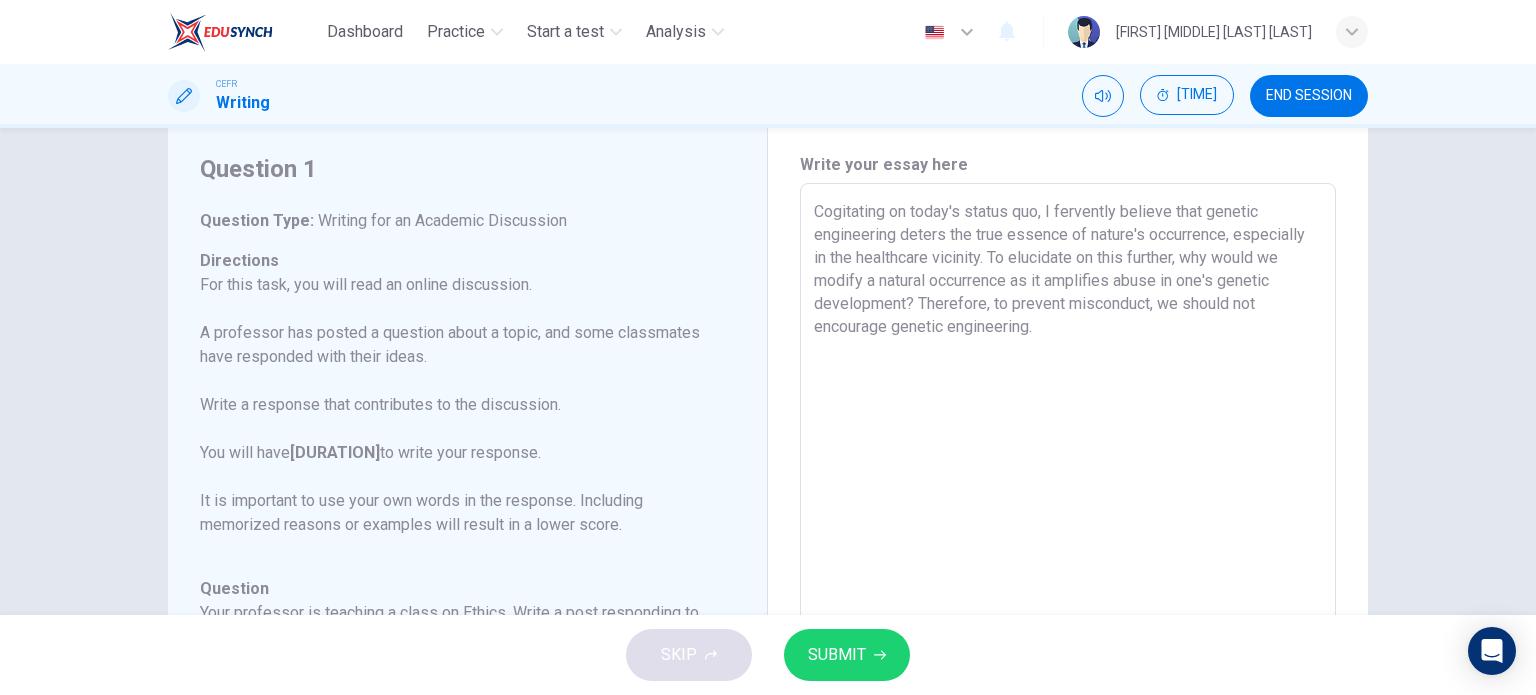 scroll, scrollTop: 100, scrollLeft: 0, axis: vertical 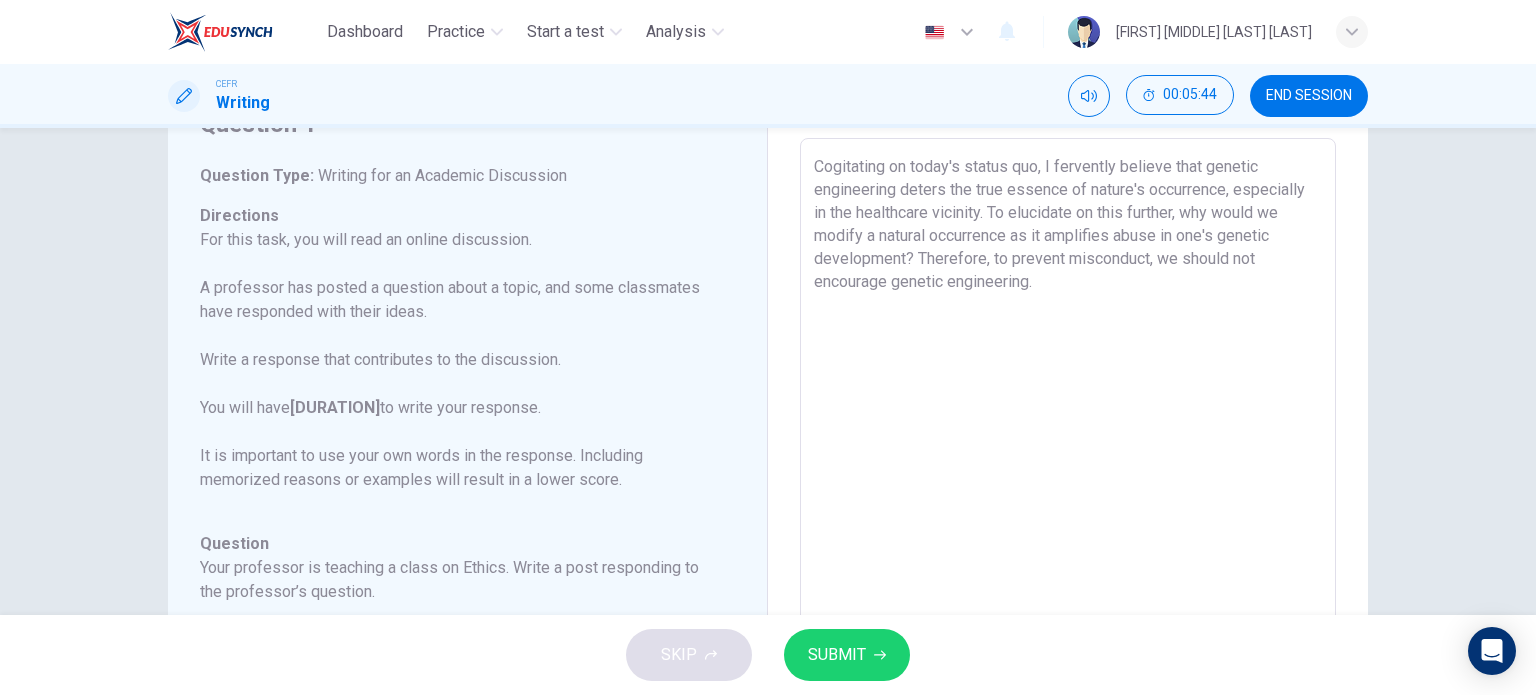 click on "Cogitating on today's status quo, I fervently believe that genetic engineering deters the true essence of nature's occurrence, especially in the healthcare vicinity. To elucidate on this further, why would we modify a natural occurrence as it amplifies abuse in one's genetic development? Therefore, to prevent misconduct, we should not encourage genetic engineering." at bounding box center [1068, 472] 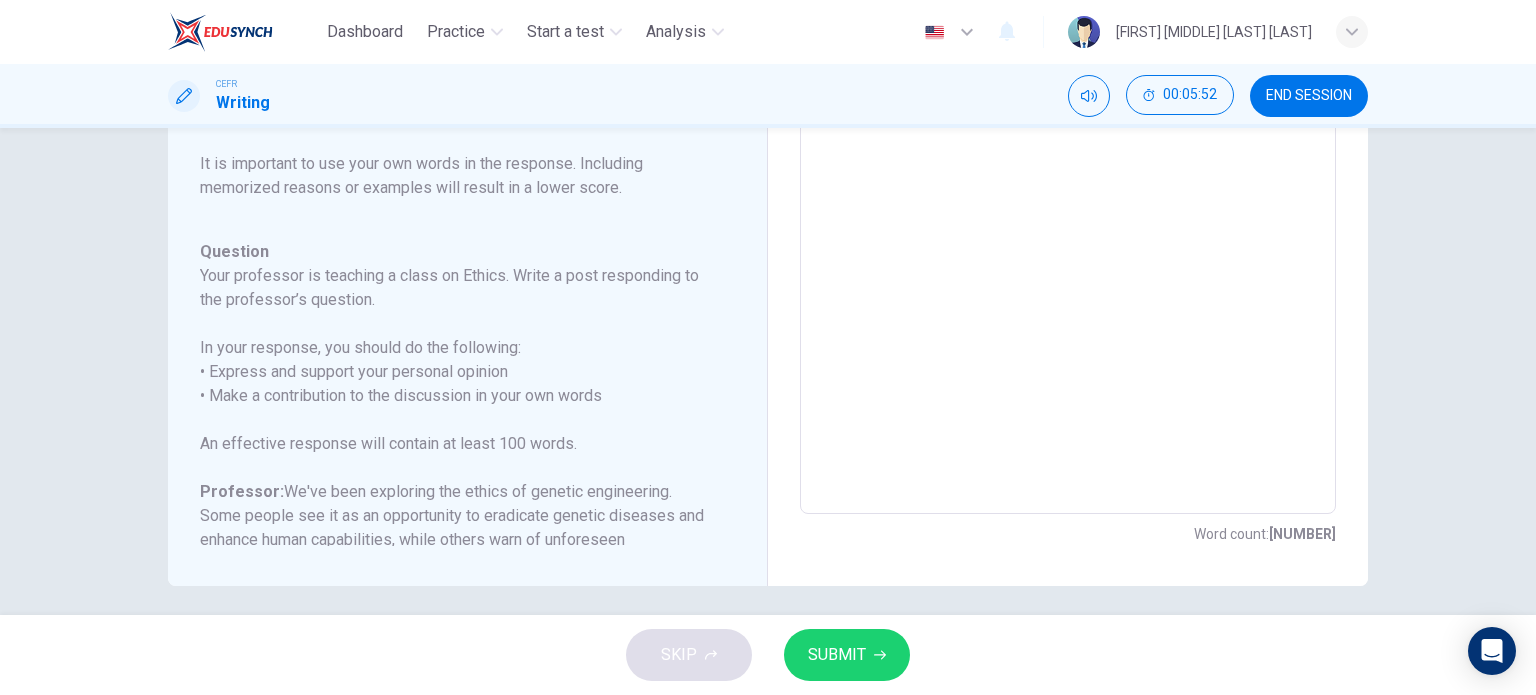 scroll, scrollTop: 400, scrollLeft: 0, axis: vertical 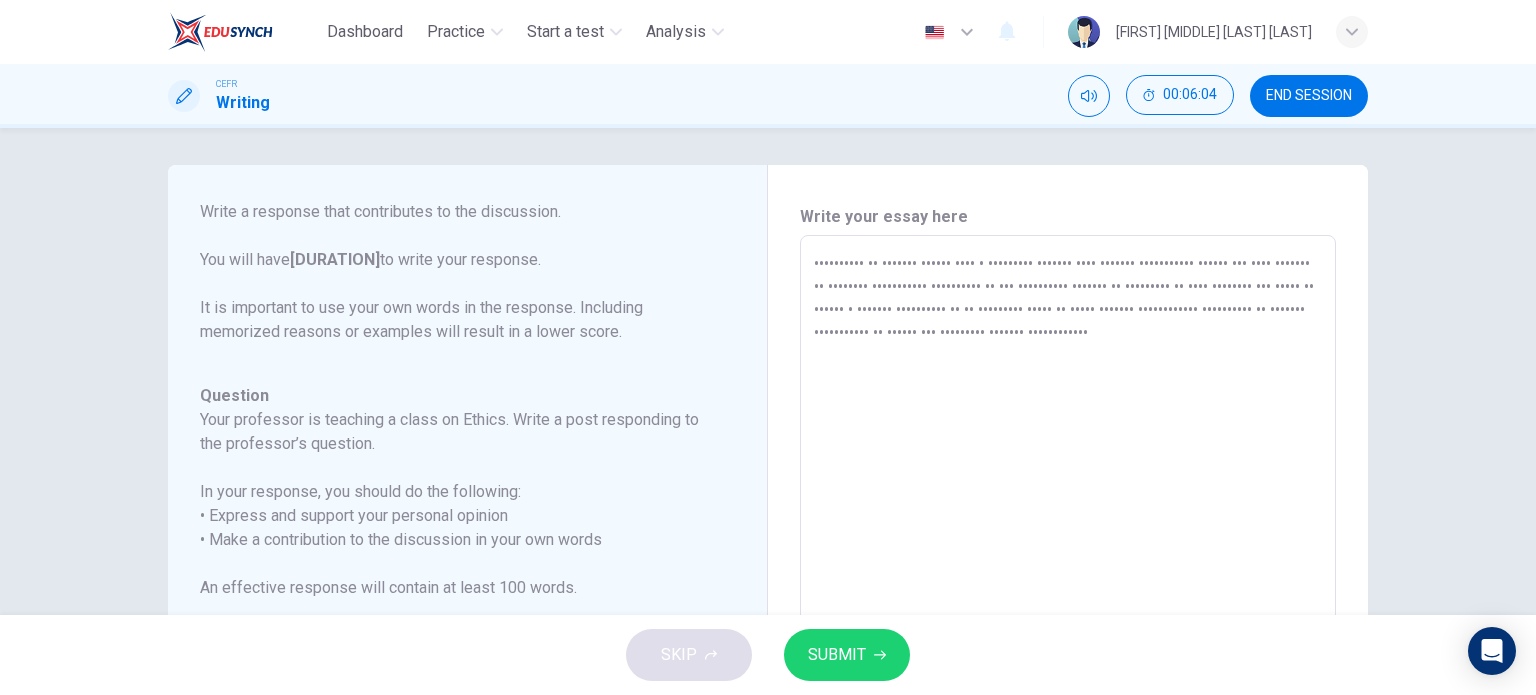 click on "•••••••••• •• ••••••• •••••• •••• • ••••••••• ••••••• •••• ••••••• ••••••••••• •••••• ••• •••• ••••••• •• •••••••• ••••••••••• •••••••••• •• ••• •••••••••• ••••••• •• ••••••••• •• •••• •••••••• ••• ••••• •• •••••• • ••••••• •••••••••• •• •• ••••••••• ••••• •• ••••• ••••••• •••••••••••• •••••••••• •• ••••••• ••••••••••• •• •••••• ••• ••••••••• ••••••• ••••••••••••" at bounding box center [1068, 569] 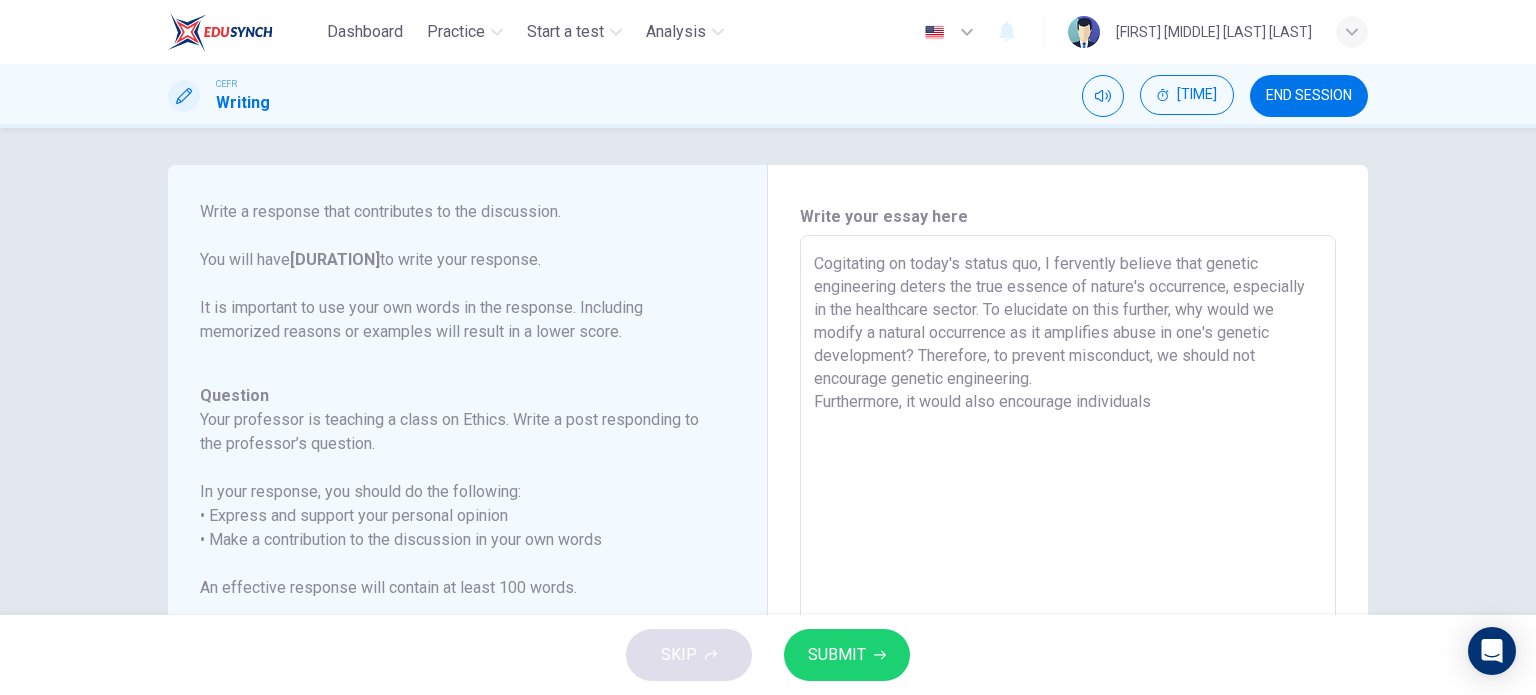 click on "Cogitating on today's status quo, I fervently believe that genetic engineering deters the true essence of nature's occurrence, especially in the healthcare sector. To elucidate on this further, why would we modify a natural occurrence as it amplifies abuse in one's genetic development? Therefore, to prevent misconduct, we should not encourage genetic engineering.
Furthermore, it would also encourage individuals" at bounding box center (1068, 569) 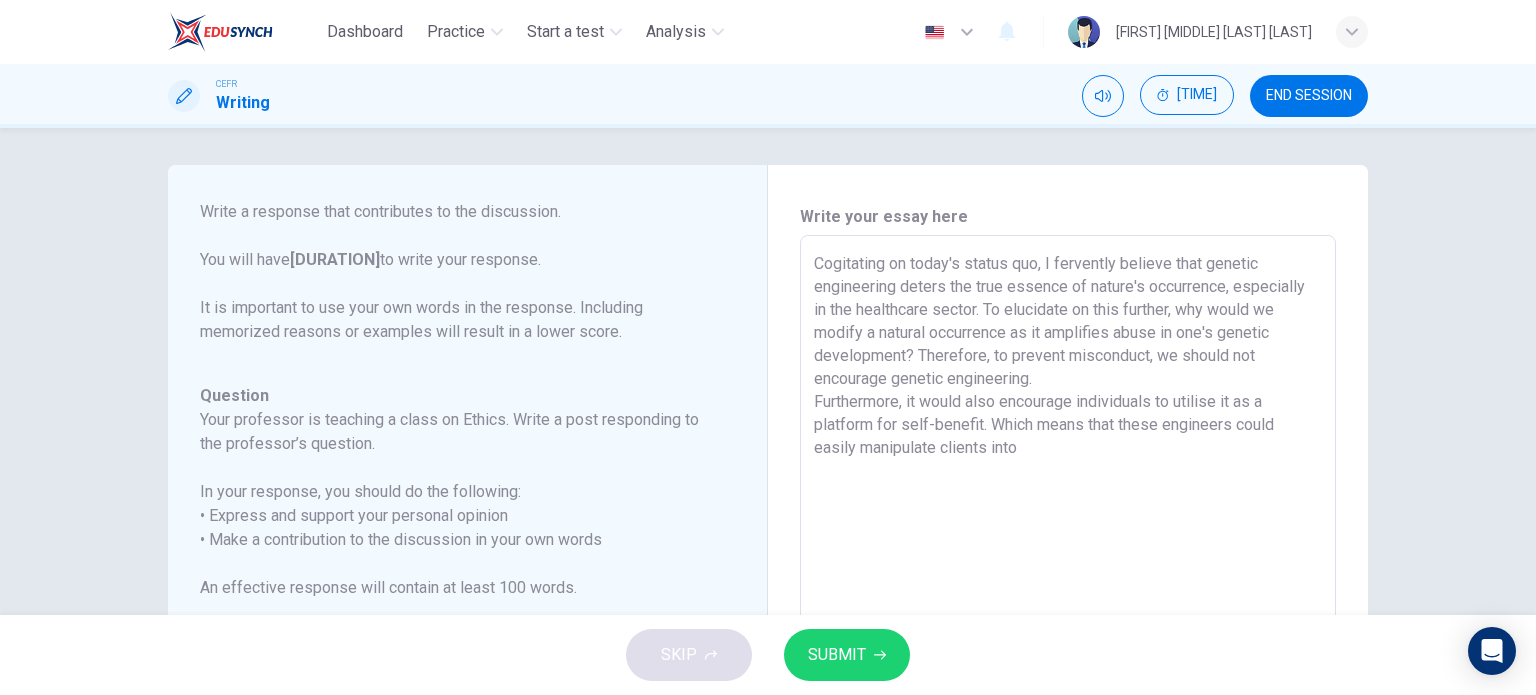 click on "Cogitating on today's status quo, I fervently believe that genetic engineering deters the true essence of nature's occurrence, especially in the healthcare sector. To elucidate on this further, why would we modify a natural occurrence as it amplifies abuse in one's genetic development? Therefore, to prevent misconduct, we should not encourage genetic engineering.
Furthermore, it would also encourage individuals to utilise it as a platform for self-benefit. Which means that these engineers could easily manipulate clients into" at bounding box center (1068, 569) 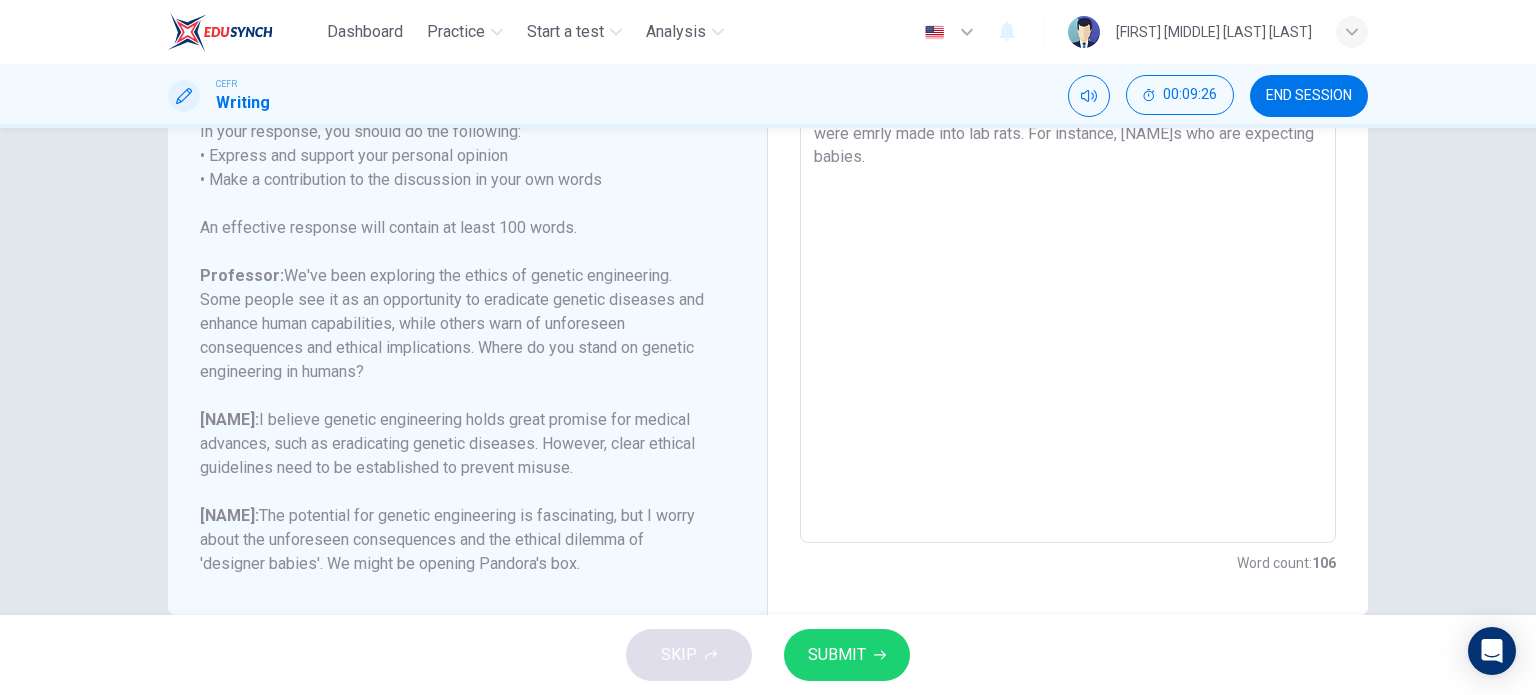 scroll, scrollTop: 403, scrollLeft: 0, axis: vertical 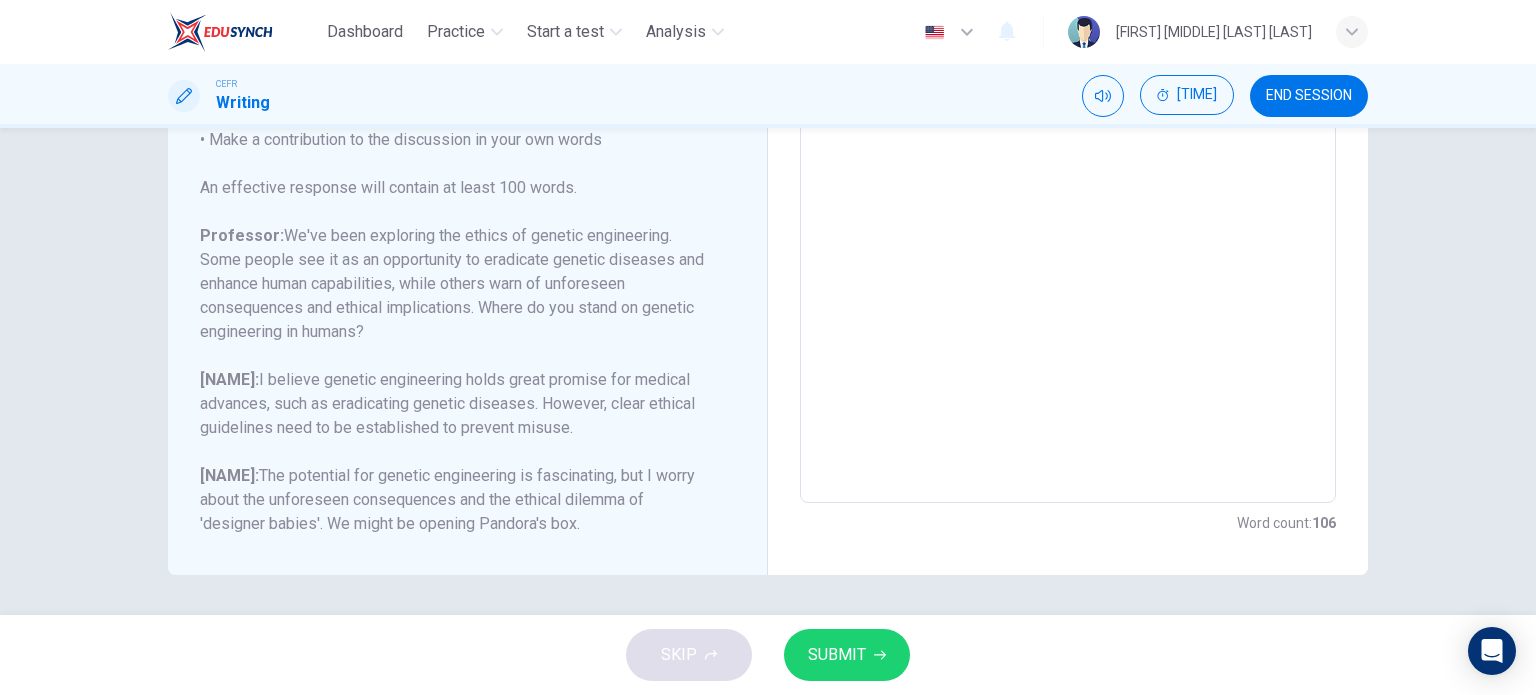 type on "Cogitating on today's status quo, I fervently believe that genetic engineering deters the true essence of nature's occurrence, especially in the healthcare sector. To elucidate on this further, why would we modify a natural occurrence as it amplifies abuse in one's genetic development? Therefore, to prevent misconduct, we should not encourage genetic engineering.
Furthermore, it would also encourage individuals to utilise it as a platform for self-benefit. Which means that these engineers could easily manipulate and brainwashing clients into believing their theories which leads to them investing money in the experiments when they were emrly made into lab rats. For instance, parents who are expecting babies." 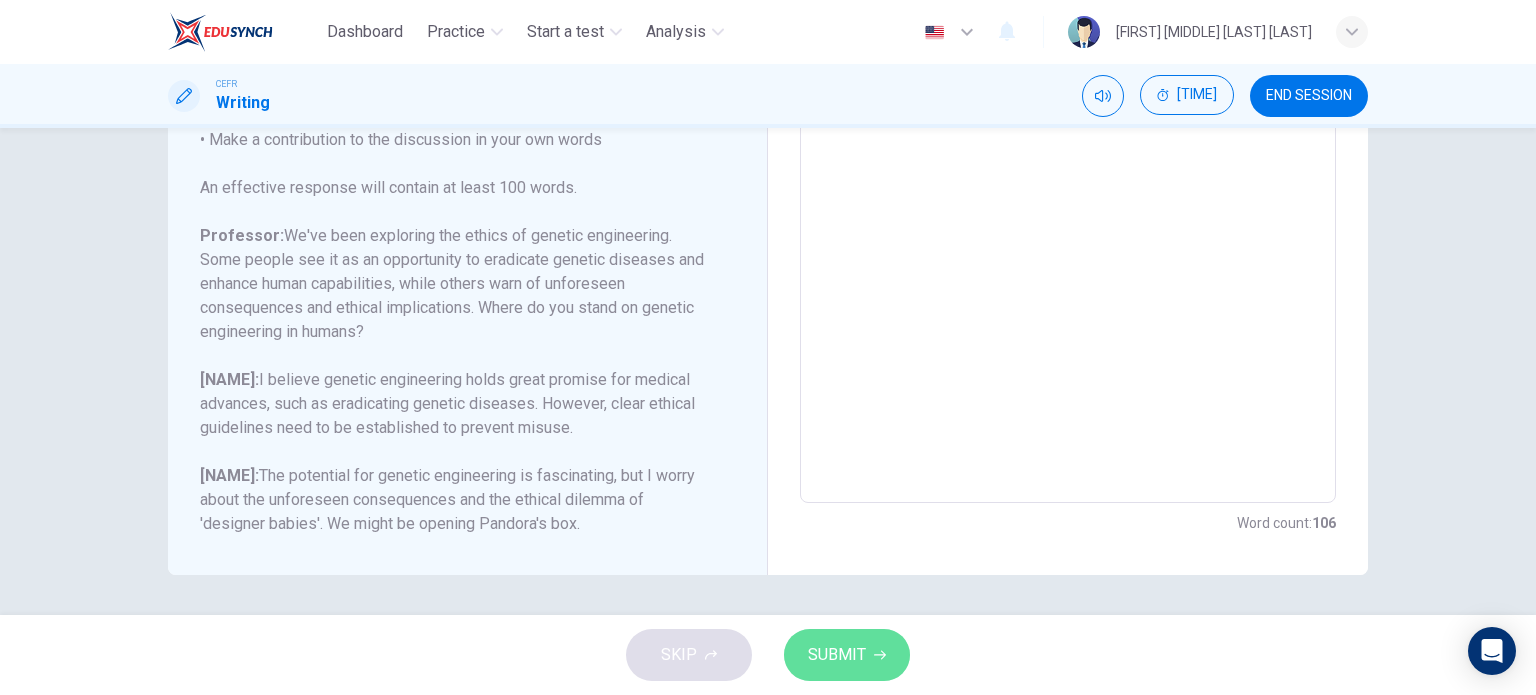 click on "SUBMIT" at bounding box center [847, 655] 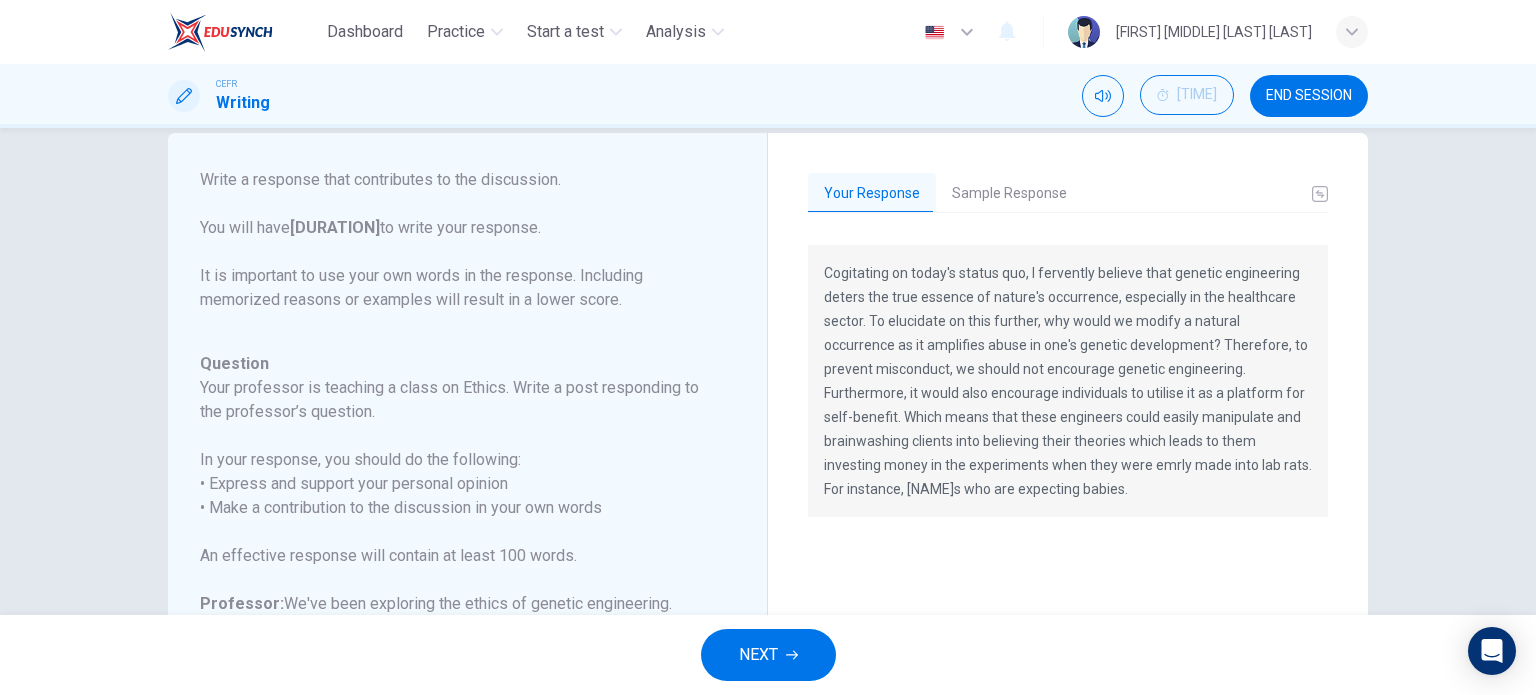 scroll, scrollTop: 3, scrollLeft: 0, axis: vertical 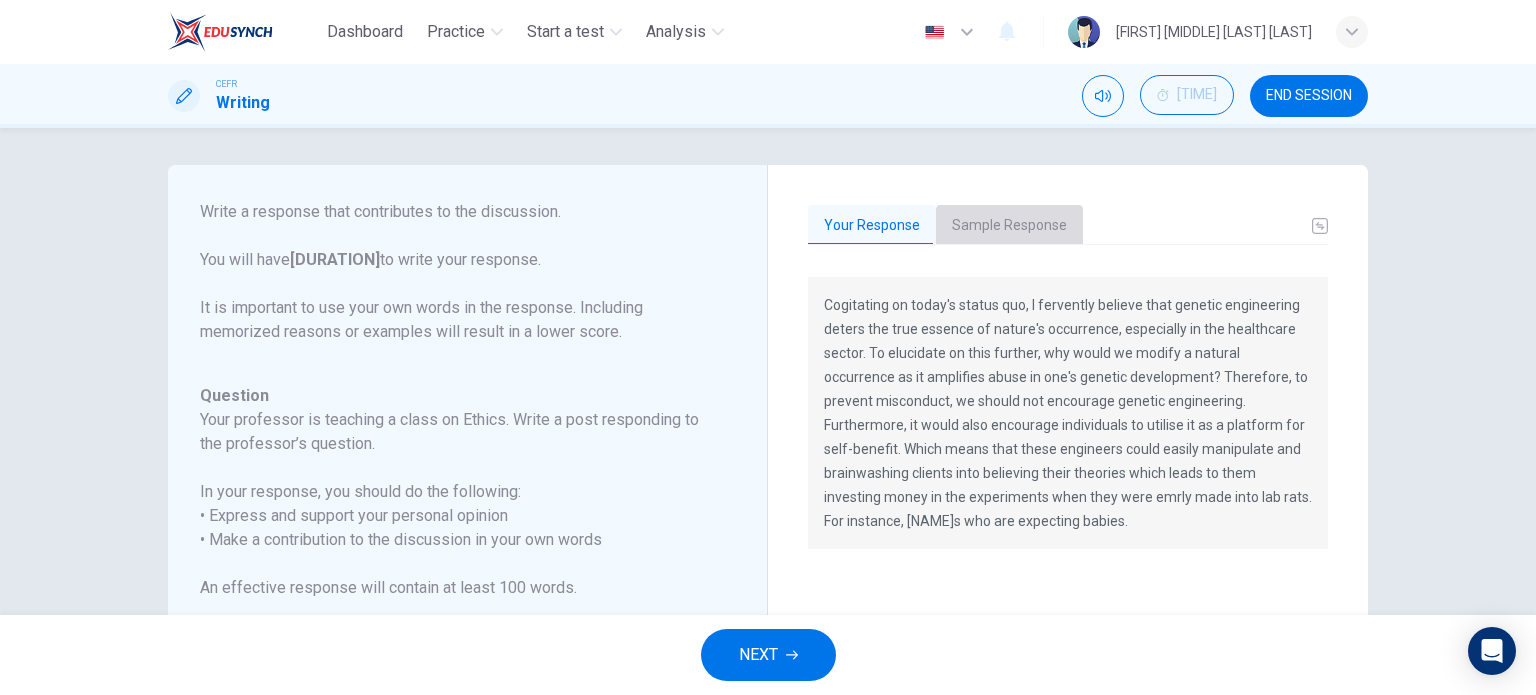 click on "Sample Response" at bounding box center [1009, 226] 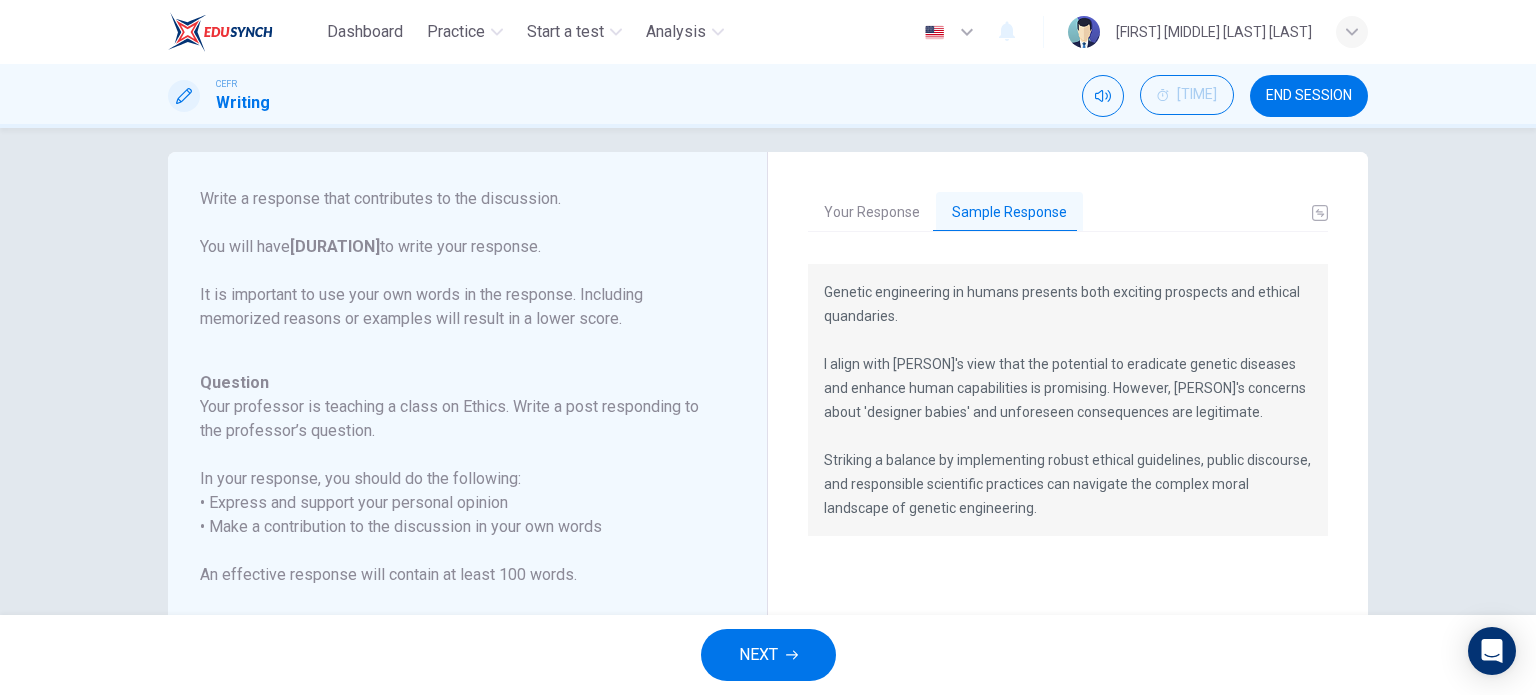scroll, scrollTop: 3, scrollLeft: 0, axis: vertical 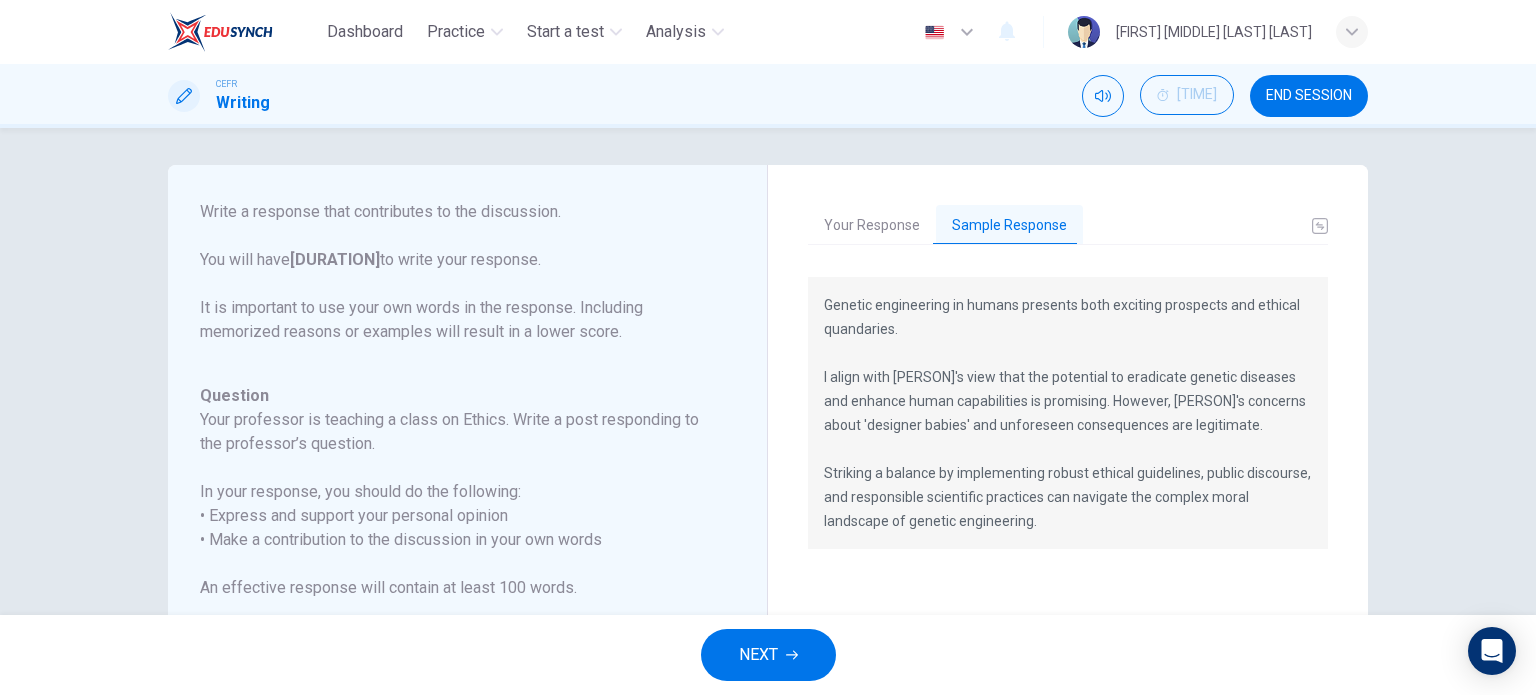 click on "Your Response" at bounding box center (872, 226) 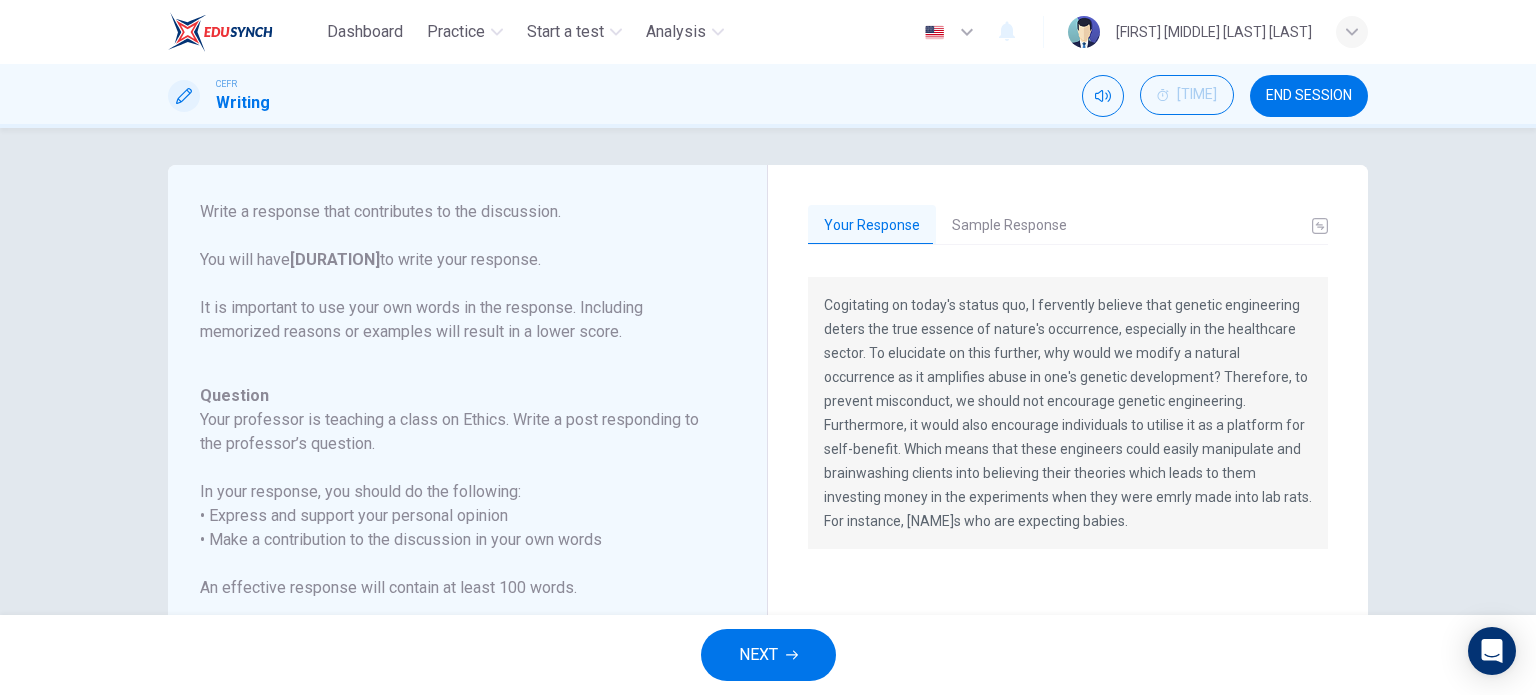 drag, startPoint x: 984, startPoint y: 519, endPoint x: 884, endPoint y: 393, distance: 160.86018 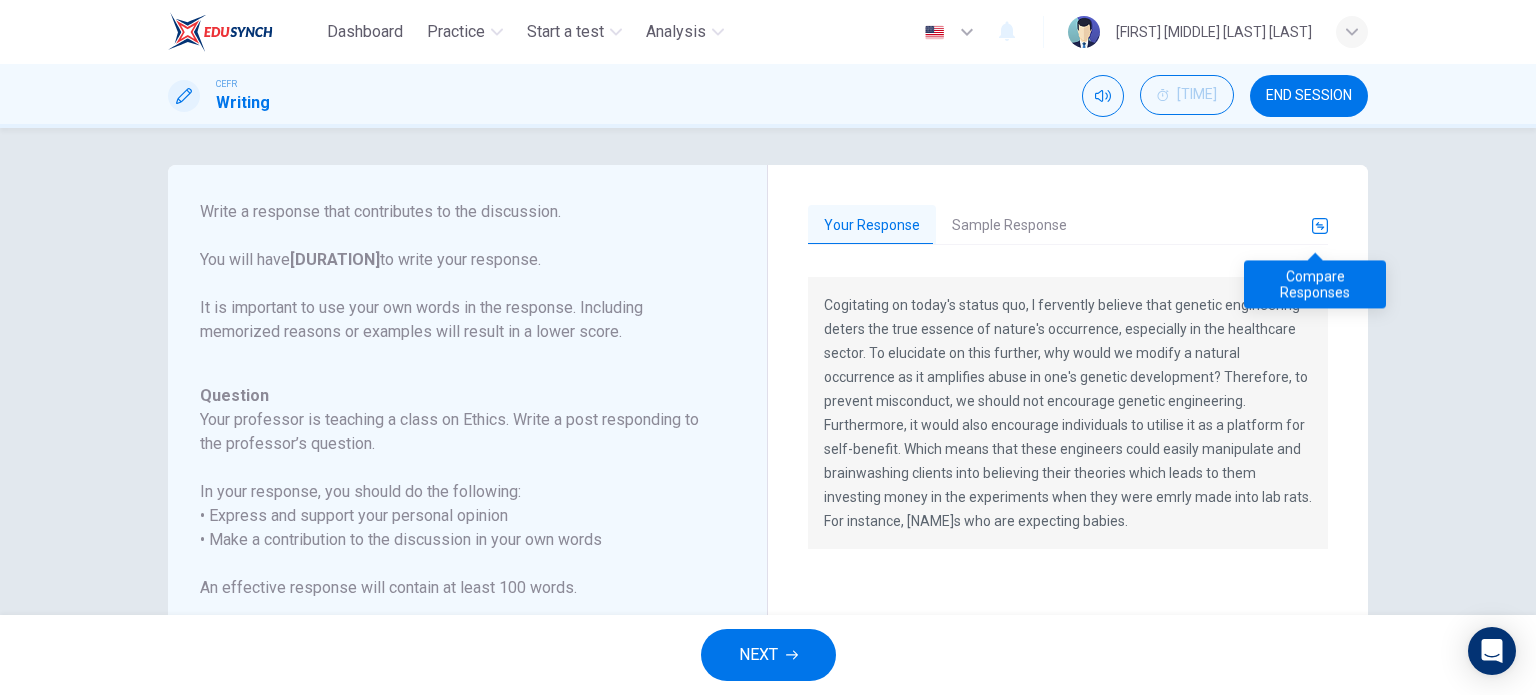 click at bounding box center (1320, 226) 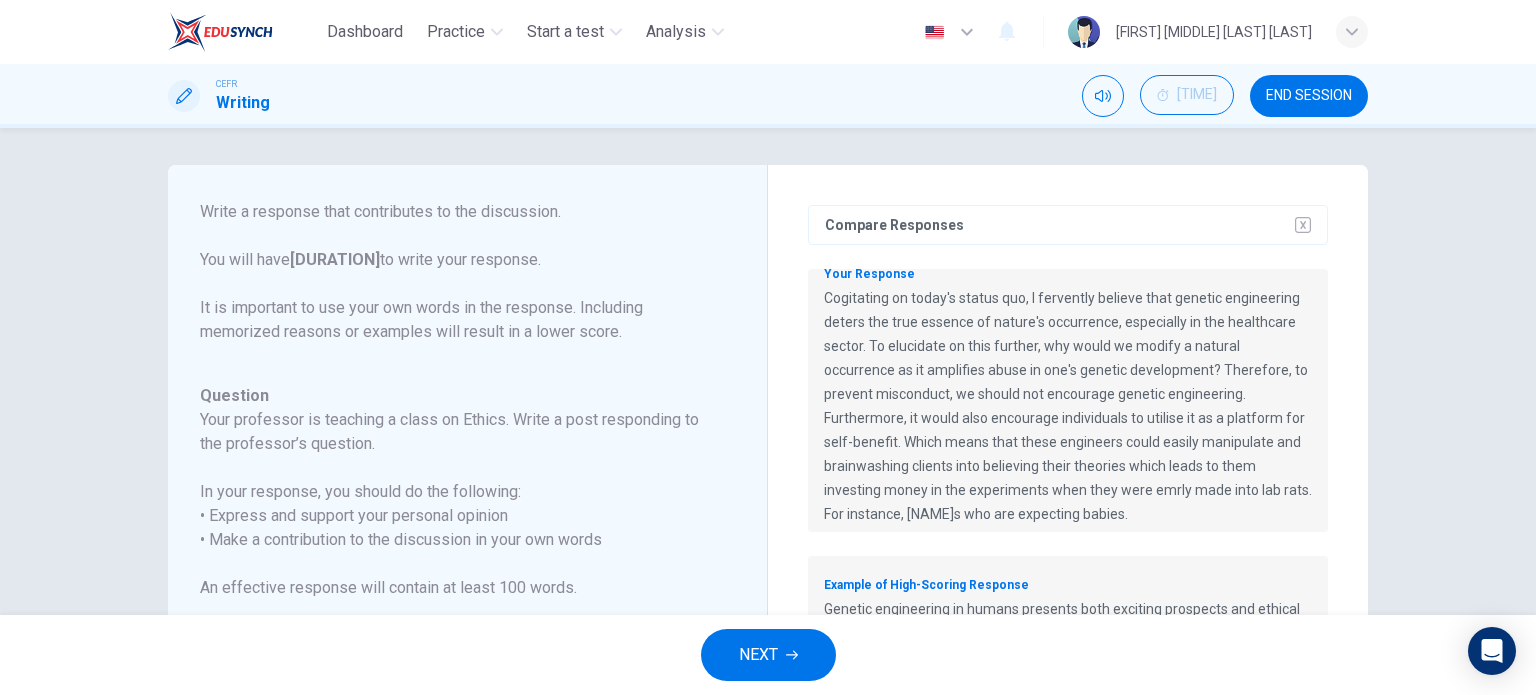 scroll, scrollTop: 34, scrollLeft: 0, axis: vertical 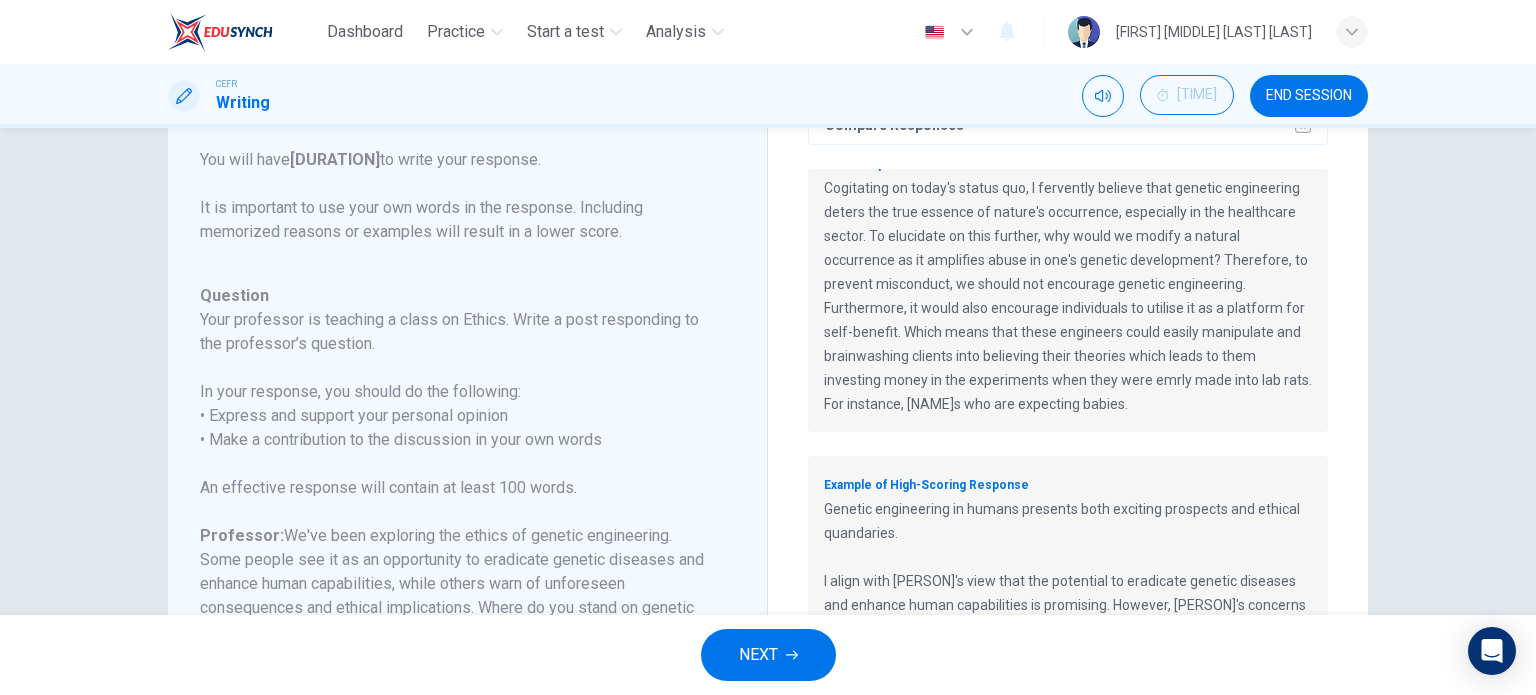 drag, startPoint x: 1127, startPoint y: 398, endPoint x: 1092, endPoint y: 397, distance: 35.014282 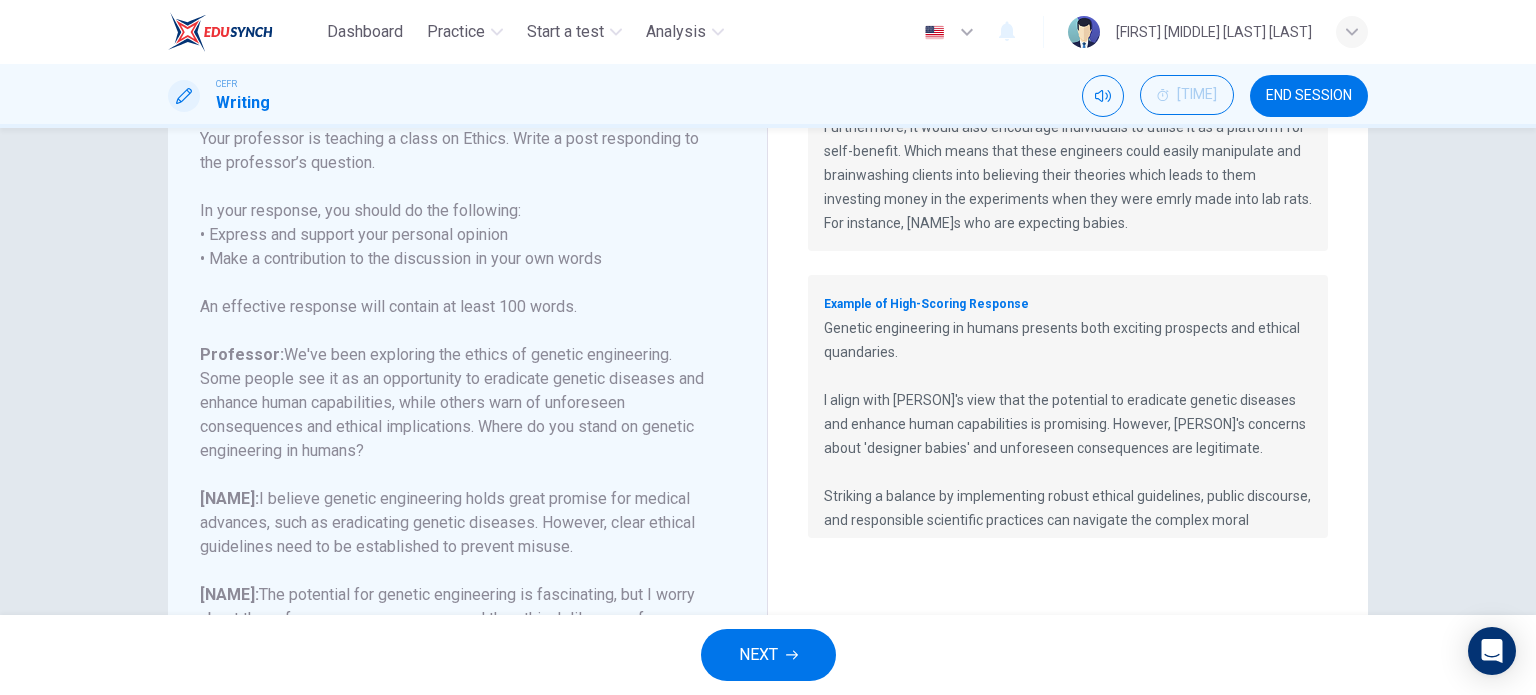 scroll, scrollTop: 403, scrollLeft: 0, axis: vertical 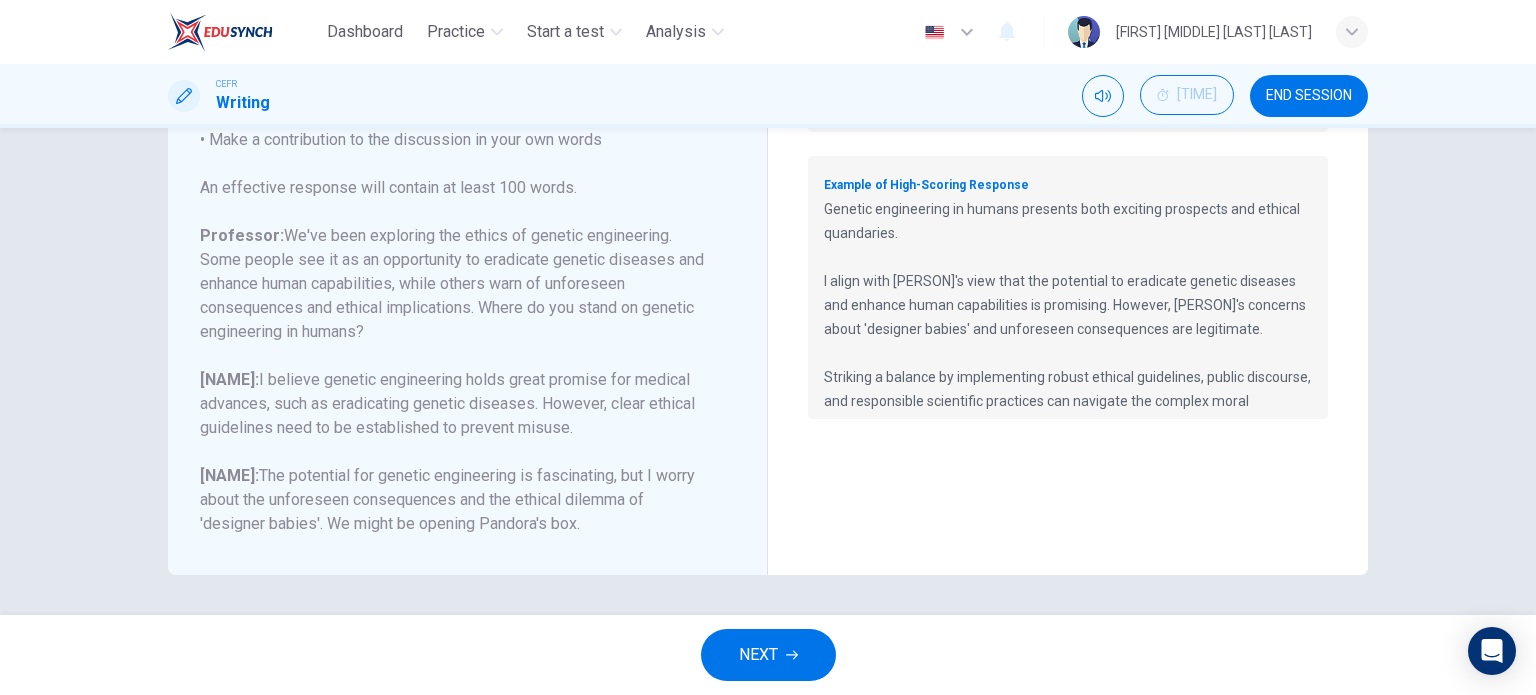 click on "NEXT" at bounding box center (758, 655) 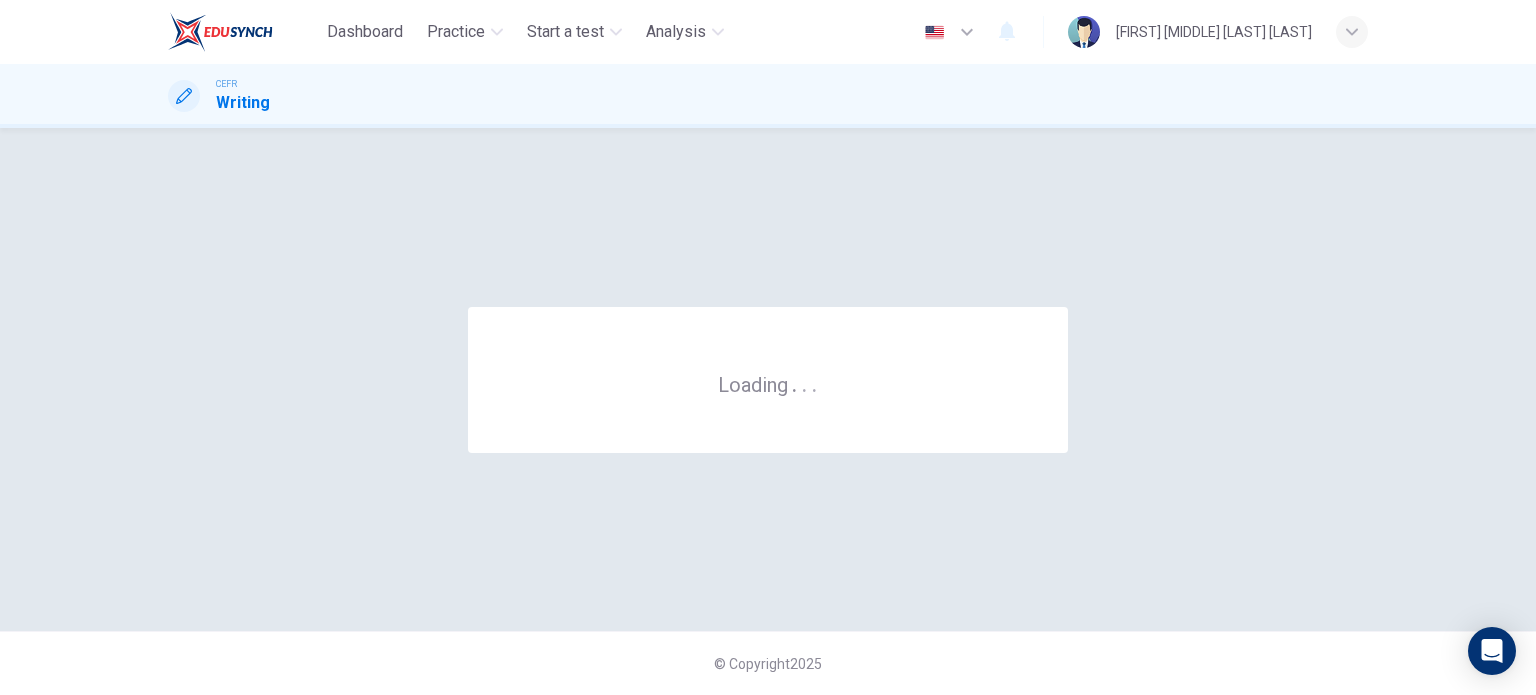 scroll, scrollTop: 0, scrollLeft: 0, axis: both 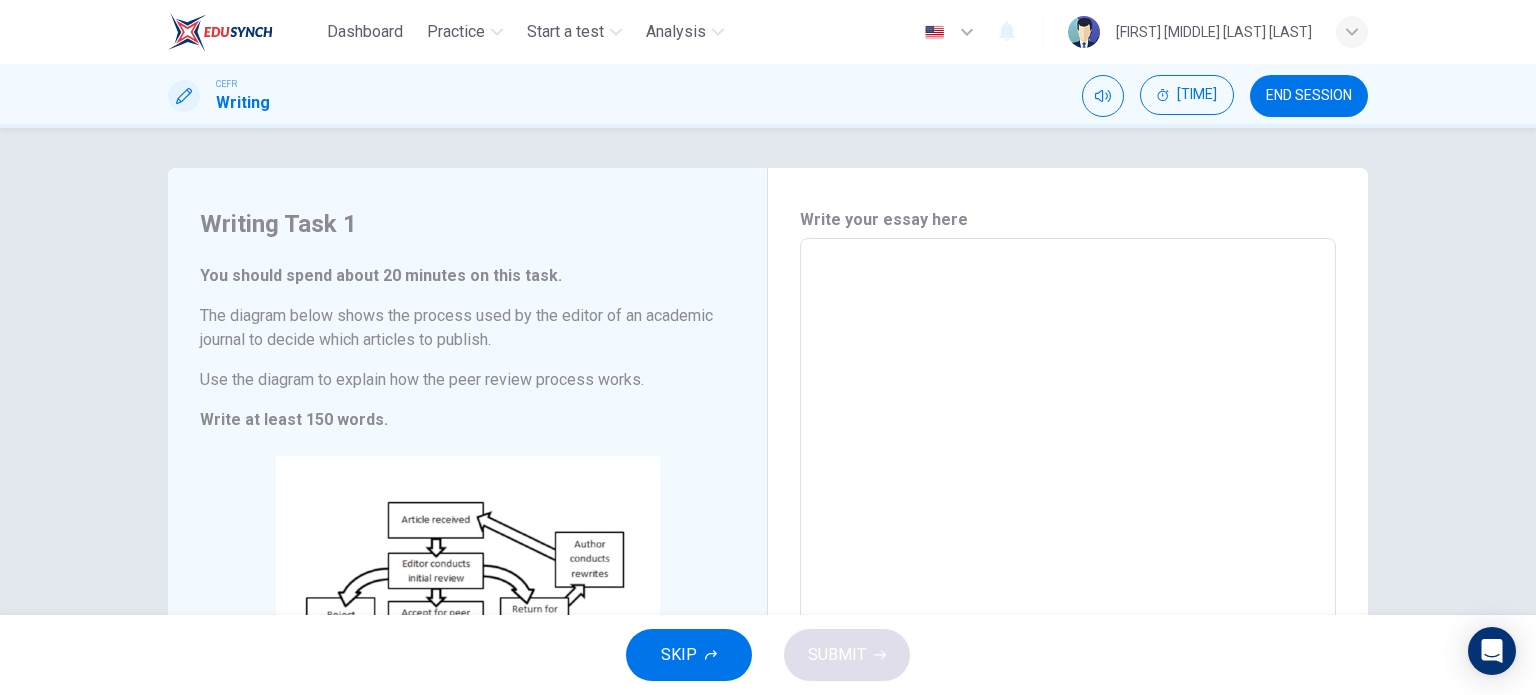 click on "END SESSION" at bounding box center [1309, 96] 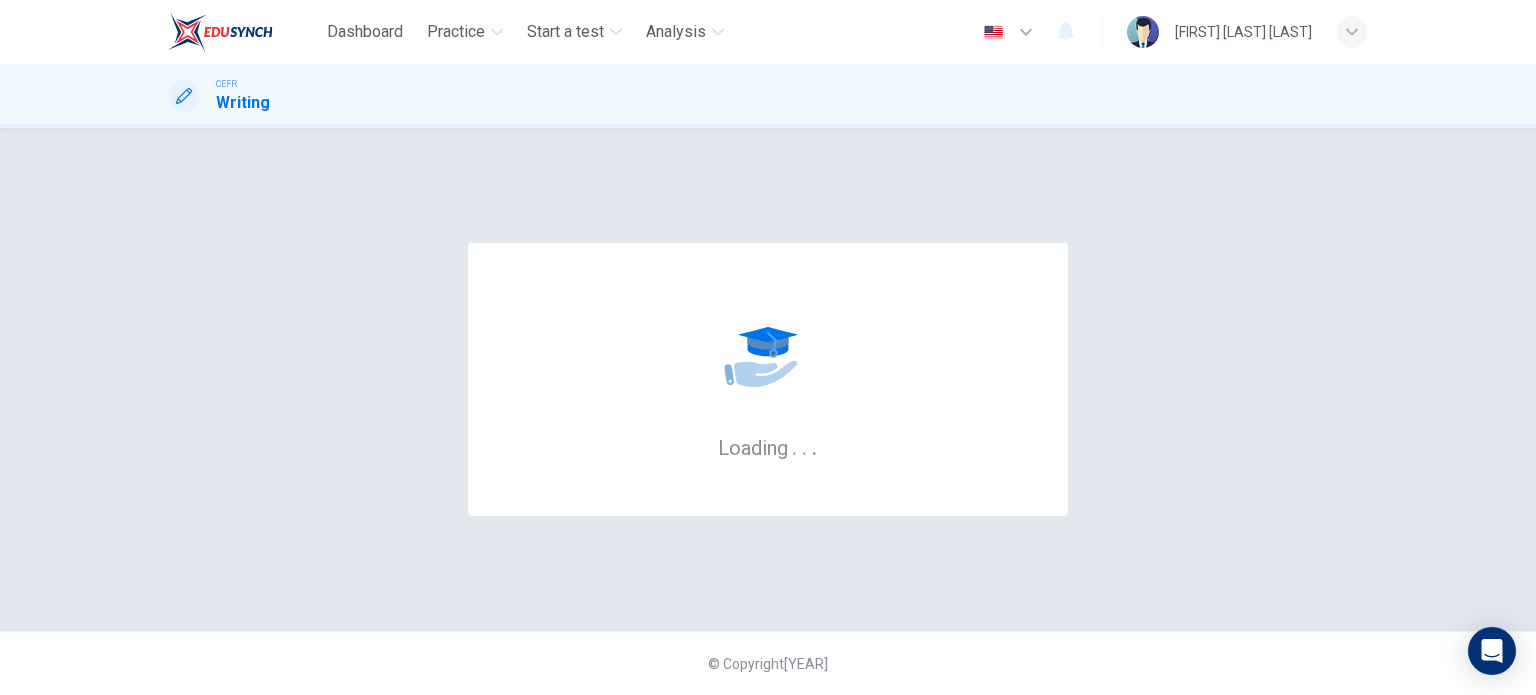scroll, scrollTop: 0, scrollLeft: 0, axis: both 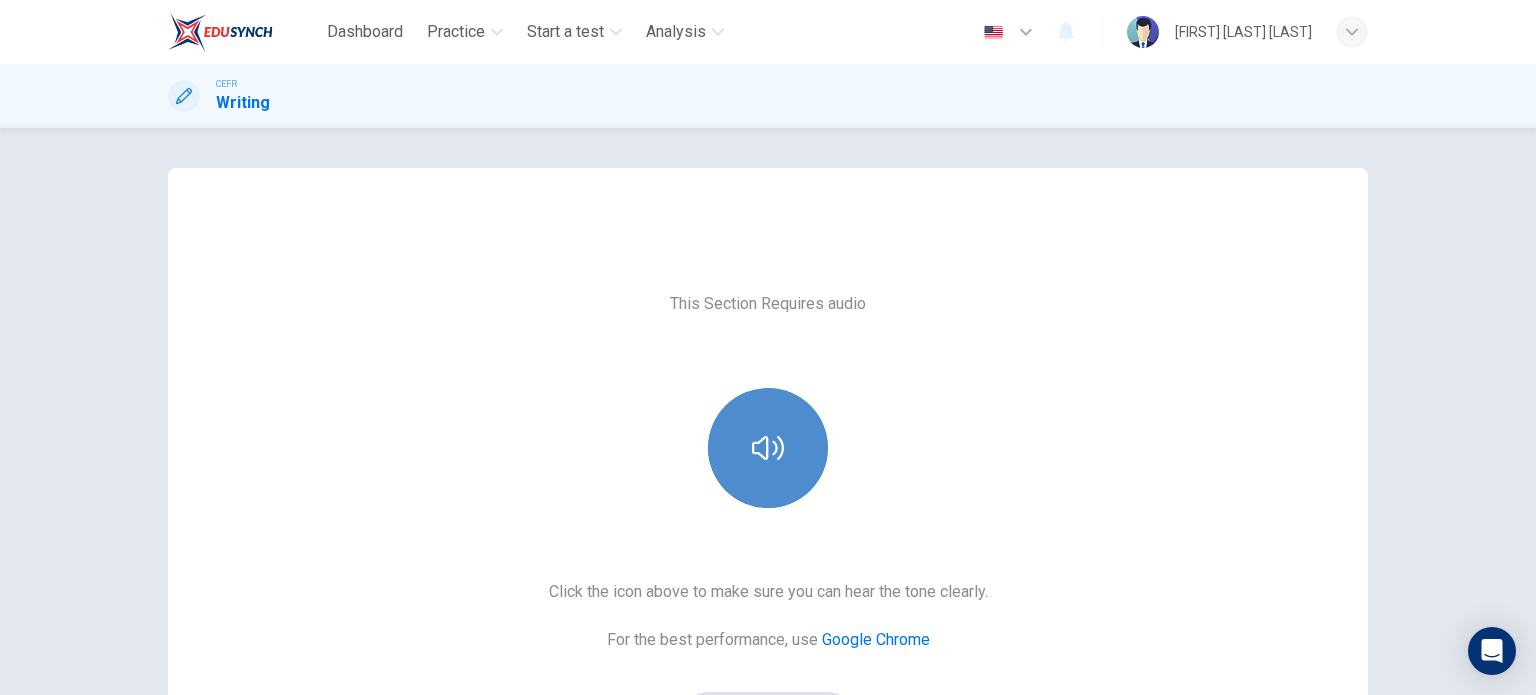 click at bounding box center (768, 448) 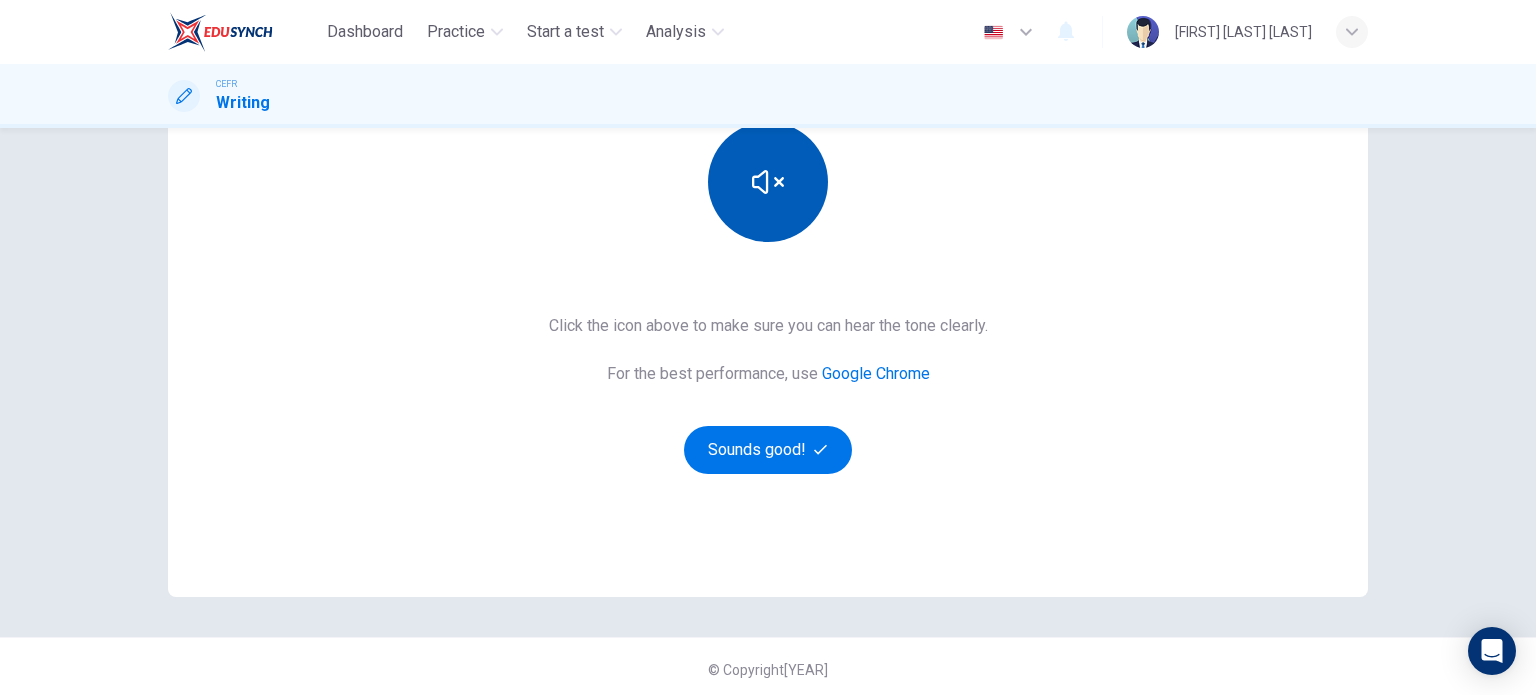 scroll, scrollTop: 272, scrollLeft: 0, axis: vertical 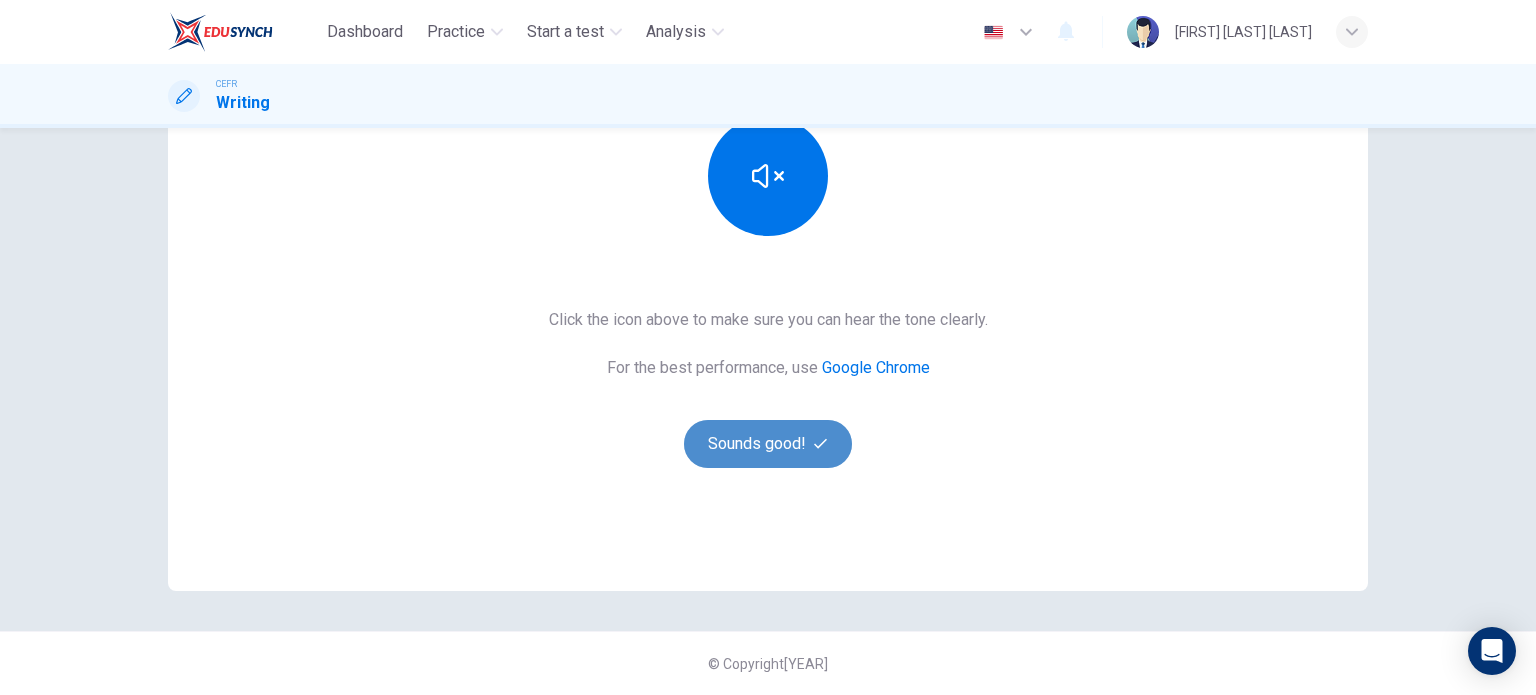 click on "Sounds good!" at bounding box center (768, 444) 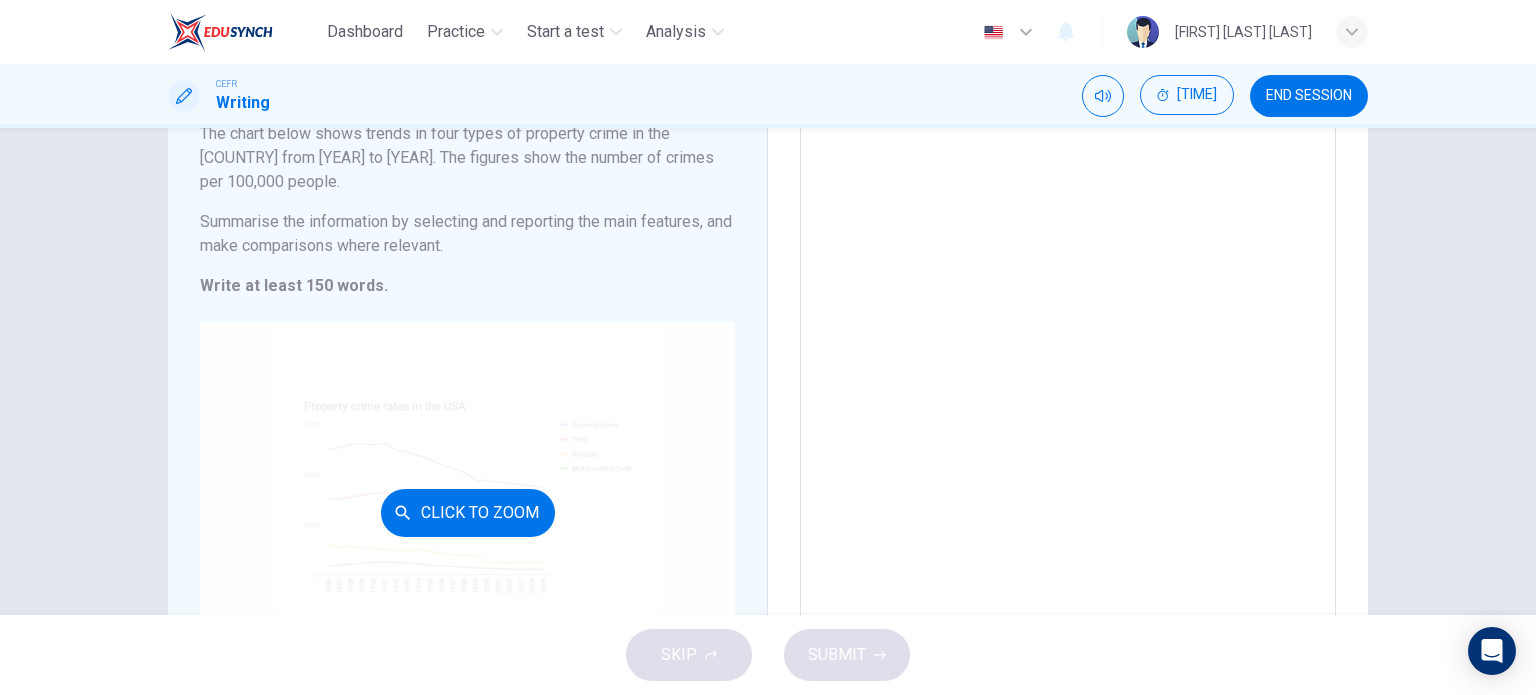 scroll, scrollTop: 300, scrollLeft: 0, axis: vertical 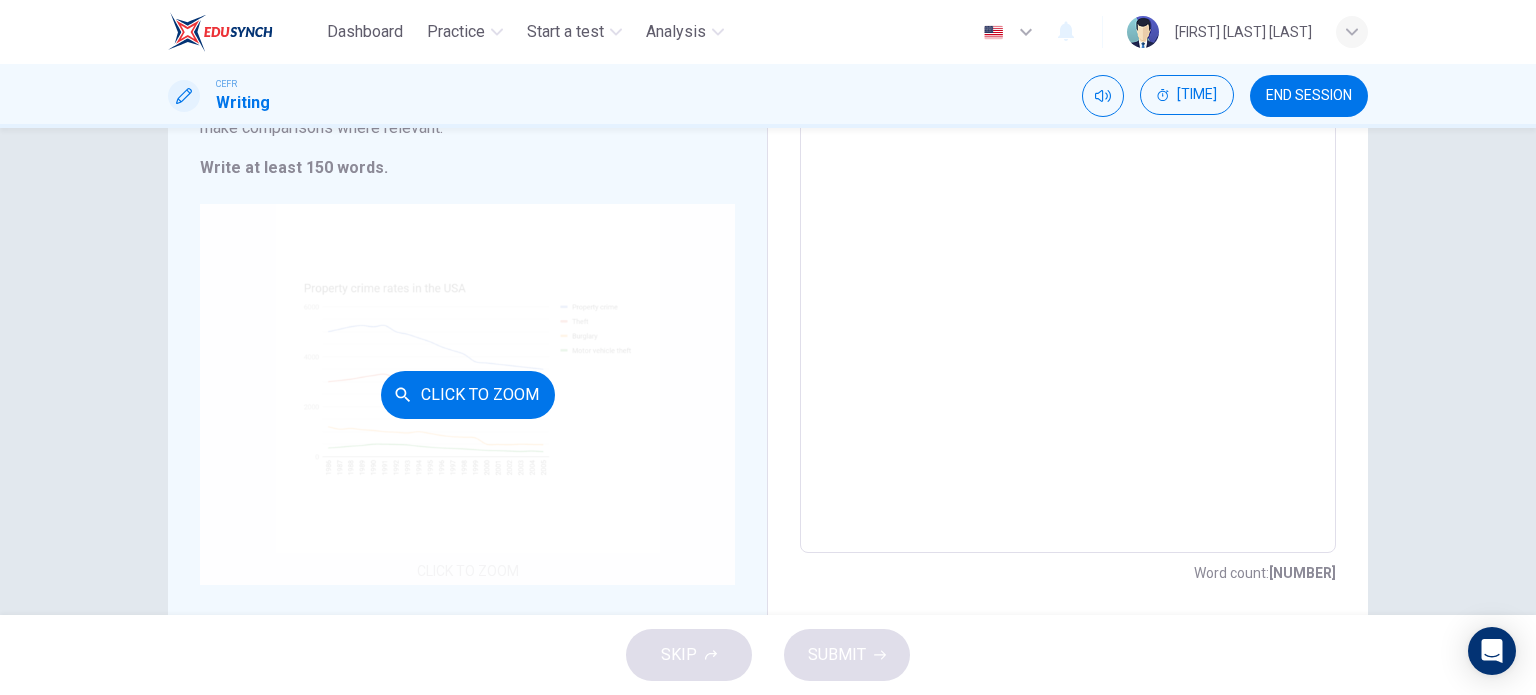 click on "Click to Zoom" at bounding box center (468, 395) 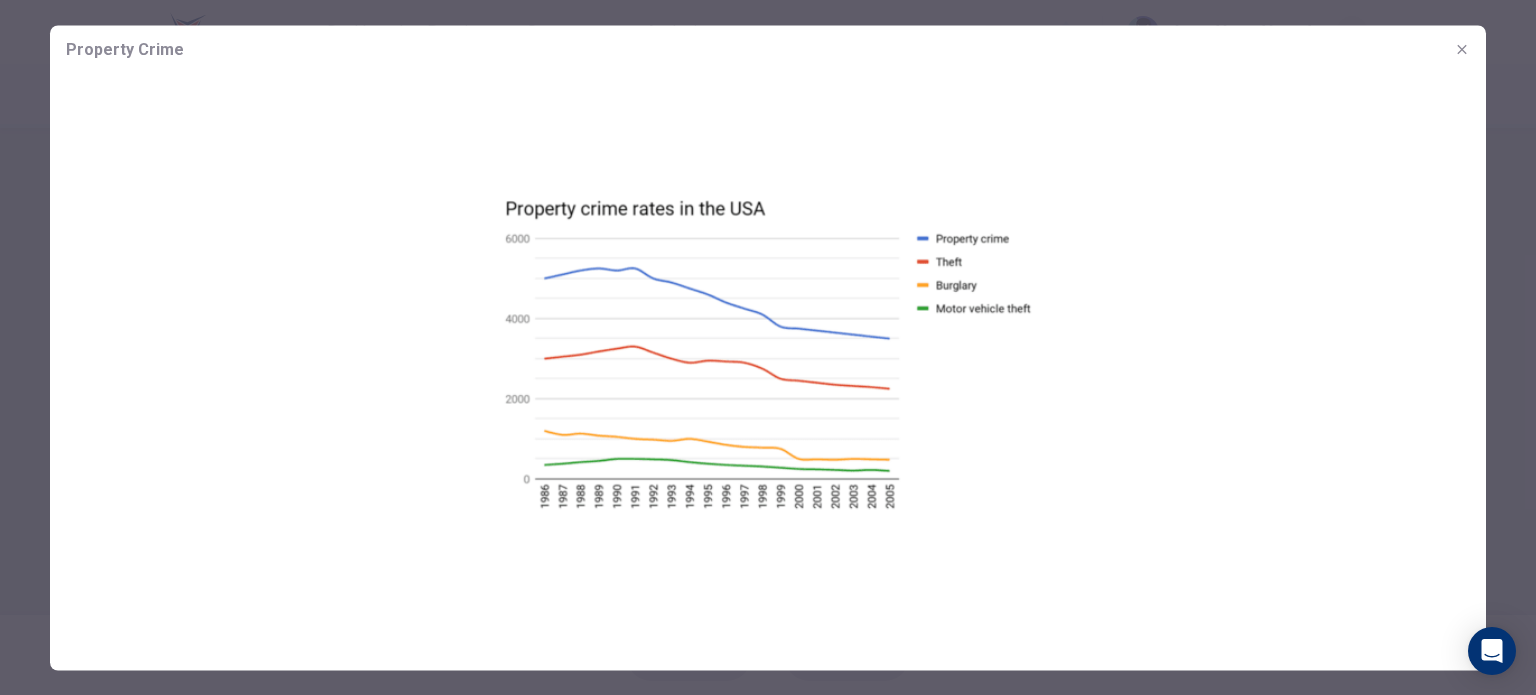 click at bounding box center [1462, 49] 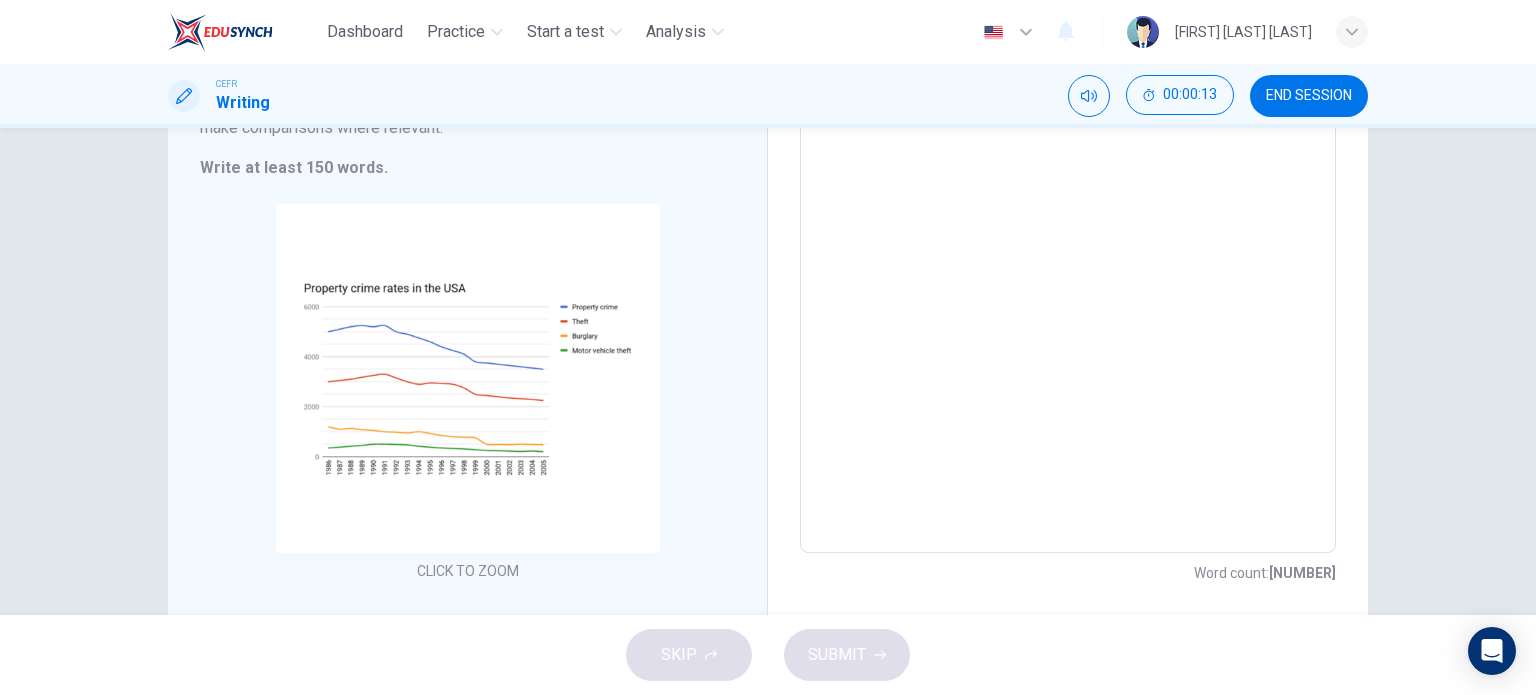 click at bounding box center [1068, 246] 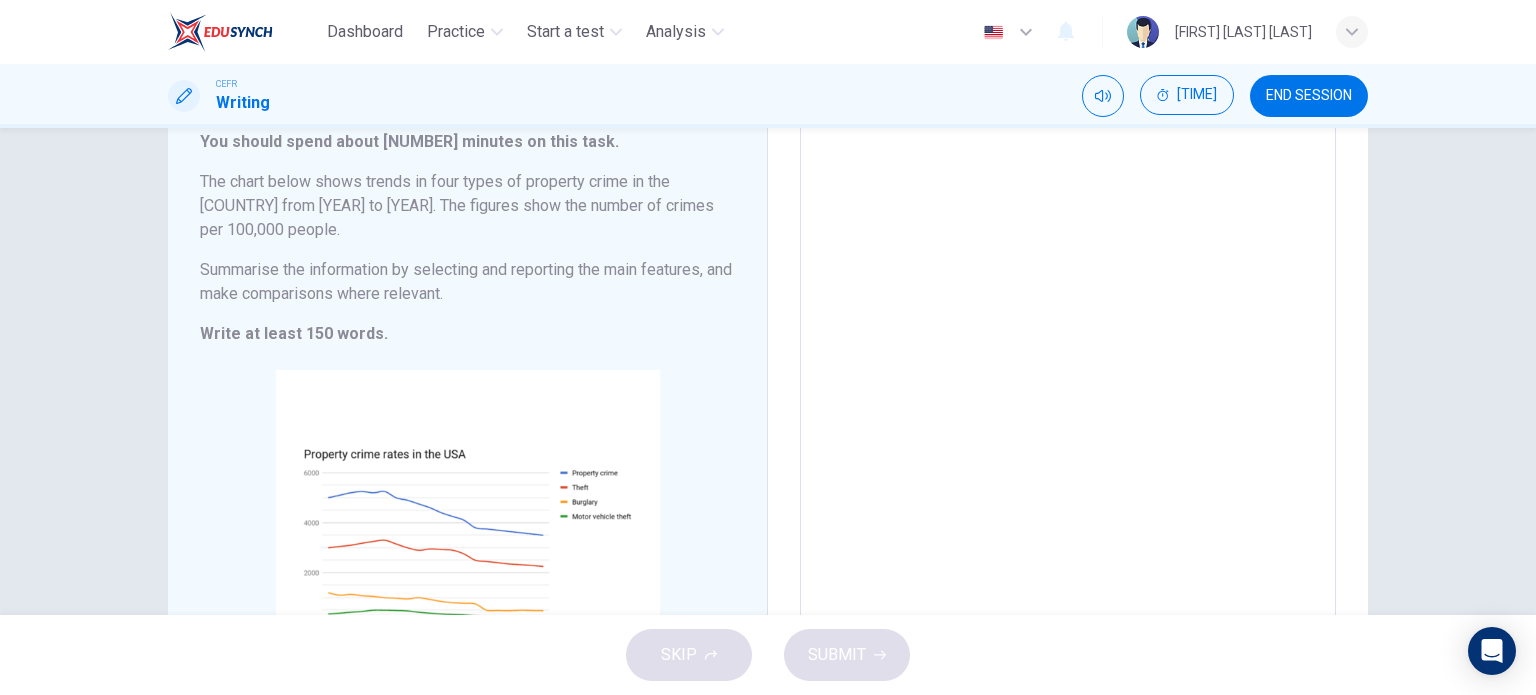 scroll, scrollTop: 100, scrollLeft: 0, axis: vertical 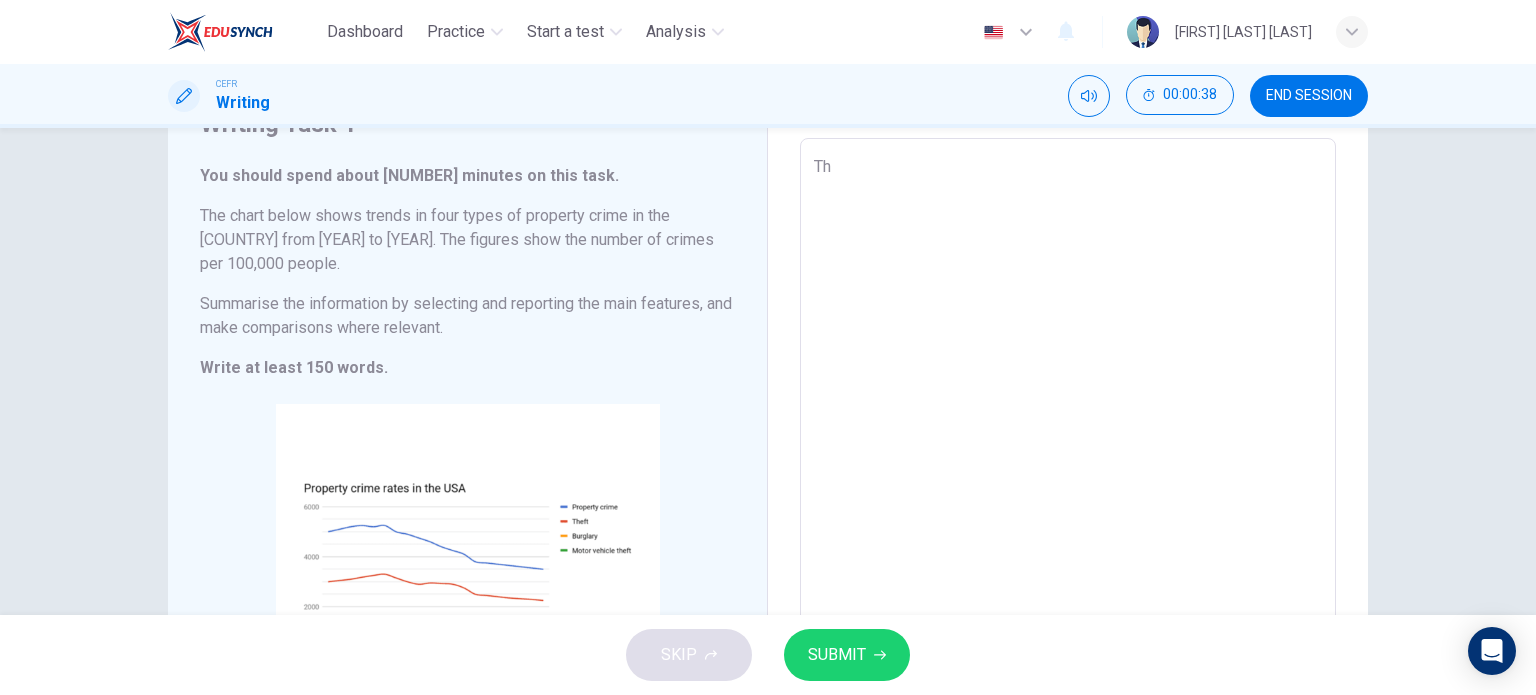 type on "T" 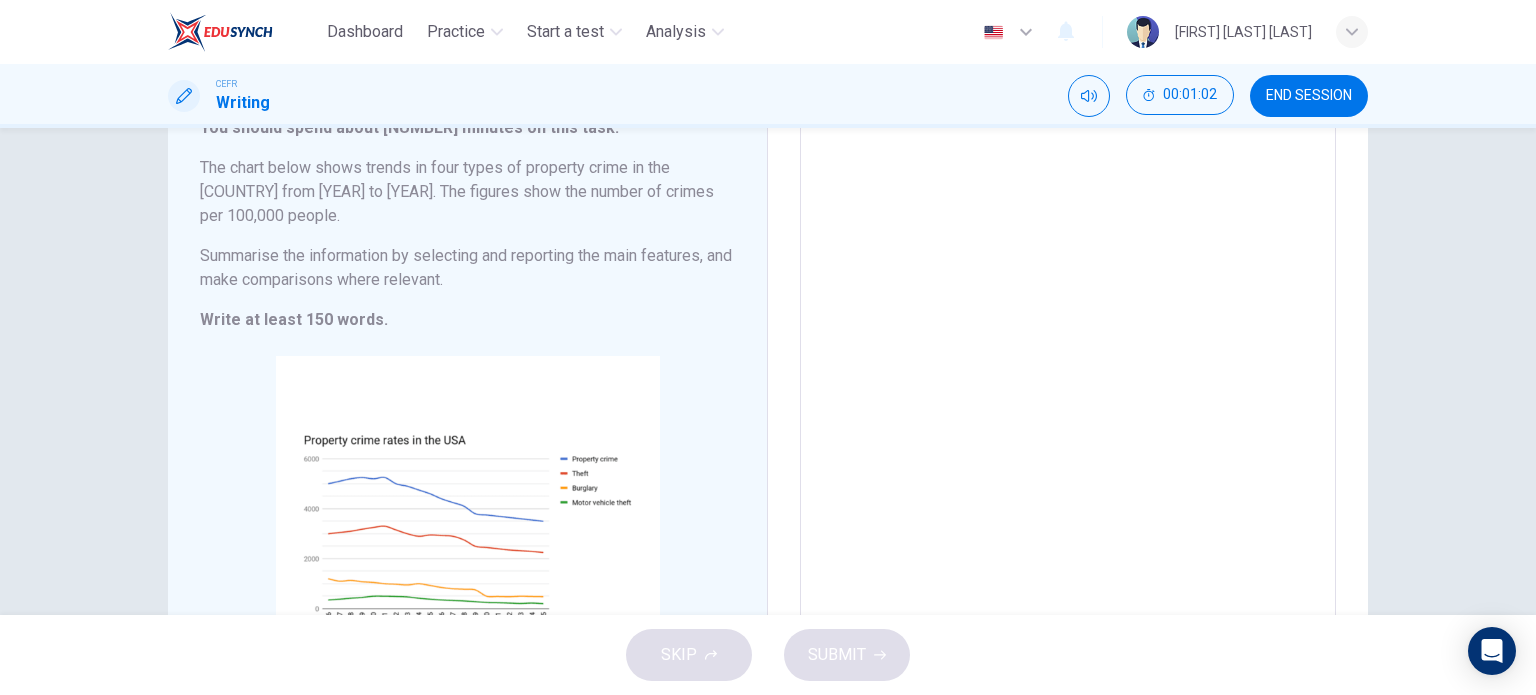 scroll, scrollTop: 100, scrollLeft: 0, axis: vertical 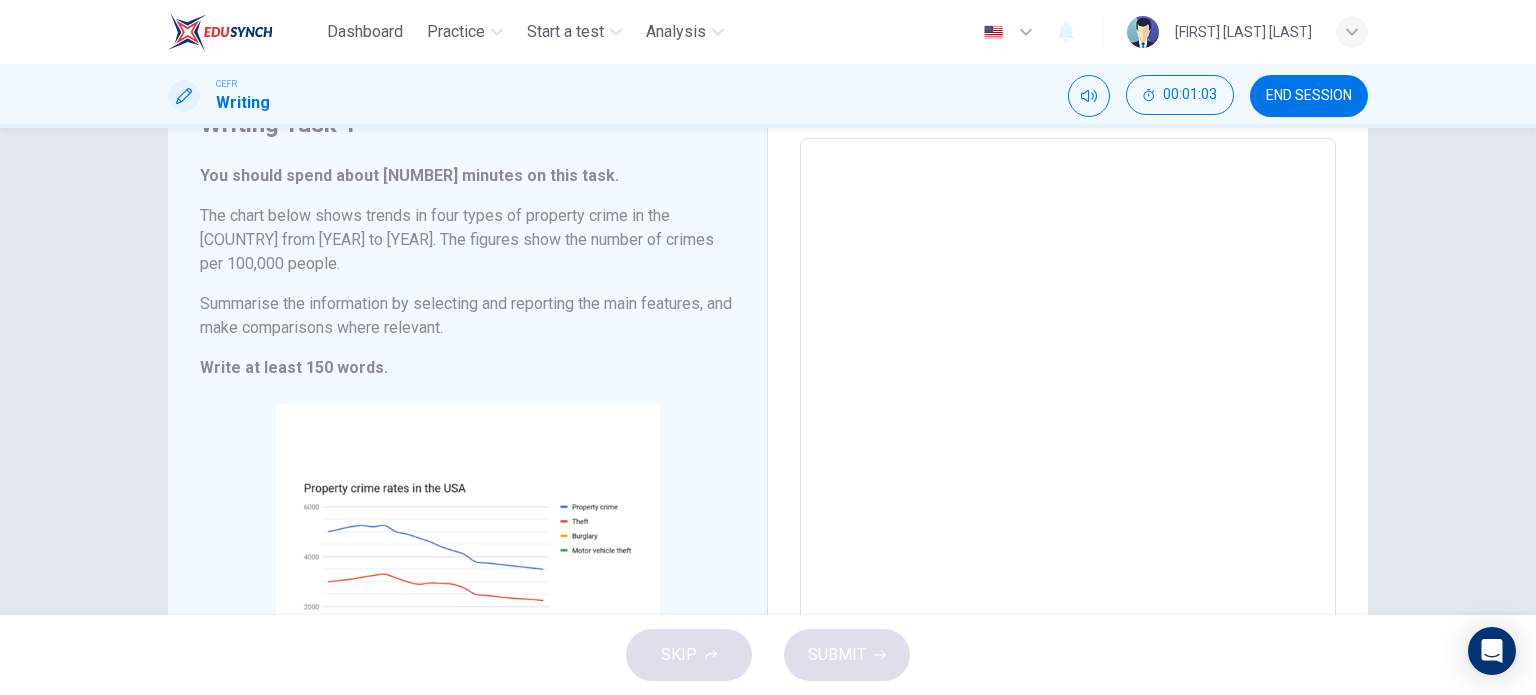 click at bounding box center (1068, 446) 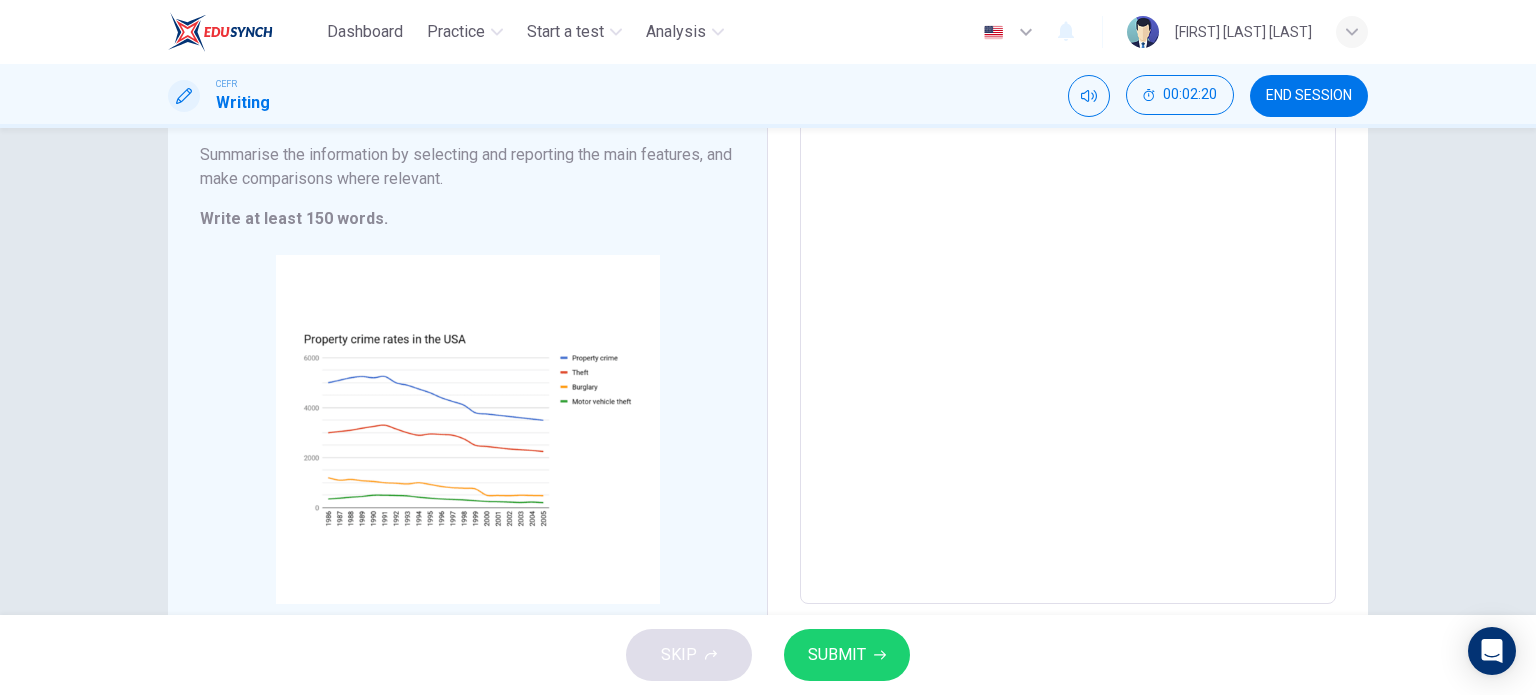 scroll, scrollTop: 149, scrollLeft: 0, axis: vertical 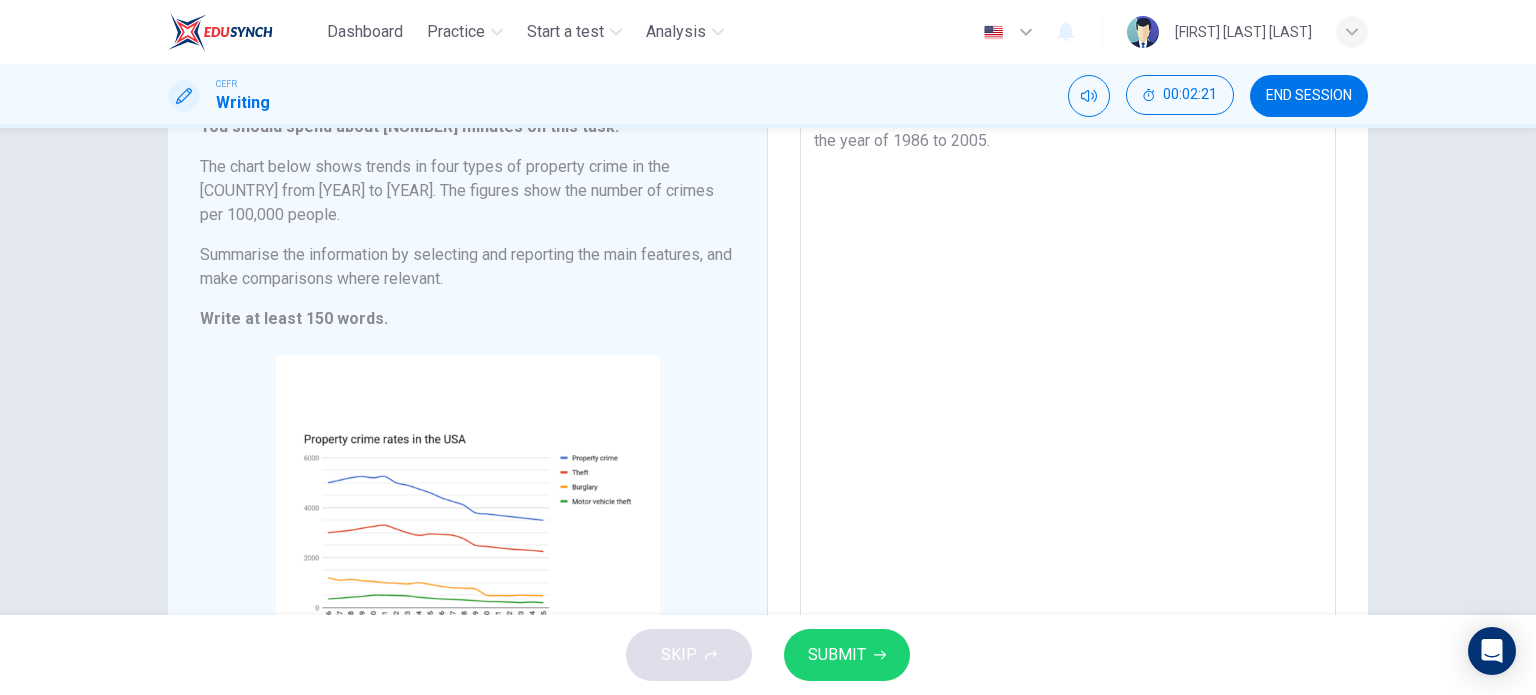 click on "The chart depicts four different types of property crimes ranging from the year of 1986 to 2005." at bounding box center (1068, 397) 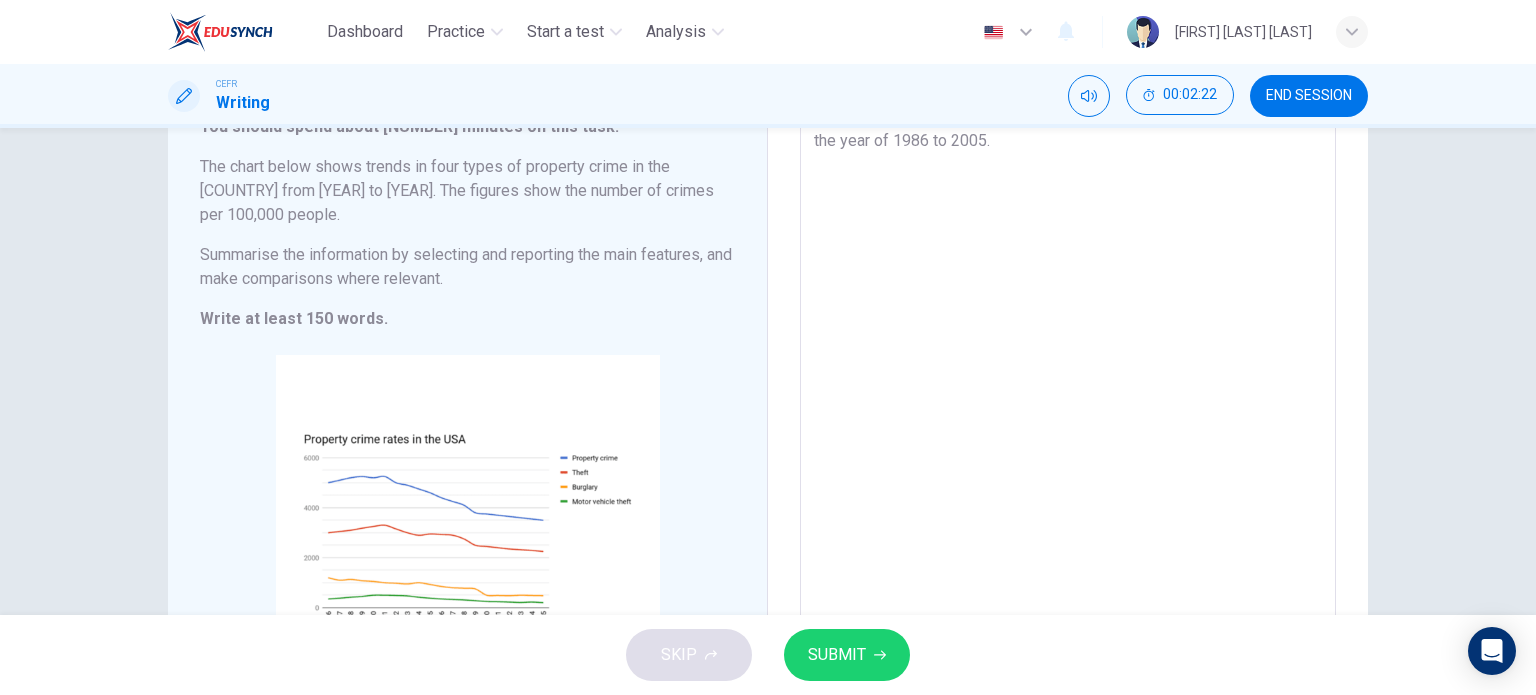 click on "The chart depicts four different types of property crimes ranging from the year of 1986 to 2005." at bounding box center (1068, 397) 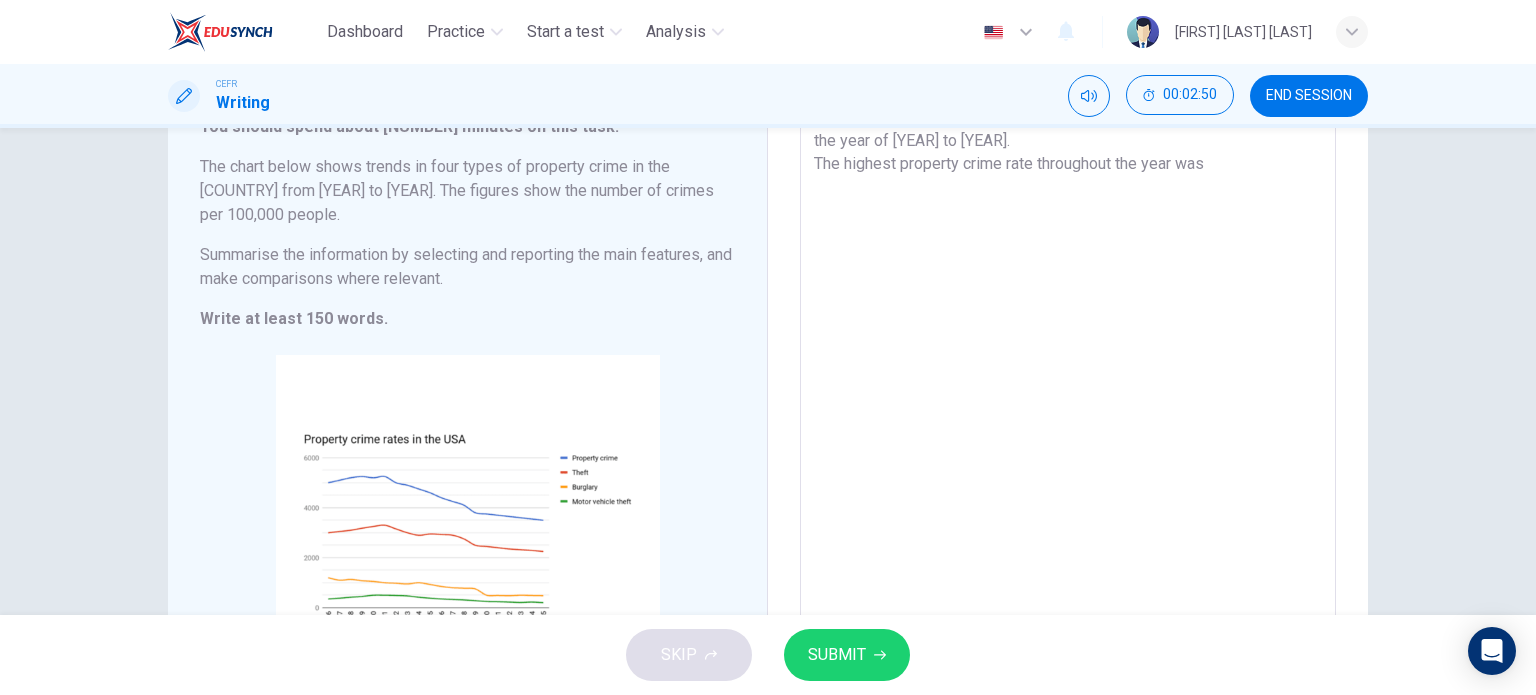click on "The chart depicts four different types of property crimes ranging from the year of [YEAR] to [YEAR].
The highest property crime rate throughout the year was" at bounding box center [1068, 397] 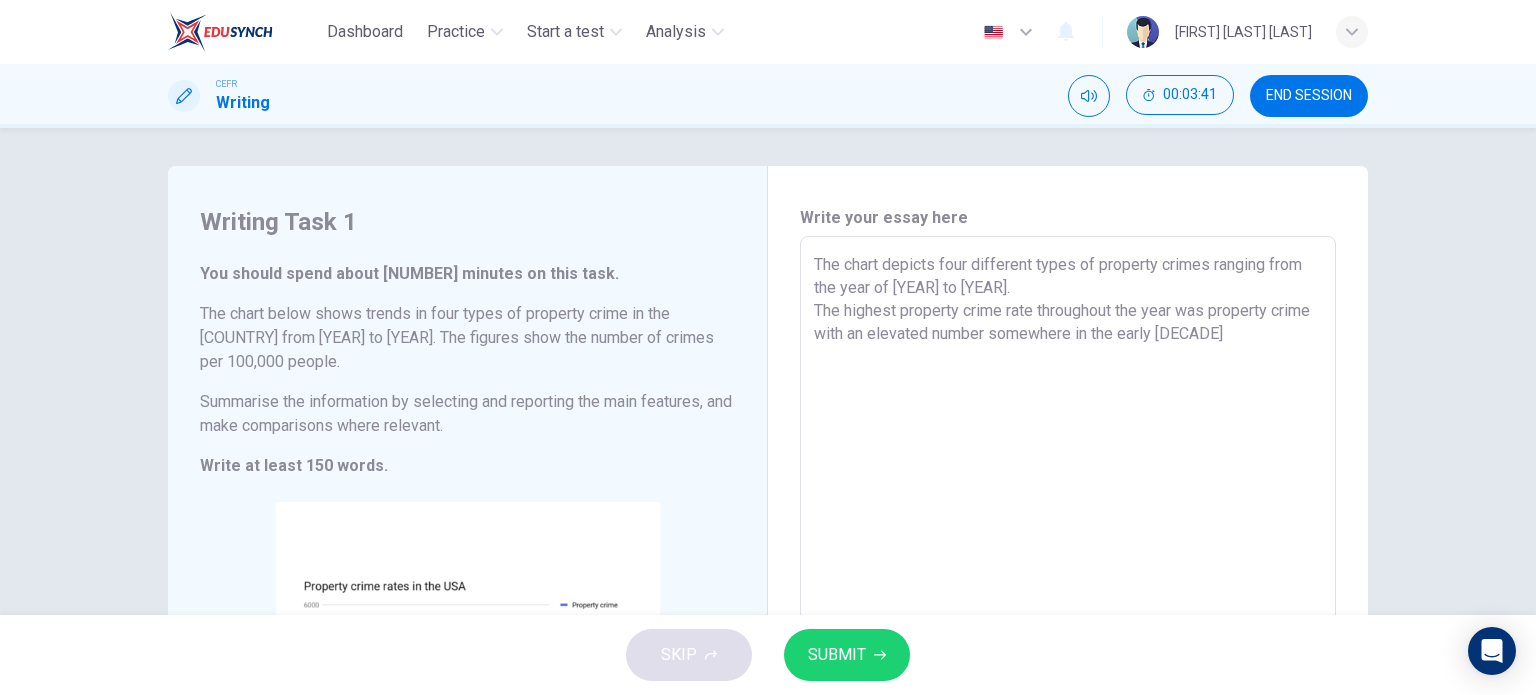 scroll, scrollTop: 0, scrollLeft: 0, axis: both 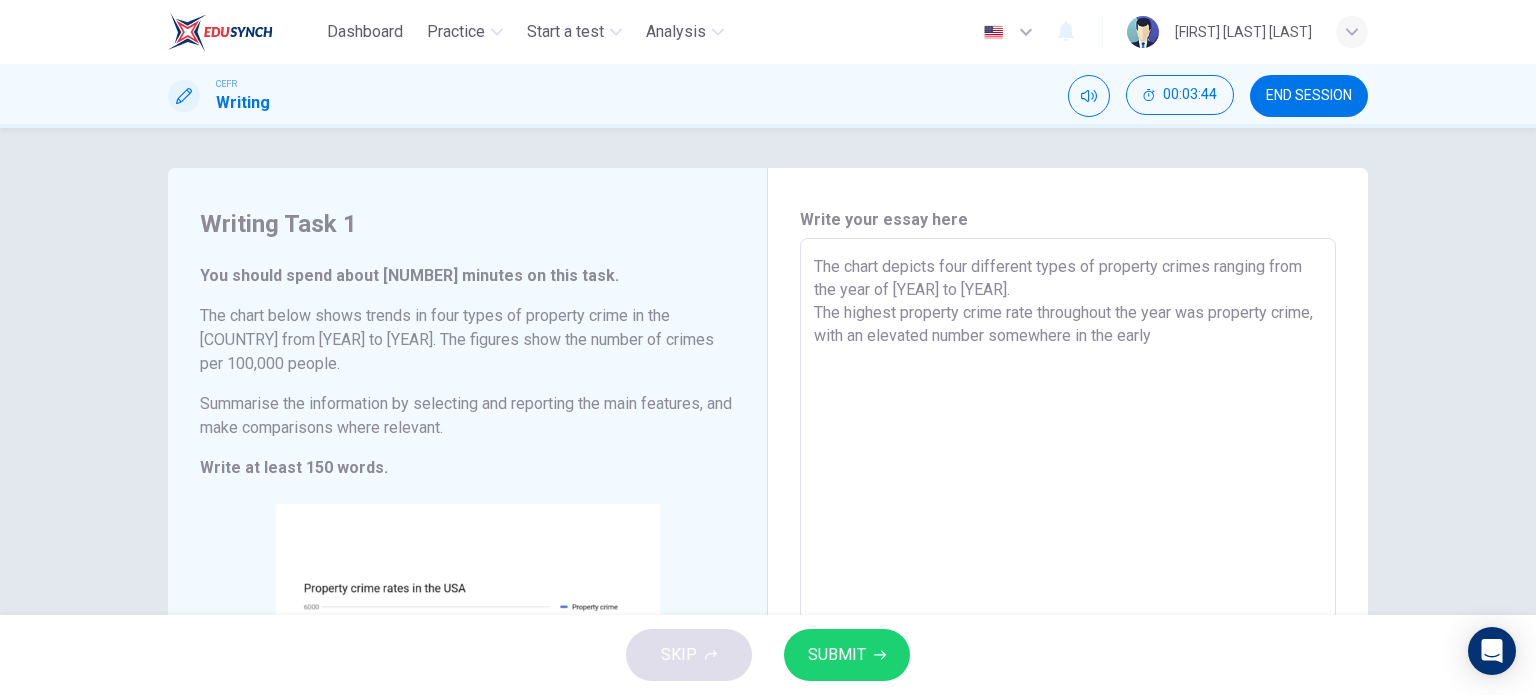 click on "The chart depicts four different types of property crimes ranging from the year of [YEAR] to [YEAR].
The highest property crime rate throughout the year was property crime, with an elevated number somewhere in the early" at bounding box center [1068, 546] 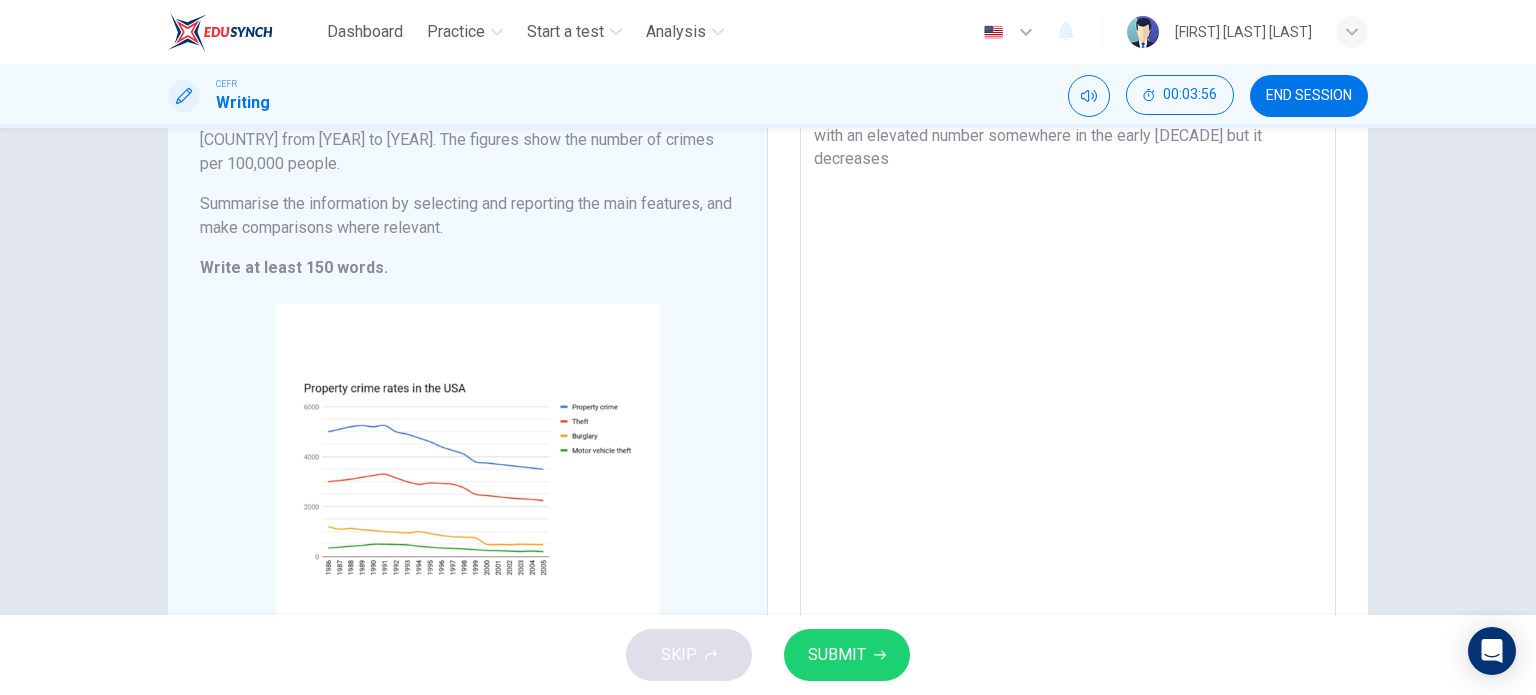 scroll, scrollTop: 100, scrollLeft: 0, axis: vertical 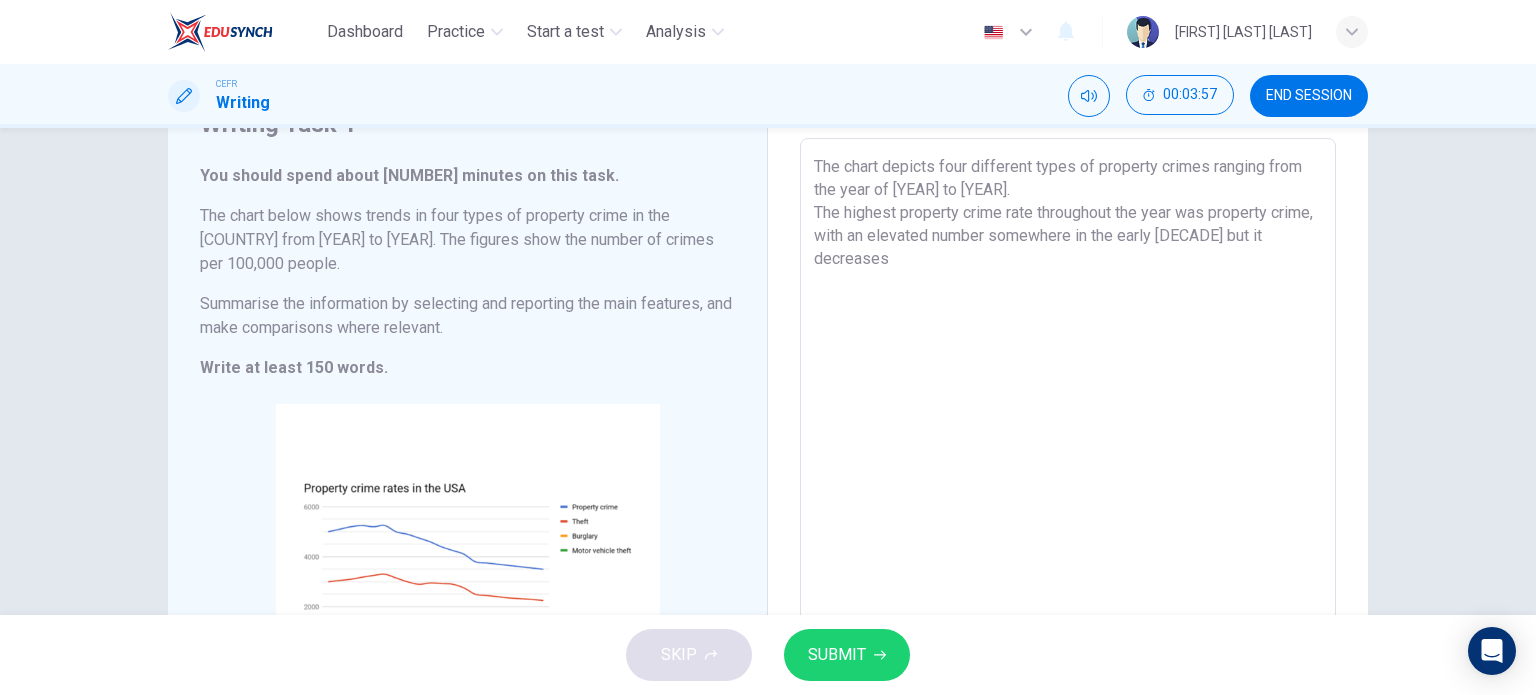 click on "The chart depicts four different types of property crimes ranging from the year of [YEAR] to [YEAR].
The highest property crime rate throughout the year was property crime, with an elevated number somewhere in the early [DECADE] but it decreases" at bounding box center [1068, 446] 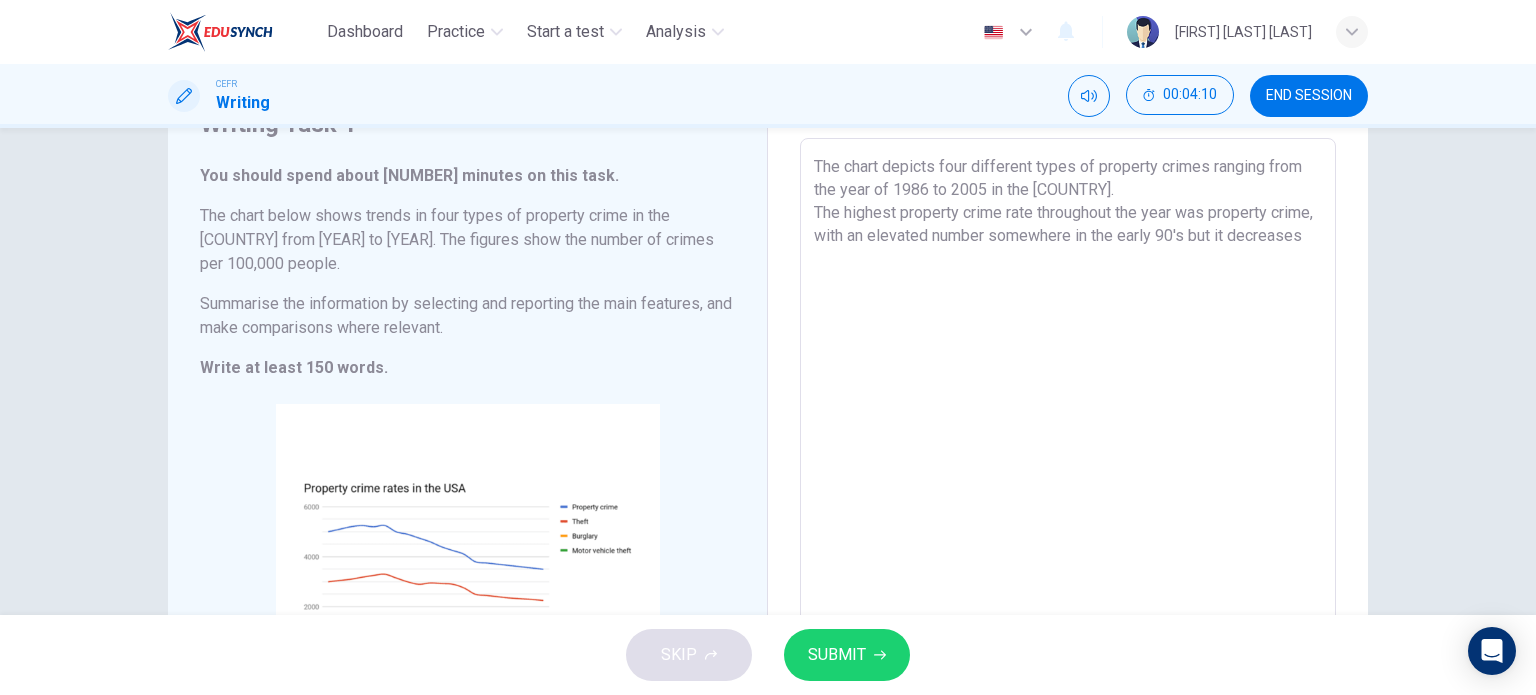 click on "The chart depicts four different types of property crimes ranging from the year of 1986 to 2005 in the [COUNTRY].
The highest property crime rate throughout the year was property crime, with an elevated number somewhere in the early 90's but it decreases" at bounding box center [1068, 446] 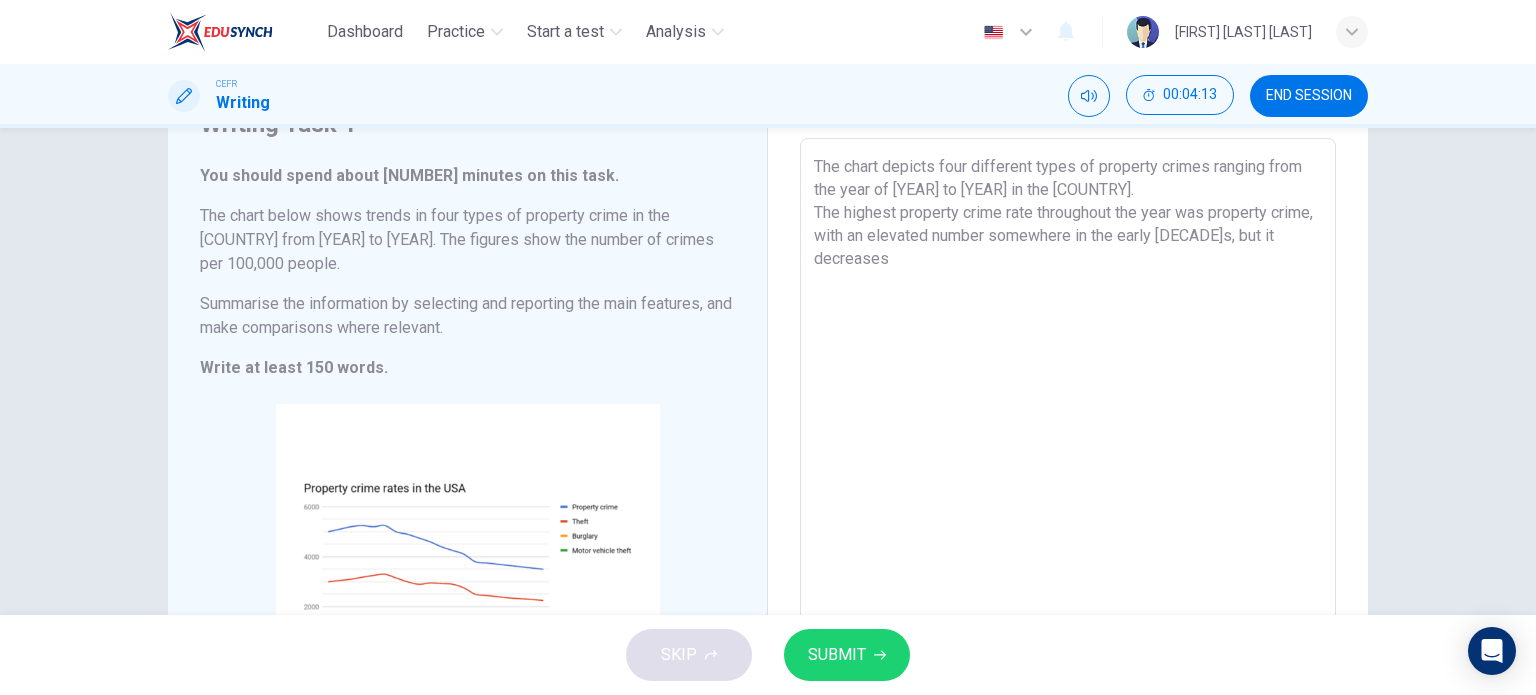 click on "The chart depicts four different types of property crimes ranging from the year of [YEAR] to [YEAR] in the [COUNTRY].
The highest property crime rate throughout the year was property crime, with an elevated number somewhere in the early [DECADE]s, but it decreases" at bounding box center [1068, 446] 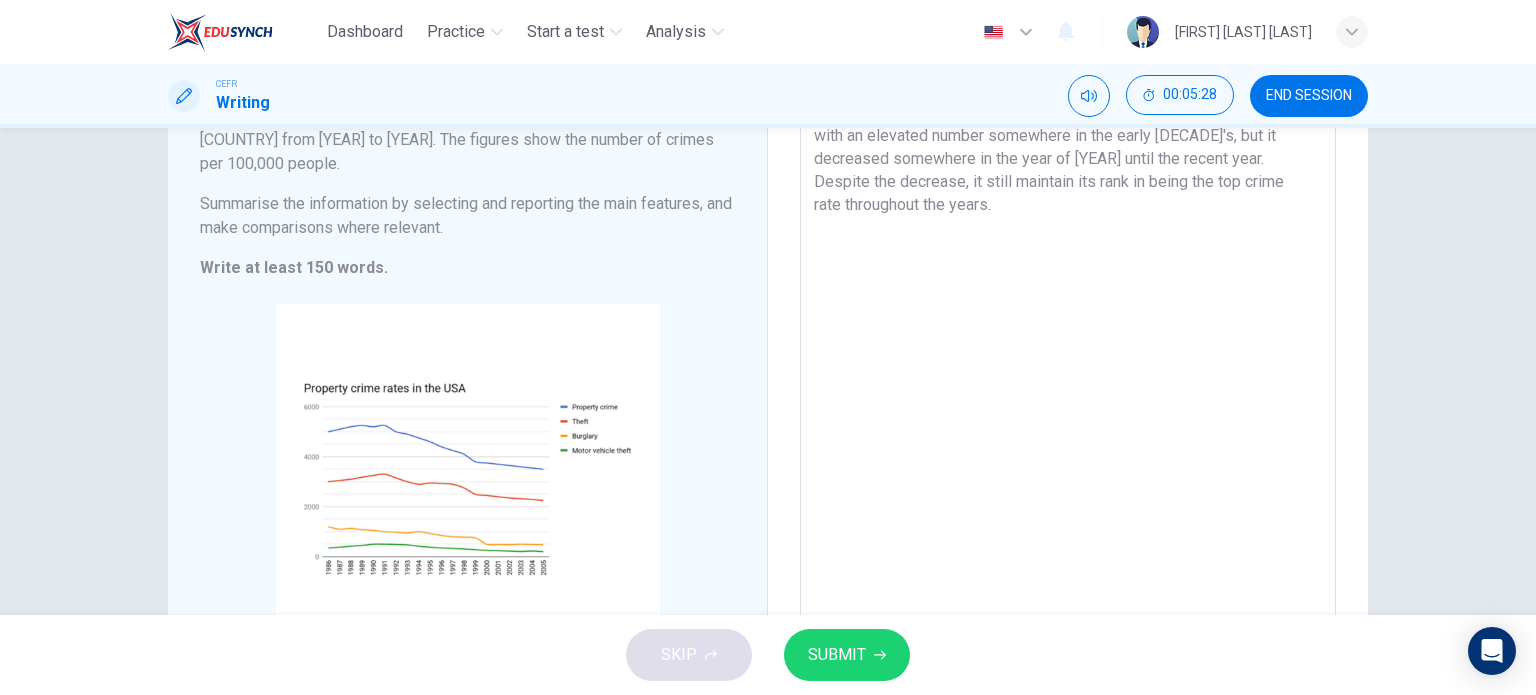 scroll, scrollTop: 196, scrollLeft: 0, axis: vertical 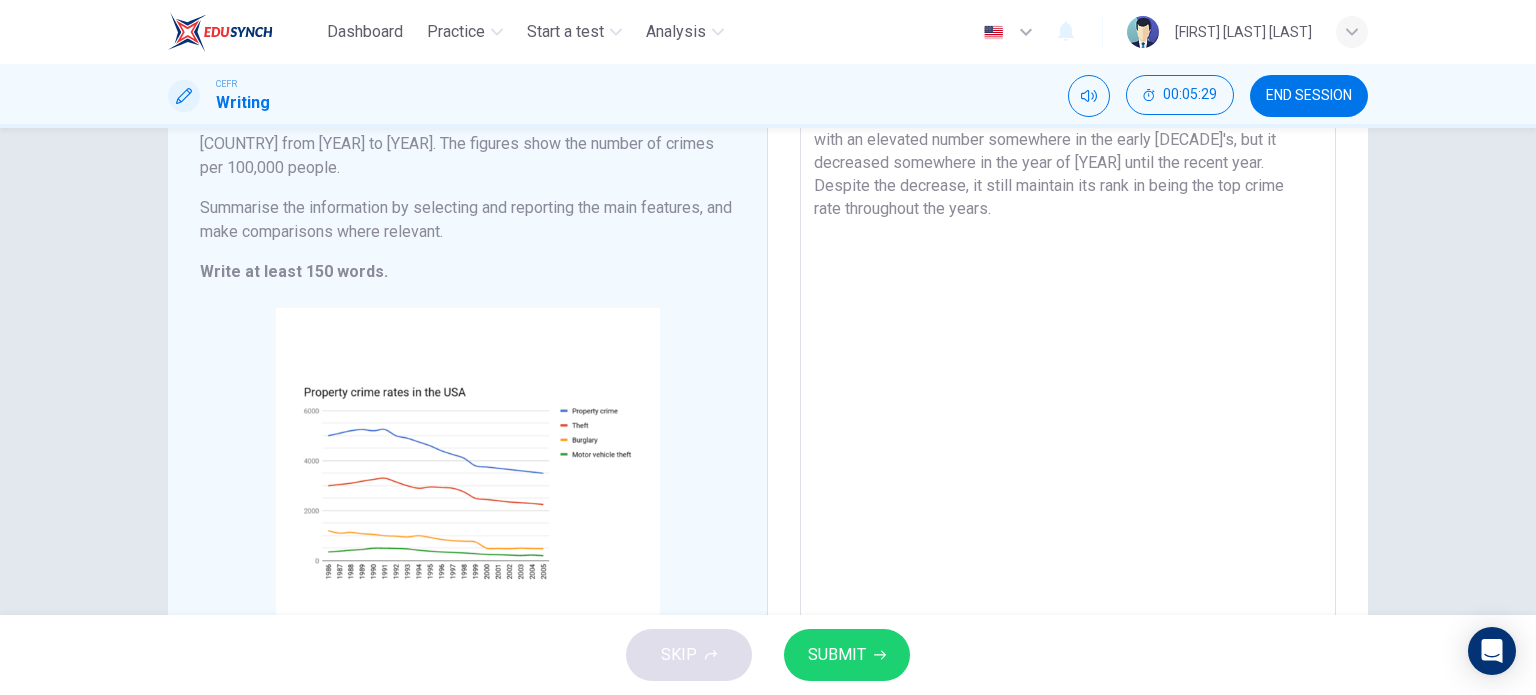 click on "The chart depicts four different types of property crimes ranging from the year of [YEAR] to [YEAR] in the [COUNTRY].
The highest property crime rate throughout the year was property crime, with an elevated number somewhere in the early [DECADE]'s, but it decreased somewhere in the year of [YEAR] until the recent year. Despite the decrease, it still maintain its rank in being the top crime rate throughout the years." at bounding box center [1068, 350] 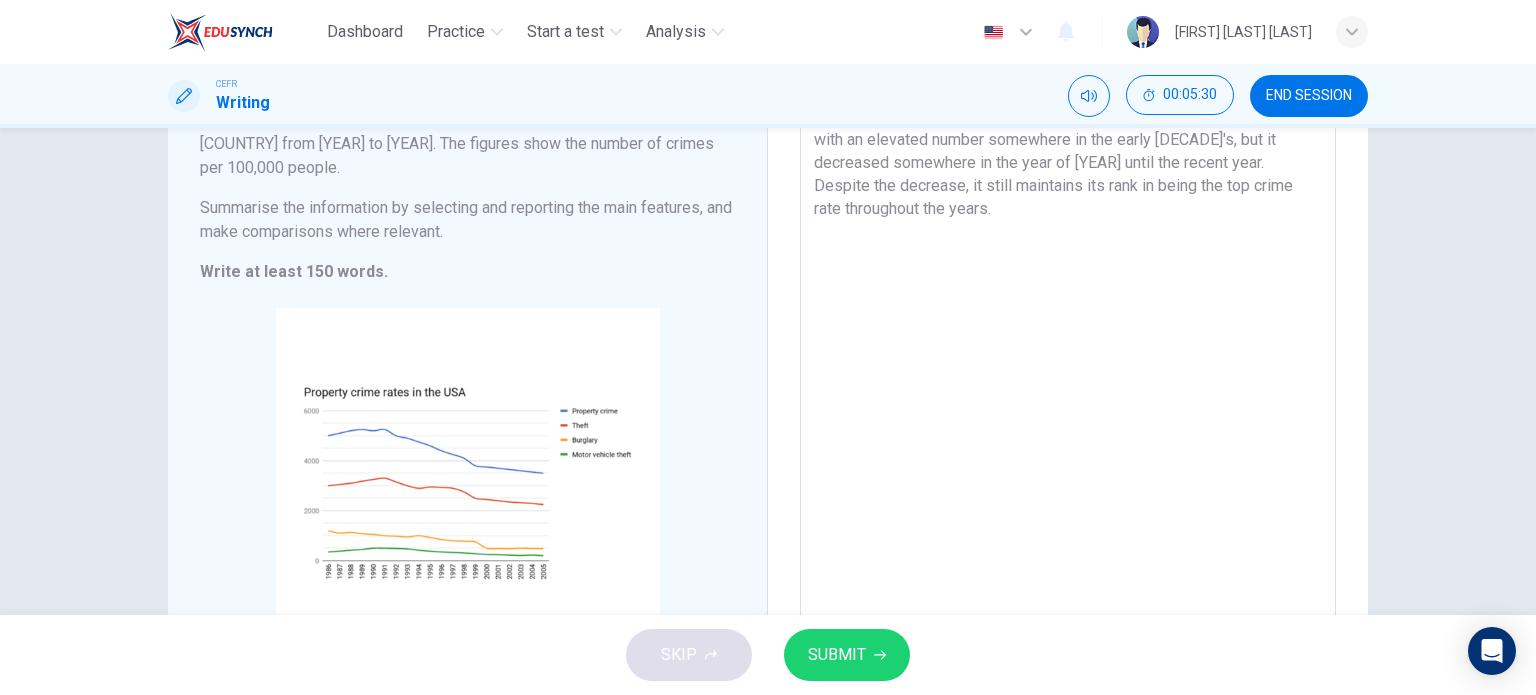click on "The chart depicts four different types of property crimes ranging from the year of [YEAR] to [YEAR] in the [COUNTRY].
The highest property crime rate throughout the year was property crime, with an elevated number somewhere in the early [DECADE]'s, but it decreased somewhere in the year of [YEAR] until the recent year. Despite the decrease, it still maintains its rank in being the top crime rate throughout the years." at bounding box center (1068, 350) 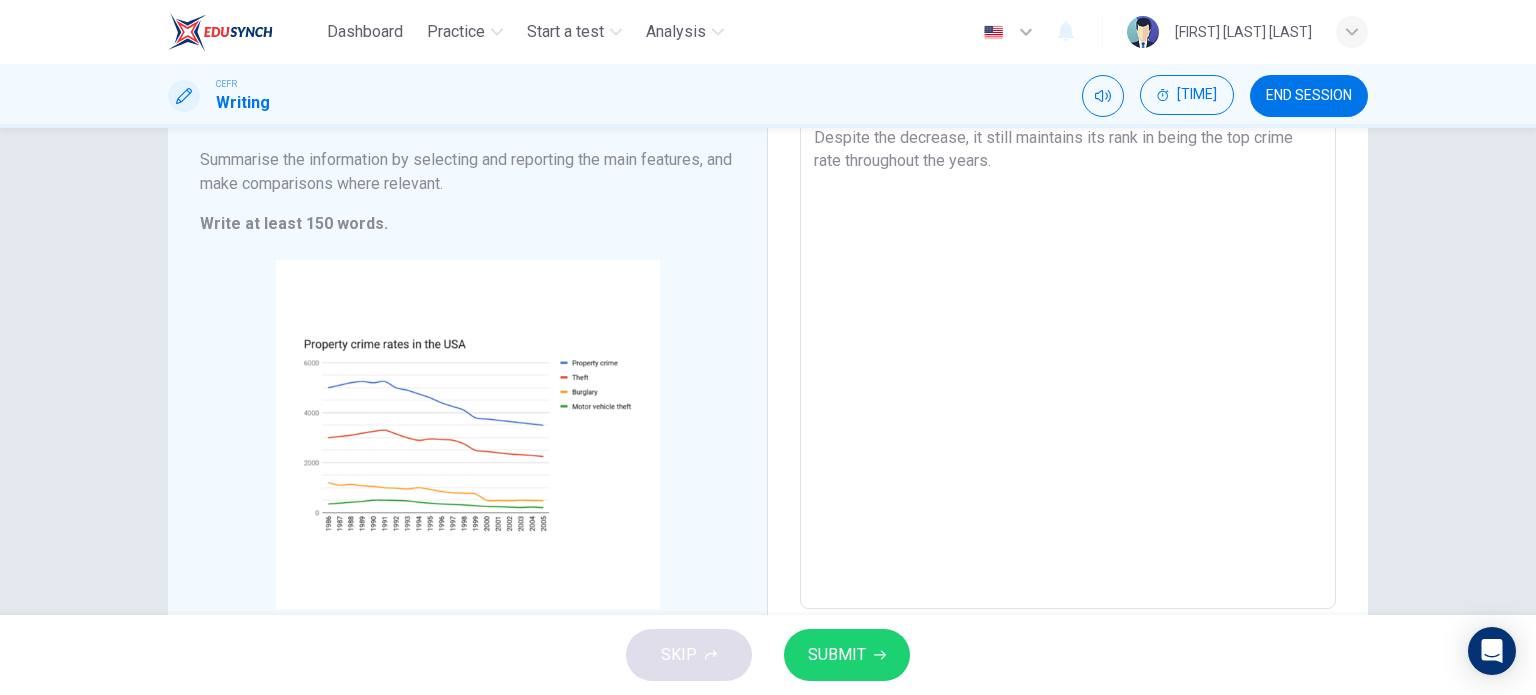 scroll, scrollTop: 196, scrollLeft: 0, axis: vertical 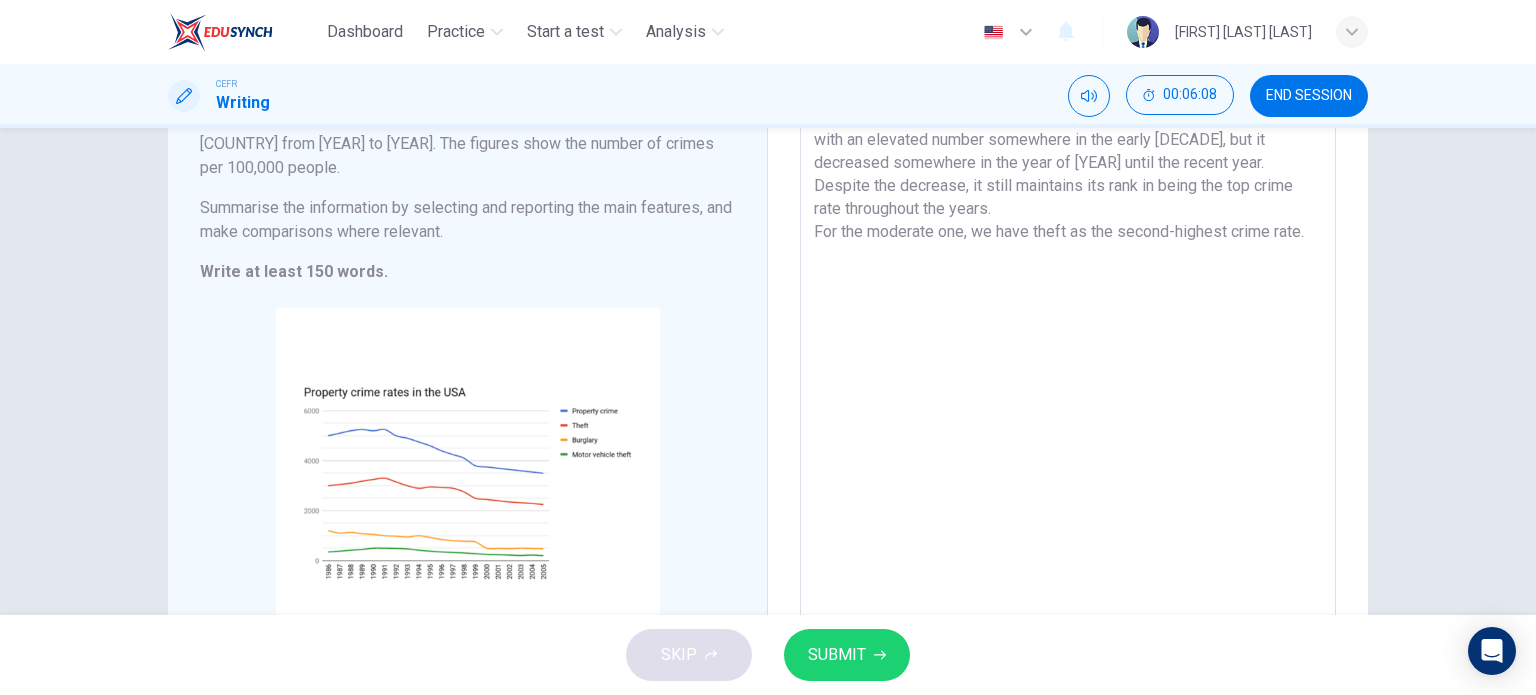 click on "The chart depicts four different types of property crimes ranging from the year of [YEAR] to [YEAR] in the [COUNTRY].
The highest property crime rate throughout the year was property crime, with an elevated number somewhere in the early [DECADE], but it decreased somewhere in the year of [YEAR] until the recent year. Despite the decrease, it still maintains its rank in being the top crime rate throughout the years.
For the moderate one, we have theft as the second-highest crime rate." at bounding box center [1068, 350] 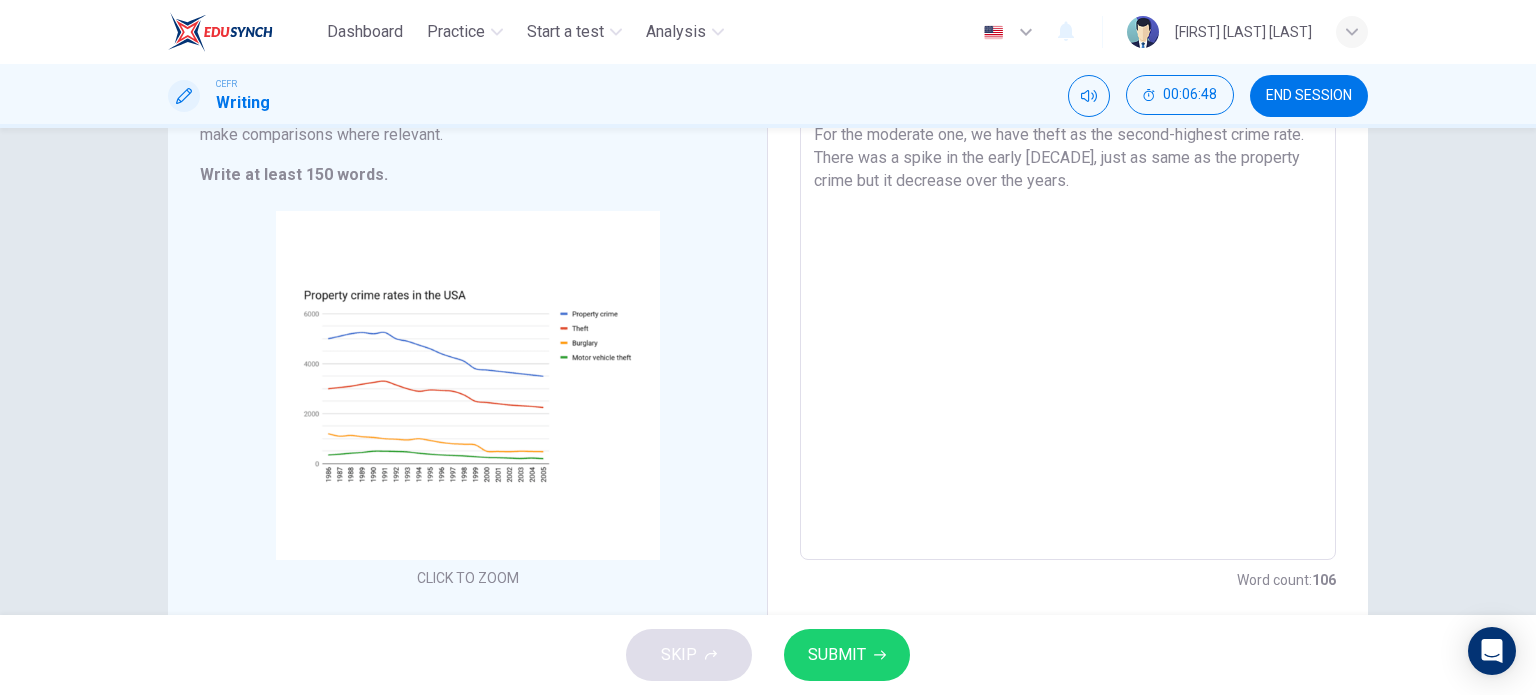 scroll, scrollTop: 296, scrollLeft: 0, axis: vertical 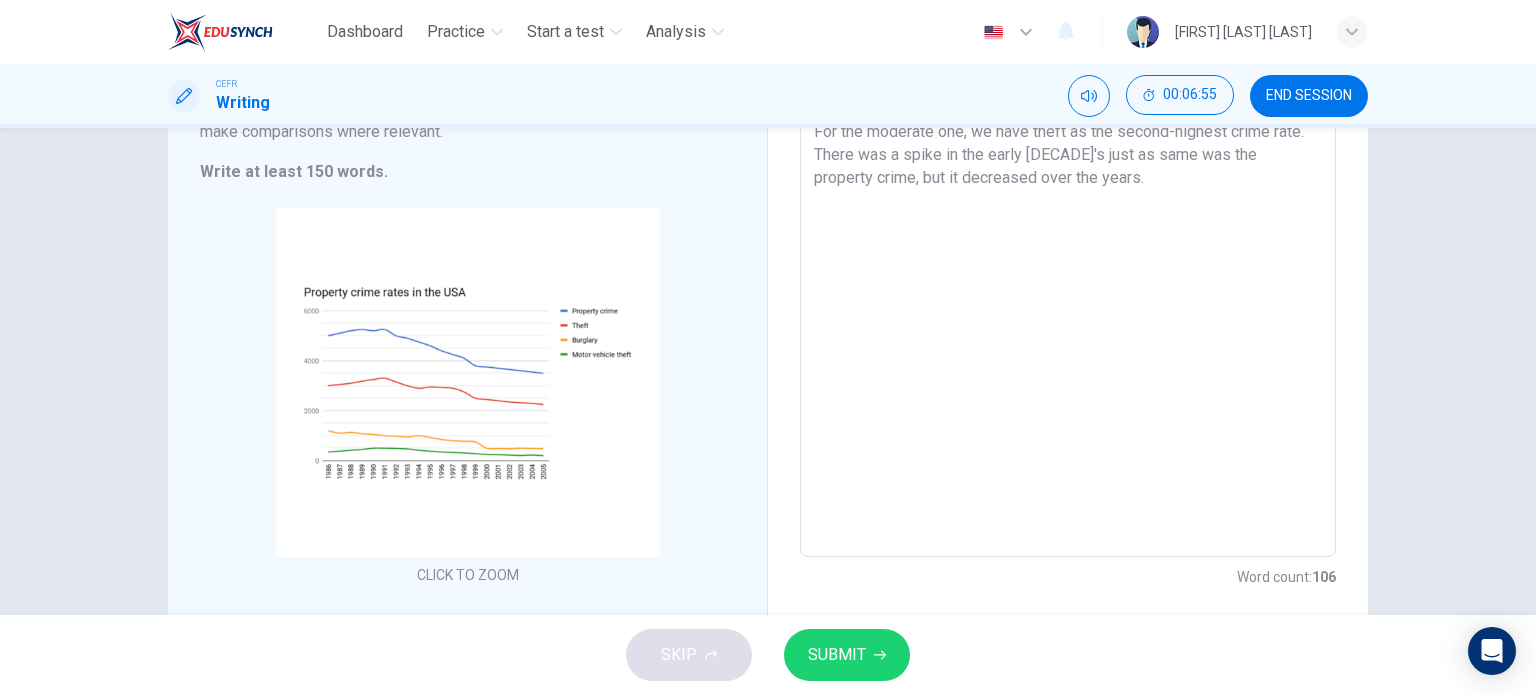 click on "The chart depicts four different types of property crimes ranging from the year of [YEAR] to [YEAR] in the [COUNTRY].
The highest property crime rate throughout the year was property crime, with an elevated number somewhere in the early [DECADE]'s, but it decreased somewhere in the year of [YEAR] until the recent year. Despite the decrease, it still maintains its rank in being the top crime rate throughout the years.
For the moderate one, we have theft as the second-highest crime rate. There was a spike in the early [DECADE]'s just as same was the property crime, but it decreased over the years." at bounding box center [1068, 250] 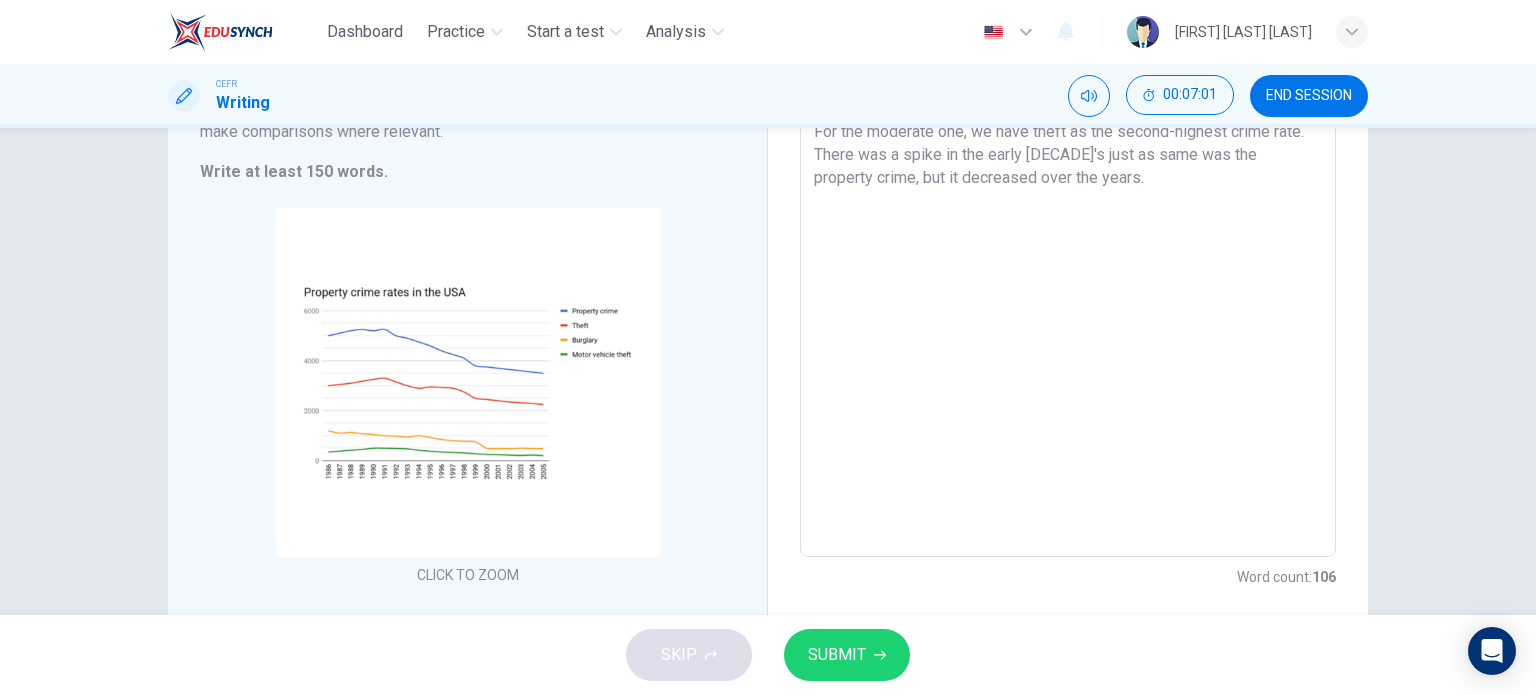 click on "The chart depicts four different types of property crimes ranging from the year of [YEAR] to [YEAR] in the [COUNTRY].
The highest property crime rate throughout the year was property crime, with an elevated number somewhere in the early [DECADE]'s, but it decreased somewhere in the year of [YEAR] until the recent year. Despite the decrease, it still maintains its rank in being the top crime rate throughout the years.
For the moderate one, we have theft as the second-highest crime rate. There was a spike in the early [DECADE]'s just as same was the property crime, but it decreased over the years." at bounding box center (1068, 250) 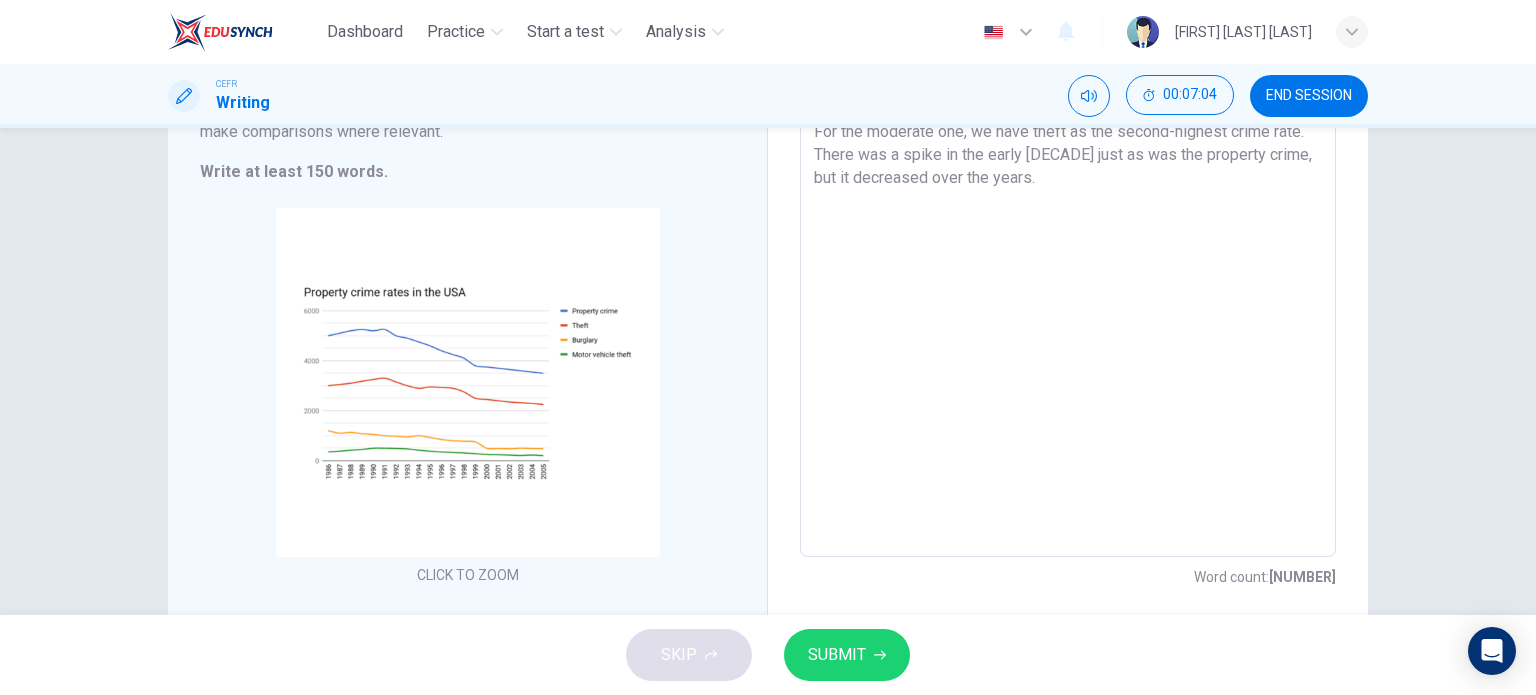 click on "The chart depicts four different types of property crimes ranging from the year of [YEAR] to [YEAR] in the [COUNTRY].
The highest property crime rate throughout the year was property crime, with an elevated number somewhere in the early [DECADE], but it decreased somewhere in the year of [YEAR] until the recent year. Despite the decrease, it still maintains its rank in being the top crime rate throughout the years.
For the moderate one, we have theft as the second-highest crime rate. There was a spike in the early [DECADE] just as was the property crime, but it decreased over the years." at bounding box center [1068, 250] 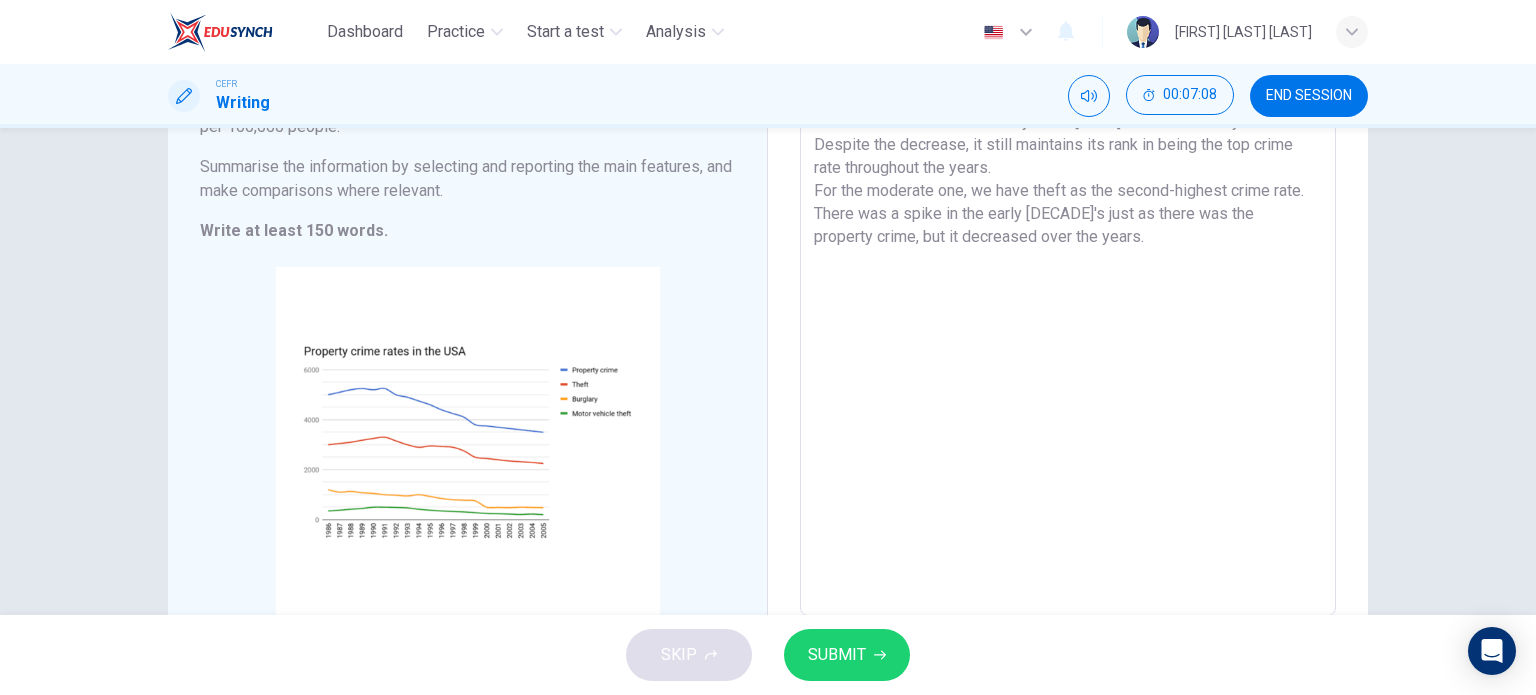 scroll, scrollTop: 196, scrollLeft: 0, axis: vertical 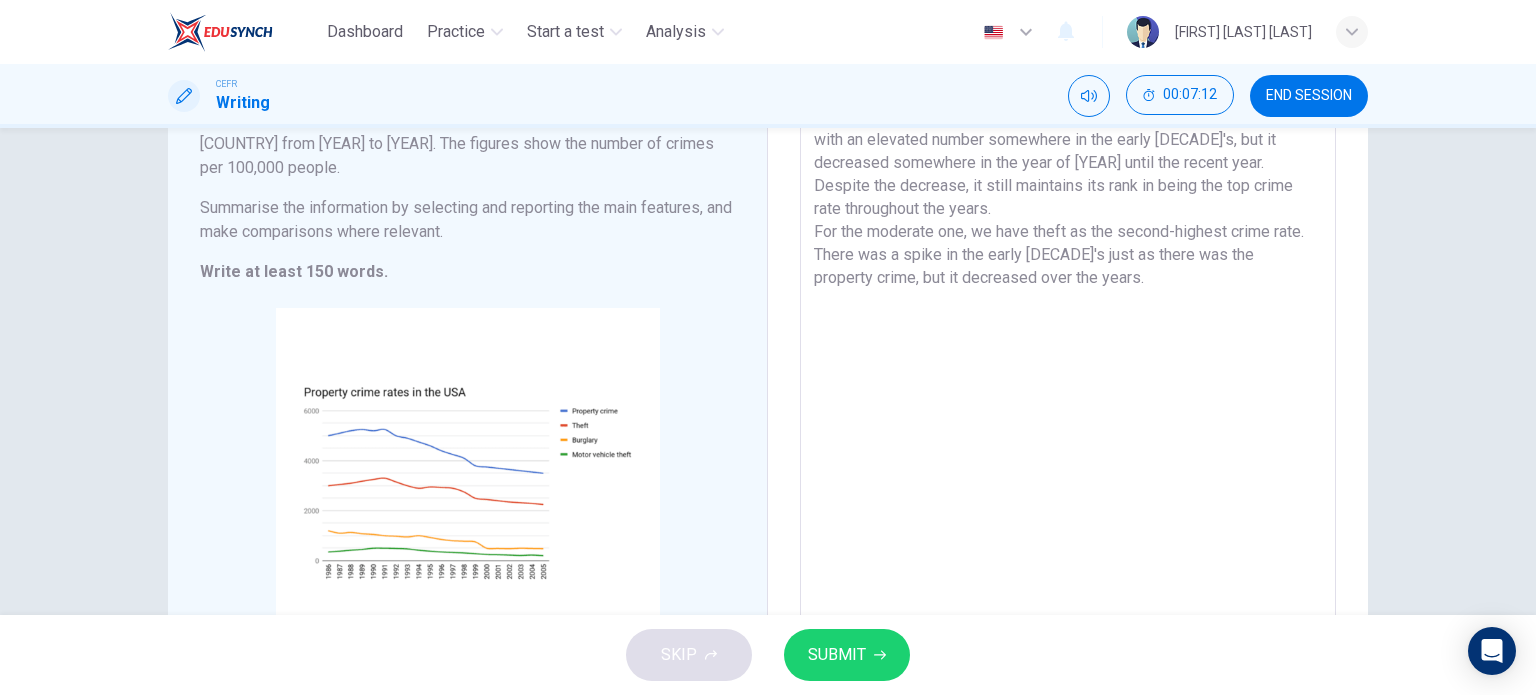 drag, startPoint x: 1179, startPoint y: 263, endPoint x: 1101, endPoint y: 255, distance: 78.40918 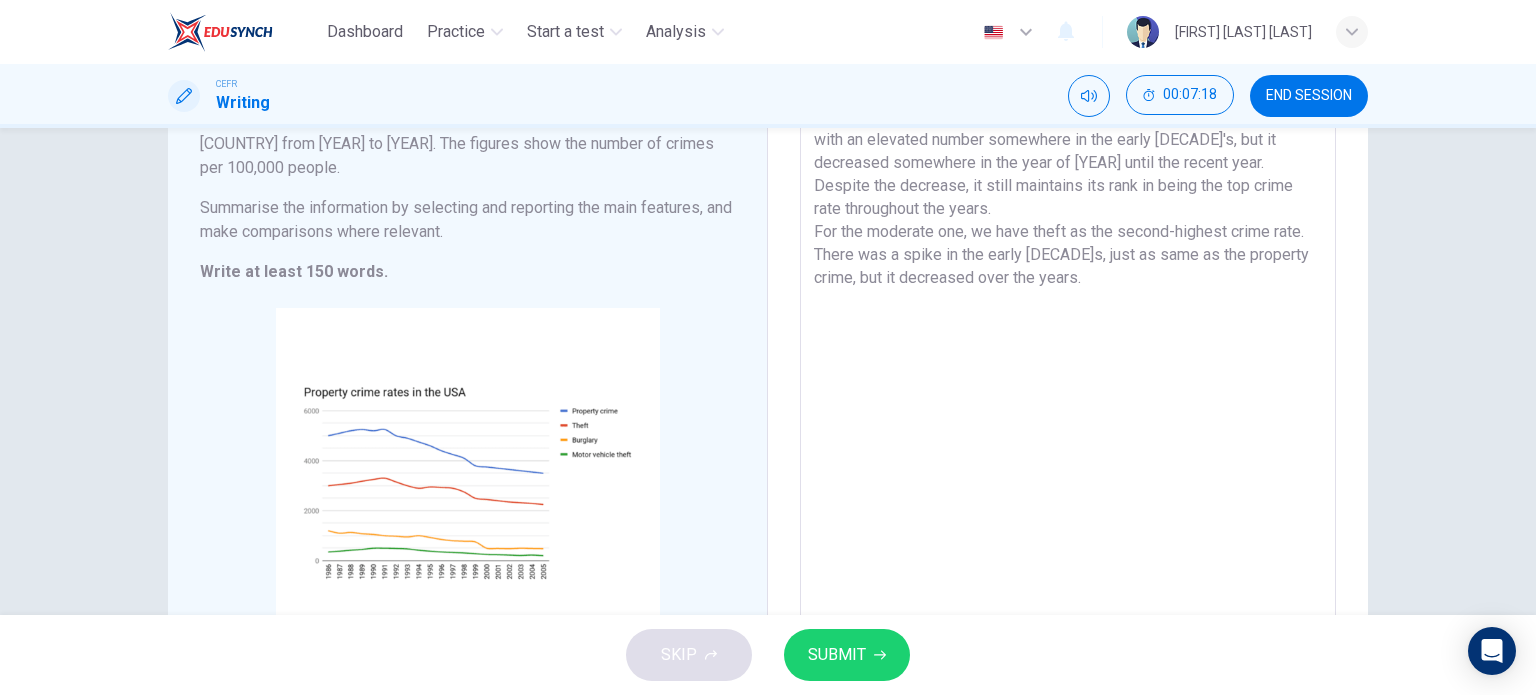 click on "The chart depicts four different types of property crimes ranging from the year of [YEAR] to [YEAR] in the [STATE].
The highest property crime rate throughout the year was property crime, with an elevated number somewhere in the early [DECADE]'s, but it decreased somewhere in the year of [YEAR] until the recent year. Despite the decrease, it still maintains its rank in being the top crime rate throughout the years.
For the moderate one, we have theft as the second-highest crime rate. There was a spike in the early [DECADE]s, just as same as the property crime, but it decreased over the years." at bounding box center (1068, 350) 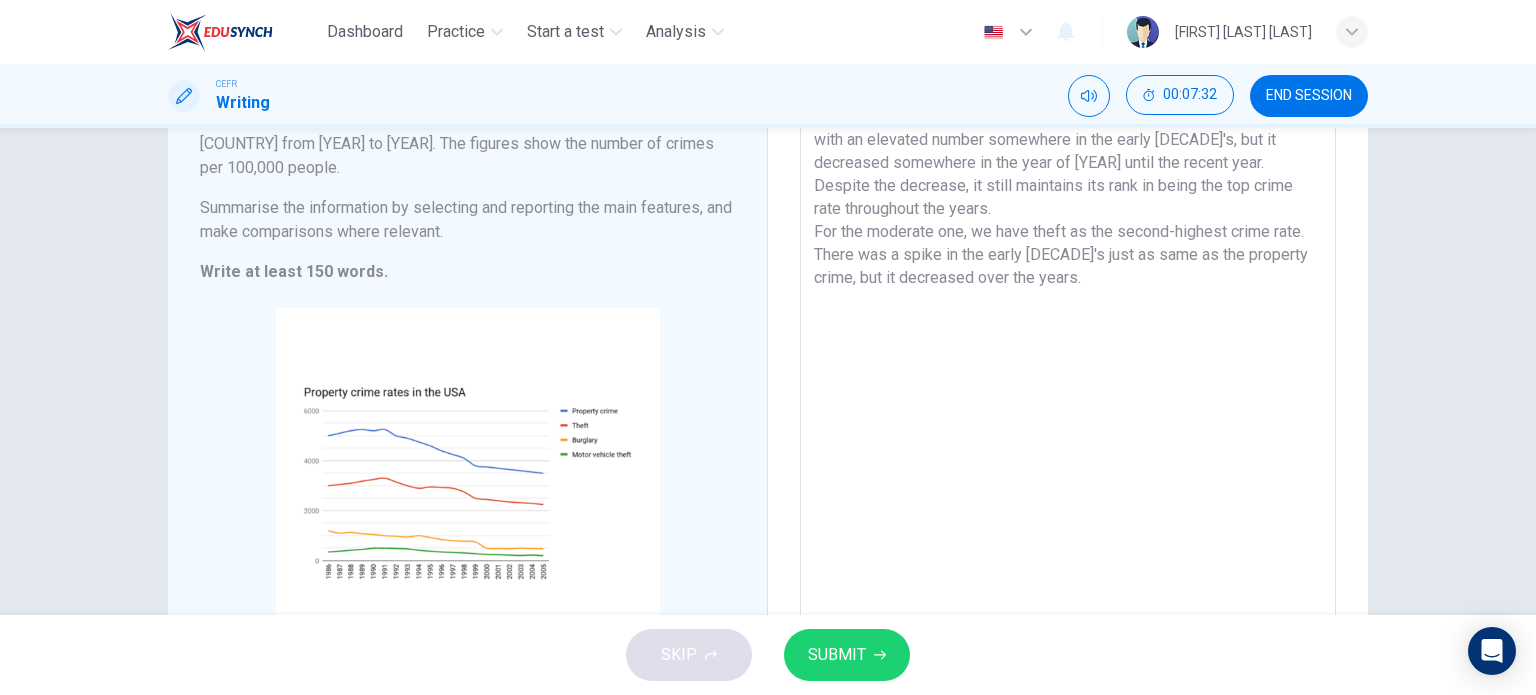 drag, startPoint x: 1185, startPoint y: 243, endPoint x: 1197, endPoint y: 243, distance: 12 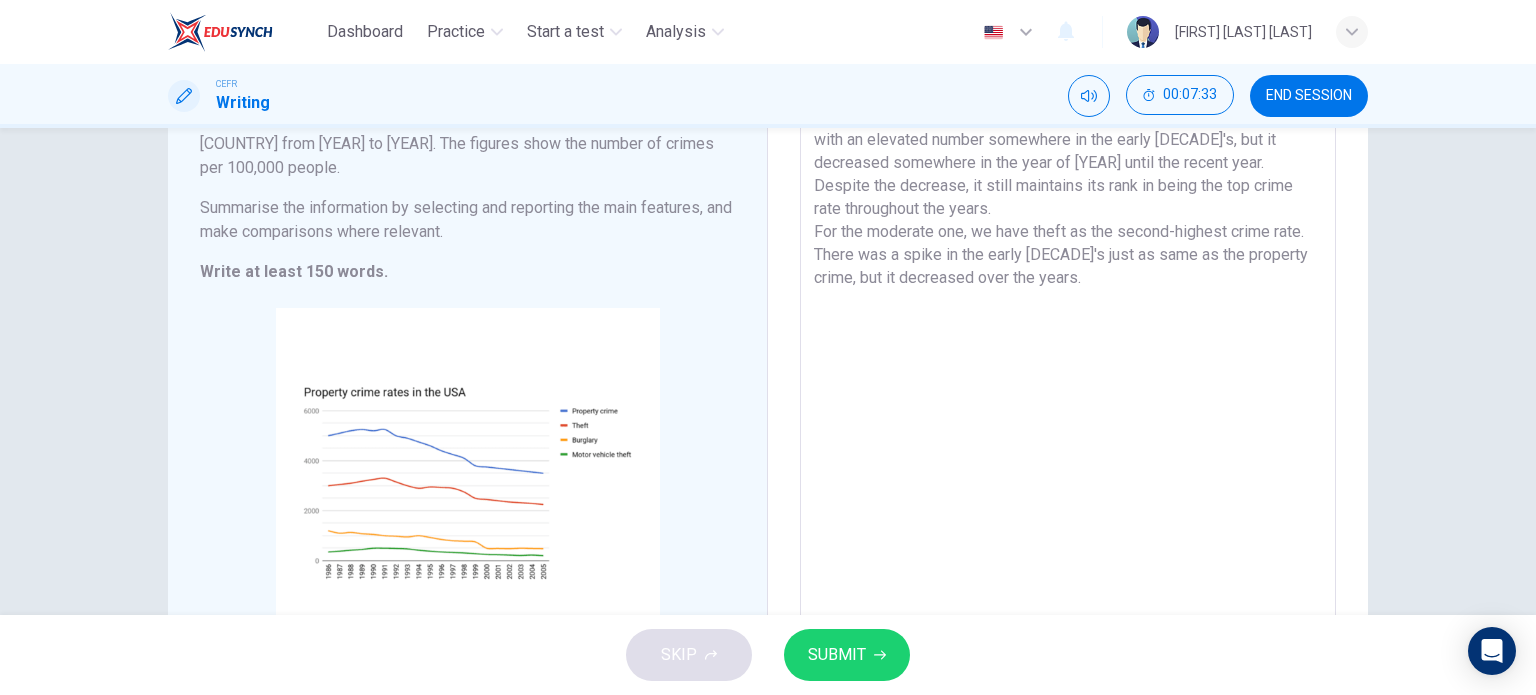 click on "The chart depicts four different types of property crimes ranging from the year of [YEAR] to [YEAR] in the [COUNTRY].
The highest property crime rate throughout the year was property crime, with an elevated number somewhere in the early [DECADE]'s, but it decreased somewhere in the year of [YEAR] until the recent year. Despite the decrease, it still maintains its rank in being the top crime rate throughout the years.
For the moderate one, we have theft as the second-highest crime rate. There was a spike in the early [DECADE]'s just as same as the property crime, but it decreased over the years." at bounding box center [1068, 350] 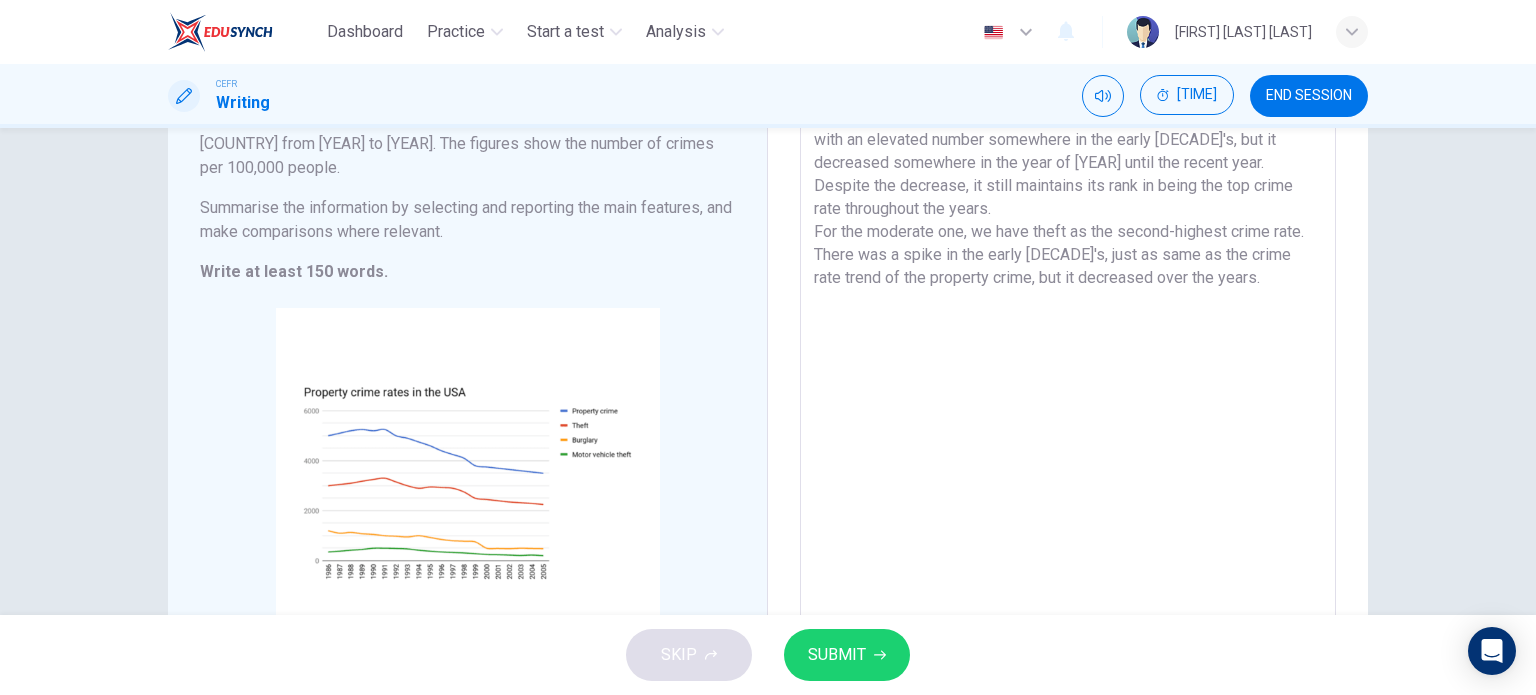 click on "The chart depicts four different types of property crimes ranging from the year of [YEAR] to [YEAR] in the [COUNTRY].
The highest property crime rate throughout the year was property crime, with an elevated number somewhere in the early [DECADE]'s, but it decreased somewhere in the year of [YEAR] until the recent year. Despite the decrease, it still maintains its rank in being the top crime rate throughout the years.
For the moderate one, we have theft as the second-highest crime rate. There was a spike in the early [DECADE]'s, just as same as the crime rate trend of the property crime, but it decreased over the years." at bounding box center [1068, 350] 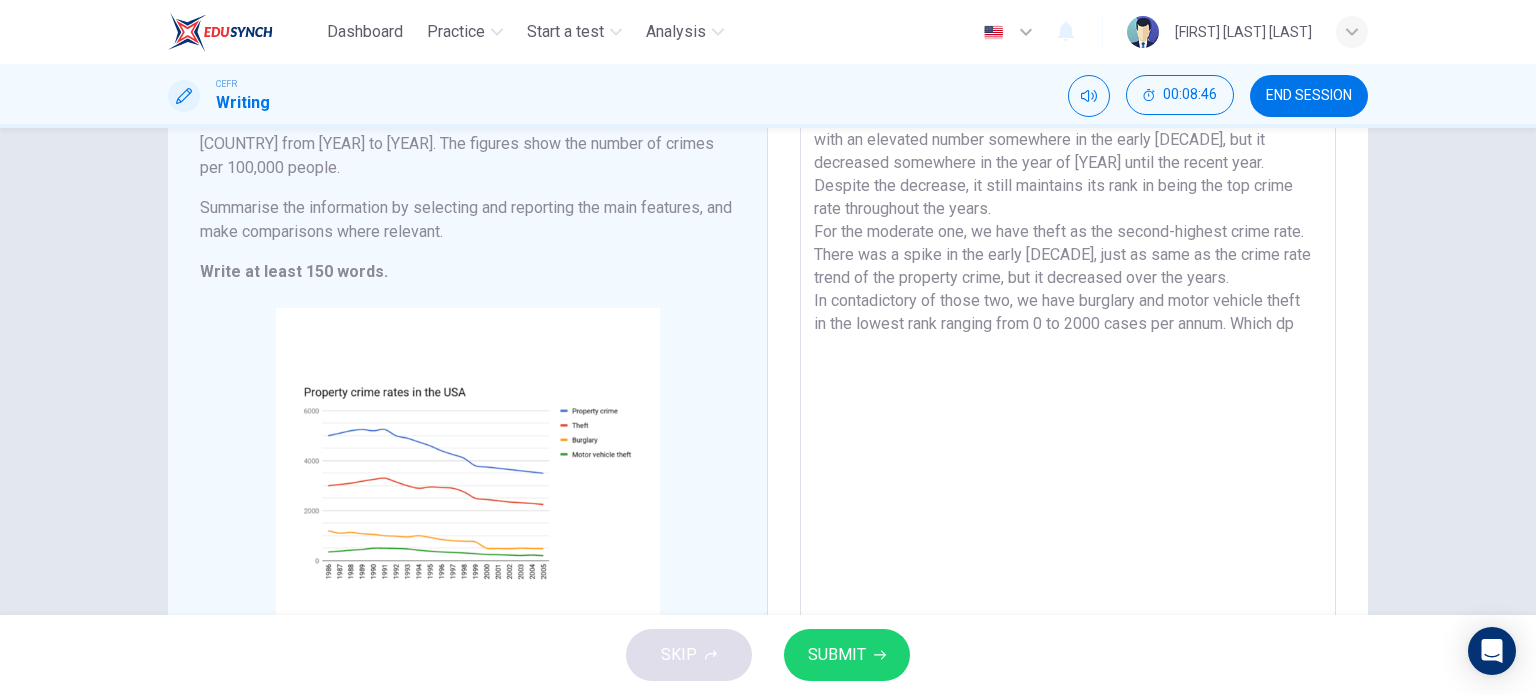 click on "The chart depicts four different types of property crimes ranging from the year of [YEAR] to [YEAR] in the [COUNTRY].
The highest property crime rate throughout the year was property crime, with an elevated number somewhere in the early [DECADE], but it decreased somewhere in the year of [YEAR] until the recent year. Despite the decrease, it still maintains its rank in being the top crime rate throughout the years.
For the moderate one, we have theft as the second-highest crime rate. There was a spike in the early [DECADE], just as same as the crime rate trend of the property crime, but it decreased over the years.
In contadictory of those two, we have burglary and motor vehicle theft in the lowest rank ranging from 0 to 2000 cases per annum. Which dp" at bounding box center (1068, 350) 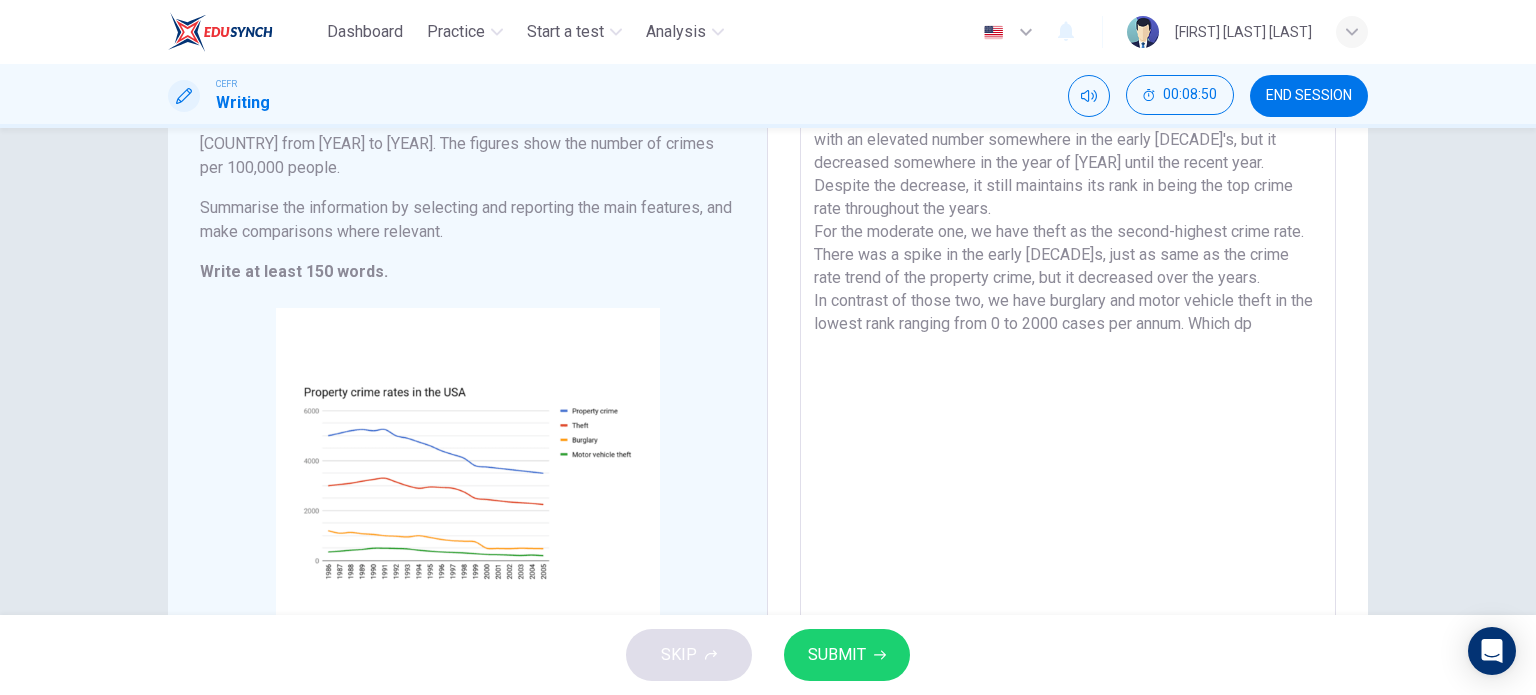 click on "The chart depicts four different types of property crimes ranging from the year of [YEAR] to [YEAR] in the [COUNTRY].
The highest property crime rate throughout the year was property crime, with an elevated number somewhere in the early [DECADE]'s, but it decreased somewhere in the year of [YEAR] until the recent year. Despite the decrease, it still maintains its rank in being the top crime rate throughout the years.
For the moderate one, we have theft as the second-highest crime rate. There was a spike in the early [DECADE]s, just as same as the crime rate trend of the property crime, but it decreased over the years.
In contrast of those two, we have burglary and motor vehicle theft in the lowest rank ranging from 0 to 2000 cases per annum. Which dp" at bounding box center [1068, 350] 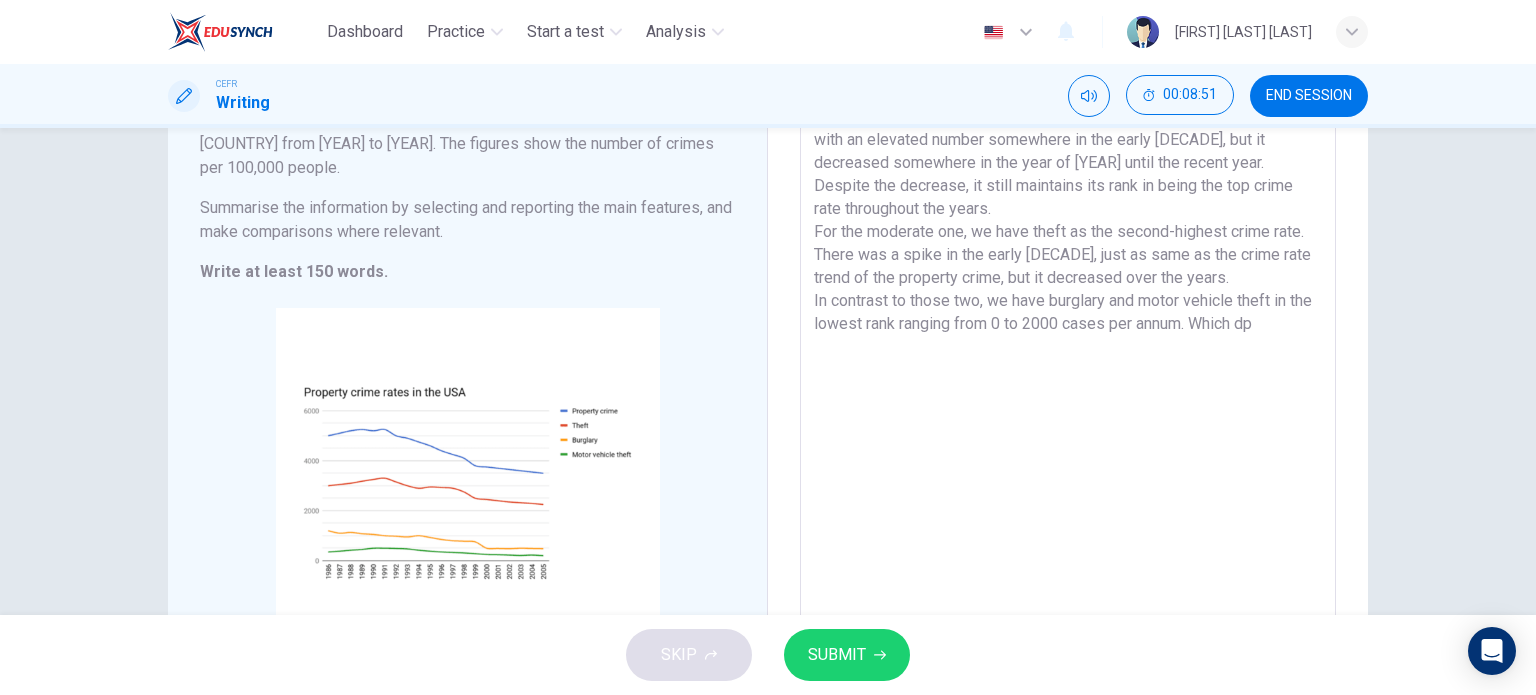 click on "The chart depicts four different types of property crimes ranging from the year of [YEAR] to [YEAR] in the [COUNTRY].
The highest property crime rate throughout the year was property crime, with an elevated number somewhere in the early [DECADE], but it decreased somewhere in the year of [YEAR] until the recent year. Despite the decrease, it still maintains its rank in being the top crime rate throughout the years.
For the moderate one, we have theft as the second-highest crime rate. There was a spike in the early [DECADE], just as same as the crime rate trend of the property crime, but it decreased over the years.
In contrast to those two, we have burglary and motor vehicle theft in the lowest rank ranging from 0 to 2000 cases per annum. Which dp" at bounding box center [1068, 350] 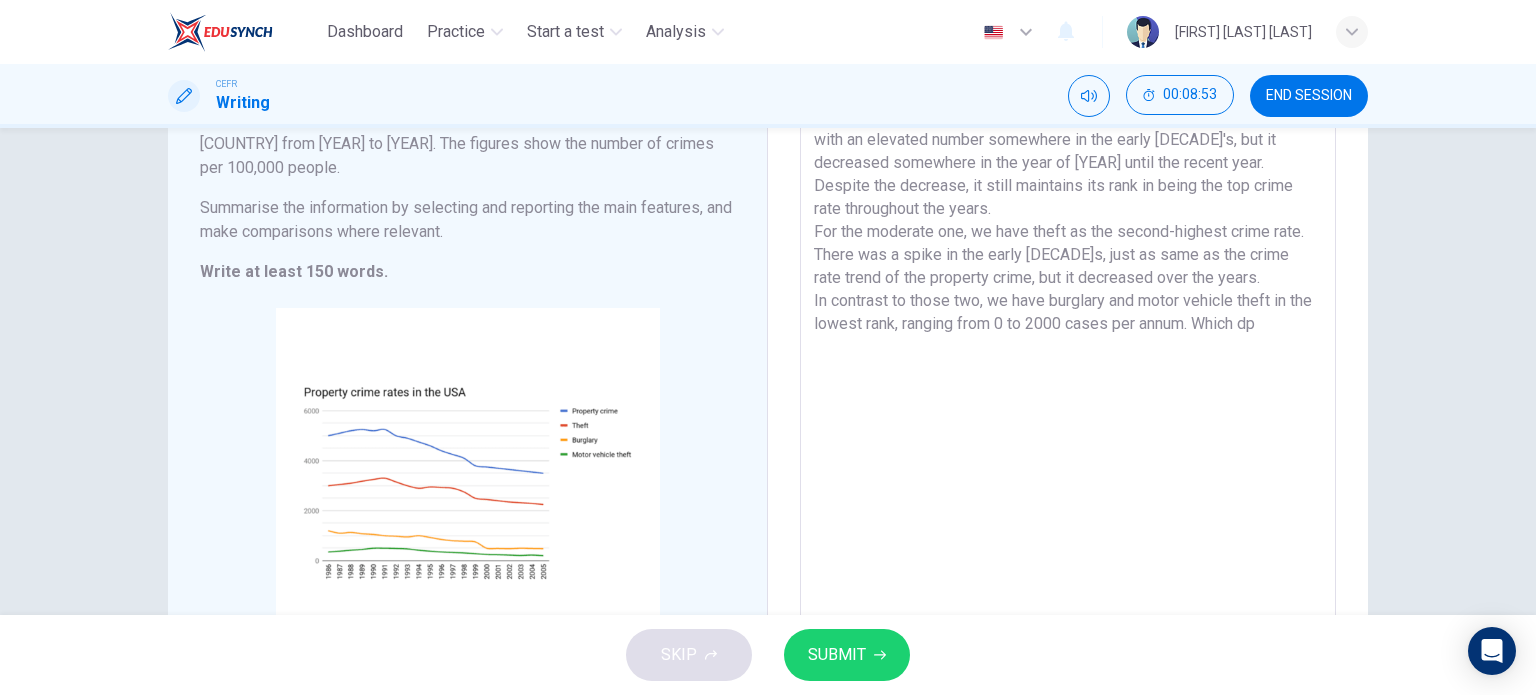 click on "The chart depicts four different types of property crimes ranging from the year of [YEAR] to [YEAR] in the [COUNTRY].
The highest property crime rate throughout the year was property crime, with an elevated number somewhere in the early [DECADE]'s, but it decreased somewhere in the year of [YEAR] until the recent year. Despite the decrease, it still maintains its rank in being the top crime rate throughout the years.
For the moderate one, we have theft as the second-highest crime rate. There was a spike in the early [DECADE]s, just as same as the crime rate trend of the property crime, but it decreased over the years.
In contrast to those two, we have burglary and motor vehicle theft in the lowest rank, ranging from 0 to 2000 cases per annum. Which dp" at bounding box center [1068, 350] 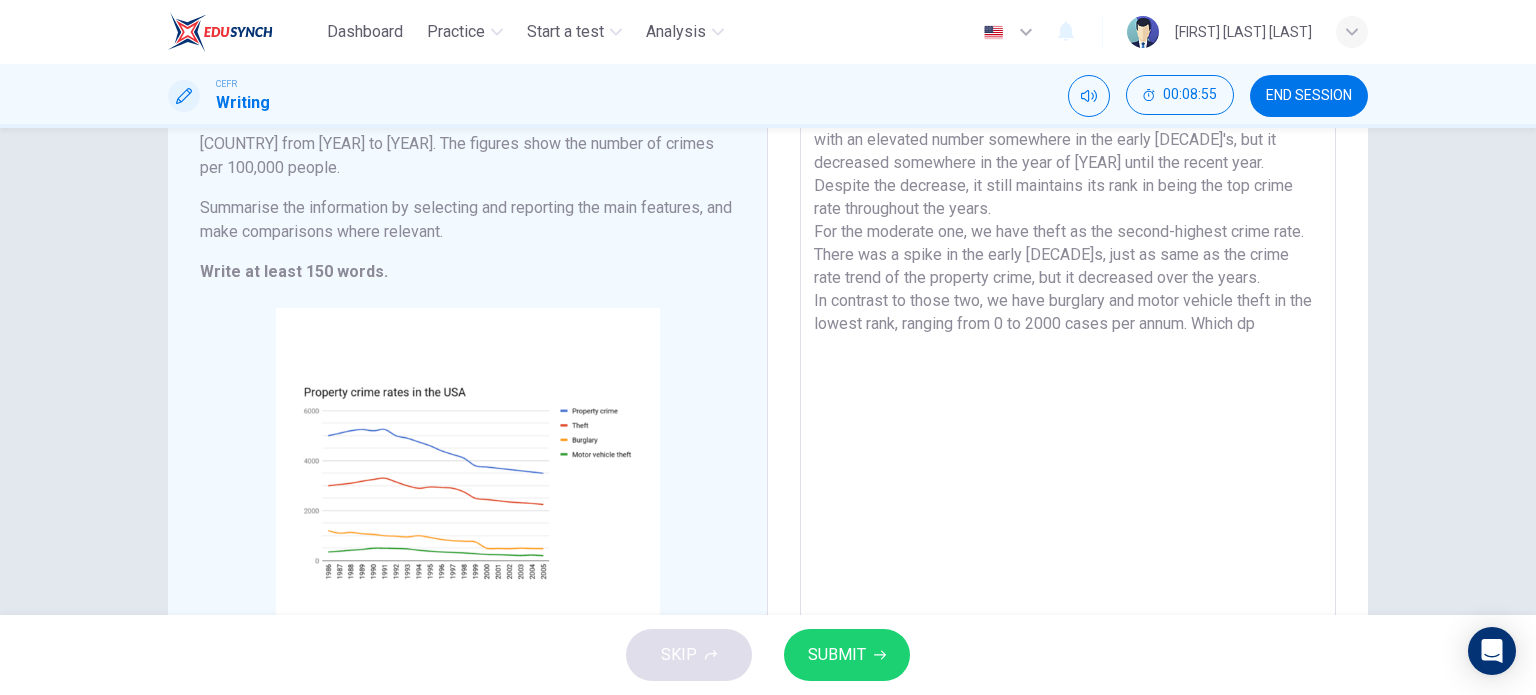 click on "The chart depicts four different types of property crimes ranging from the year of [YEAR] to [YEAR] in the [COUNTRY].
The highest property crime rate throughout the year was property crime, with an elevated number somewhere in the early [DECADE], but it decreased somewhere in the year of [YEAR] until the recent year. Despite the decrease, it still maintains its rank in being the top crime rate throughout the years.
For the moderate one, we have theft as the second-highest crime rate. There was a spike in the early [DECADE], just as same as the crime rate trend of the property crime, but it decreased over the years.
In contrast to those two, we have burglary and motor vehicle theft in the lowest rank, ranging from 0 to 2000 cases per annum. Which dp x ​" at bounding box center [1068, 349] 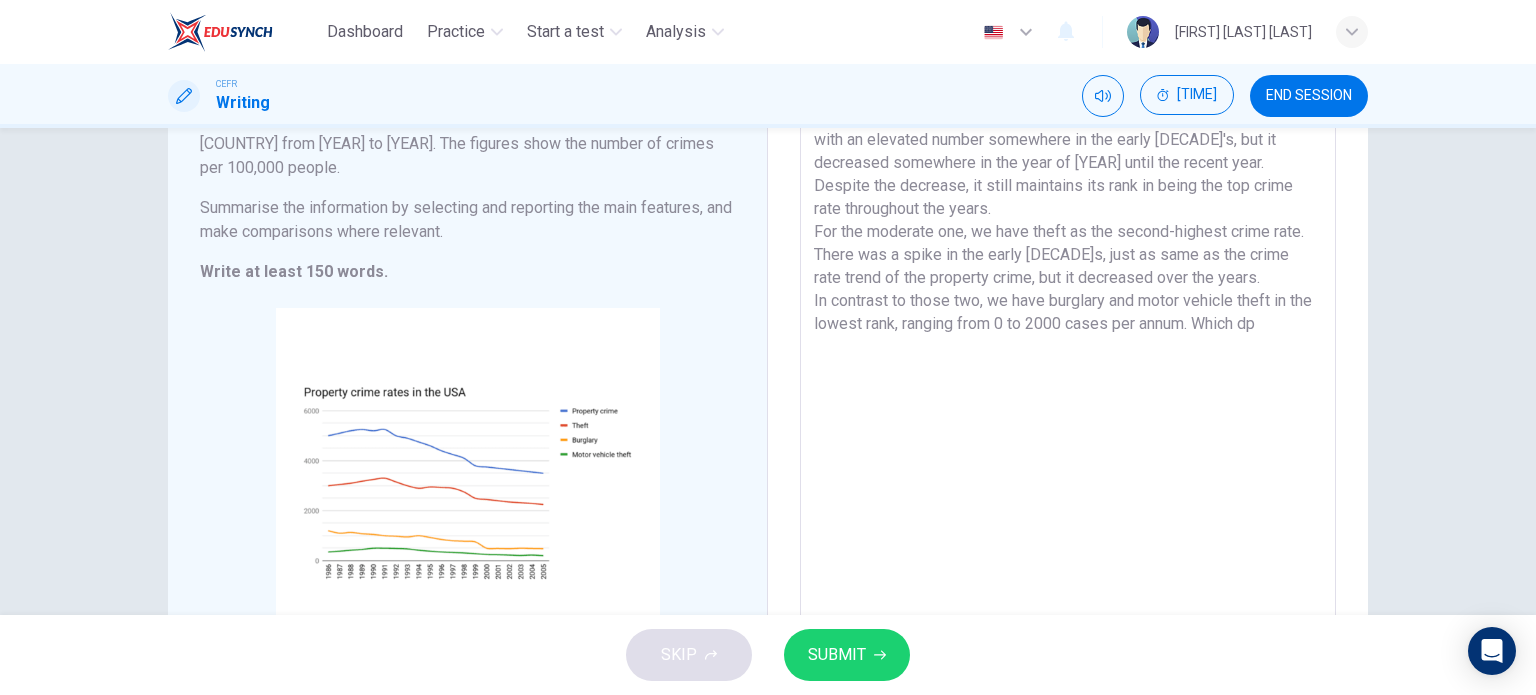 click on "The chart depicts four different types of property crimes ranging from the year of [YEAR] to [YEAR] in the [COUNTRY].
The highest property crime rate throughout the year was property crime, with an elevated number somewhere in the early [DECADE]'s, but it decreased somewhere in the year of [YEAR] until the recent year. Despite the decrease, it still maintains its rank in being the top crime rate throughout the years.
For the moderate one, we have theft as the second-highest crime rate. There was a spike in the early [DECADE]s, just as same as the crime rate trend of the property crime, but it decreased over the years.
In contrast to those two, we have burglary and motor vehicle theft in the lowest rank, ranging from 0 to 2000 cases per annum. Which dp" at bounding box center [1068, 350] 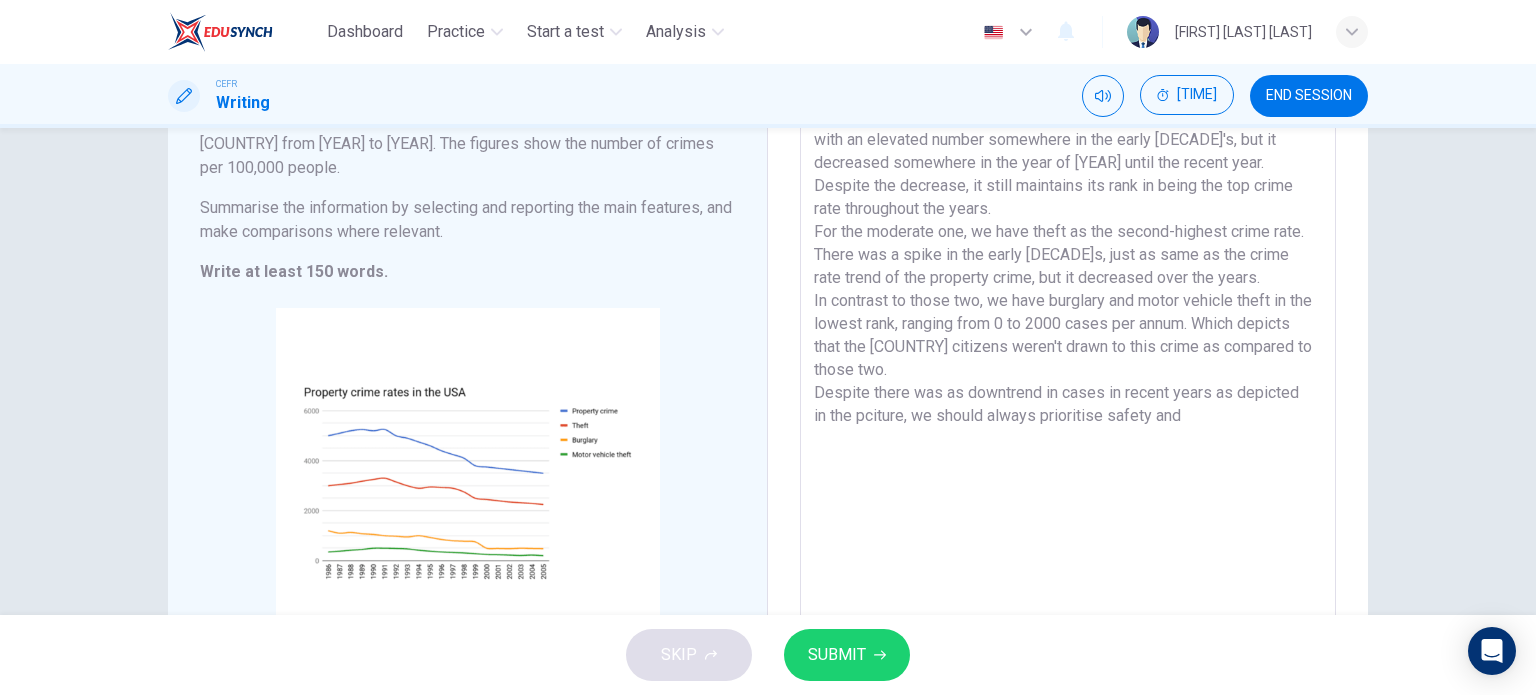 click on "The chart depicts four different types of property crimes ranging from the year of [YEAR] to [YEAR] in the [COUNTRY].
The highest property crime rate throughout the year was property crime, with an elevated number somewhere in the early [DECADE]'s, but it decreased somewhere in the year of [YEAR] until the recent year. Despite the decrease, it still maintains its rank in being the top crime rate throughout the years.
For the moderate one, we have theft as the second-highest crime rate. There was a spike in the early [DECADE]s, just as same as the crime rate trend of the property crime, but it decreased over the years.
In contrast to those two, we have burglary and motor vehicle theft in the lowest rank, ranging from 0 to 2000 cases per annum. Which depicts that the [COUNTRY] citizens weren't drawn to this crime as compared to those two.
Despite there was as downtrend in cases in recent years as depicted in the pciture, we should always prioritise safety and" at bounding box center [1068, 350] 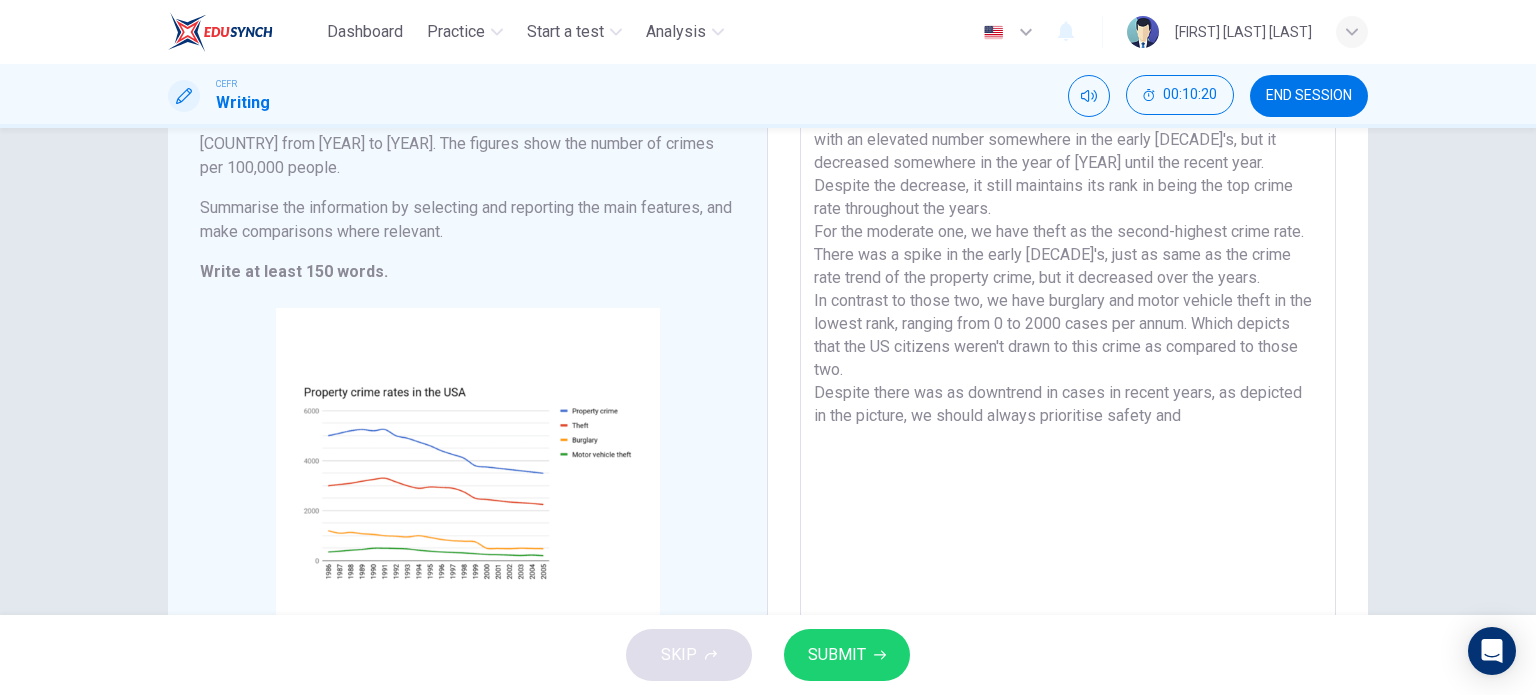 click on "The chart depicts four different types of property crimes ranging from the year of [YEAR] to [YEAR] in the [COUNTRY].
The highest property crime rate throughout the year was property crime, with an elevated number somewhere in the early [DECADE]'s, but it decreased somewhere in the year of [YEAR] until the recent year. Despite the decrease, it still maintains its rank in being the top crime rate throughout the years.
For the moderate one, we have theft as the second-highest crime rate. There was a spike in the early [DECADE]'s, just as same as the crime rate trend of the property crime, but it decreased over the years.
In contrast to those two, we have burglary and motor vehicle theft in the lowest rank, ranging from 0 to 2000 cases per annum. Which depicts that the US citizens weren't drawn to this crime as compared to those two.
Despite there was as downtrend in cases in recent years, as depicted in the picture, we should always prioritise safety and" at bounding box center [1068, 350] 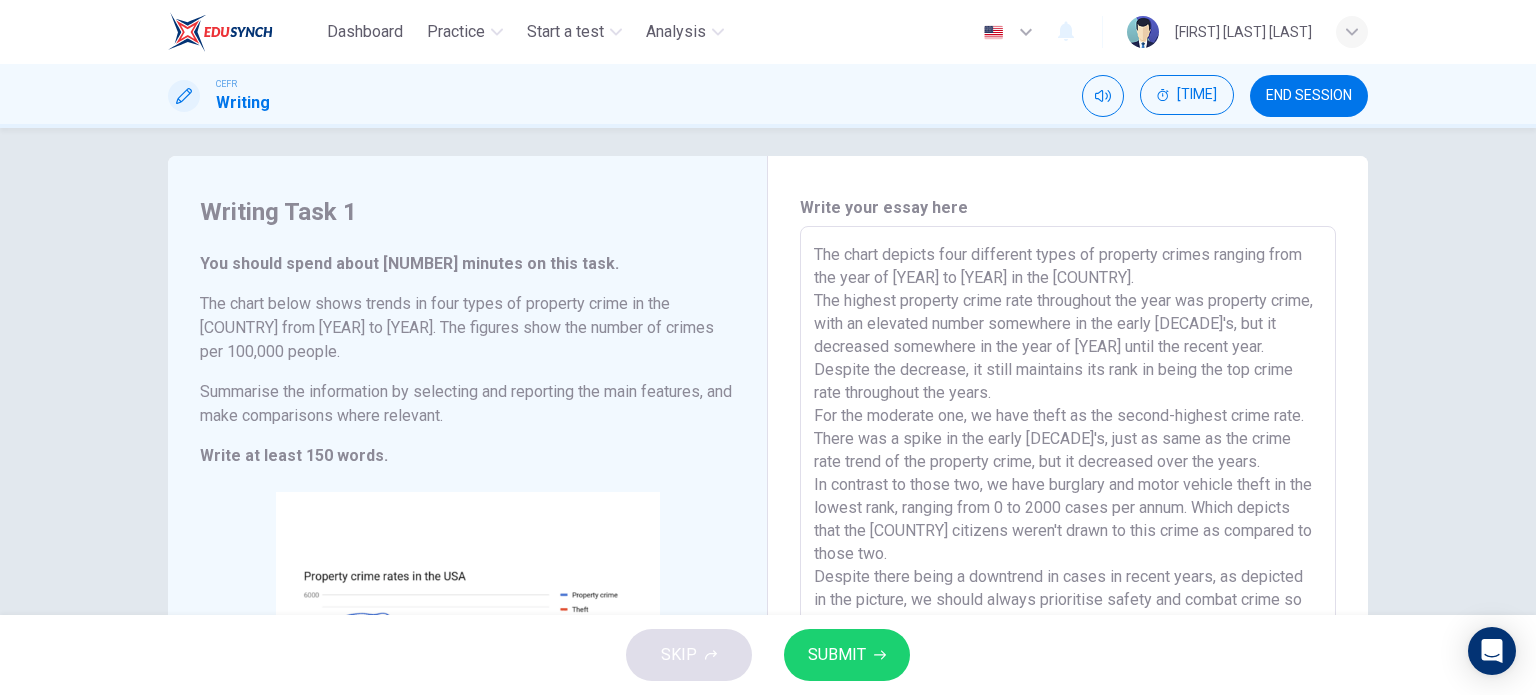 scroll, scrollTop: 0, scrollLeft: 0, axis: both 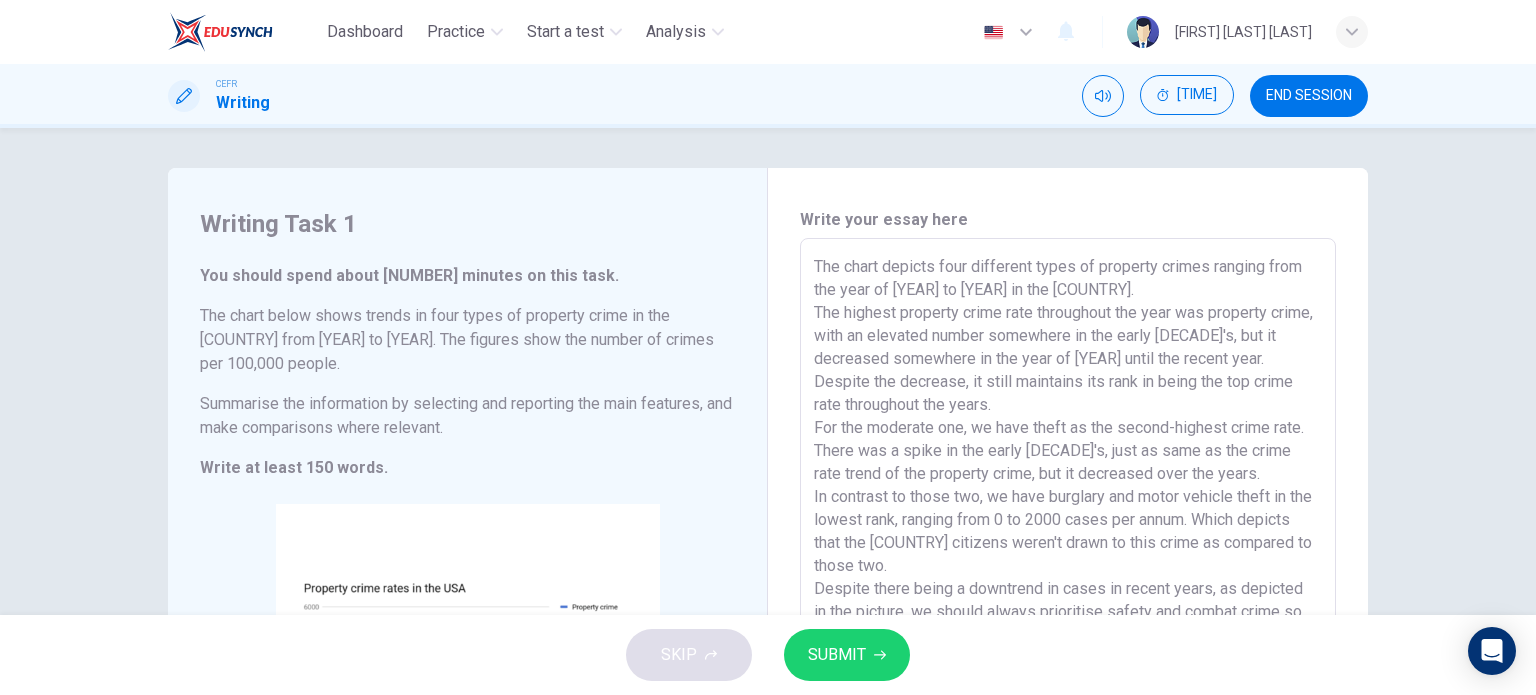 drag, startPoint x: 1152, startPoint y: 443, endPoint x: 809, endPoint y: 249, distance: 394.06216 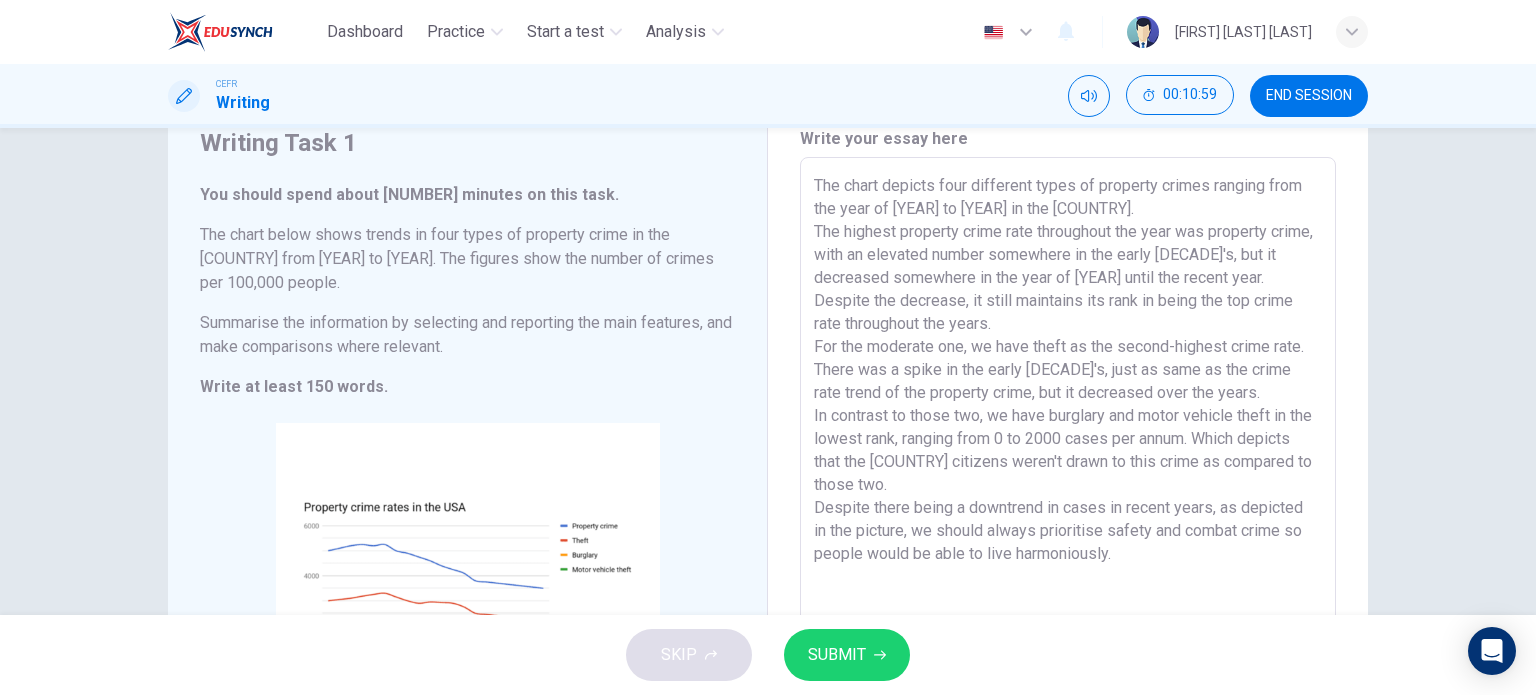 scroll, scrollTop: 200, scrollLeft: 0, axis: vertical 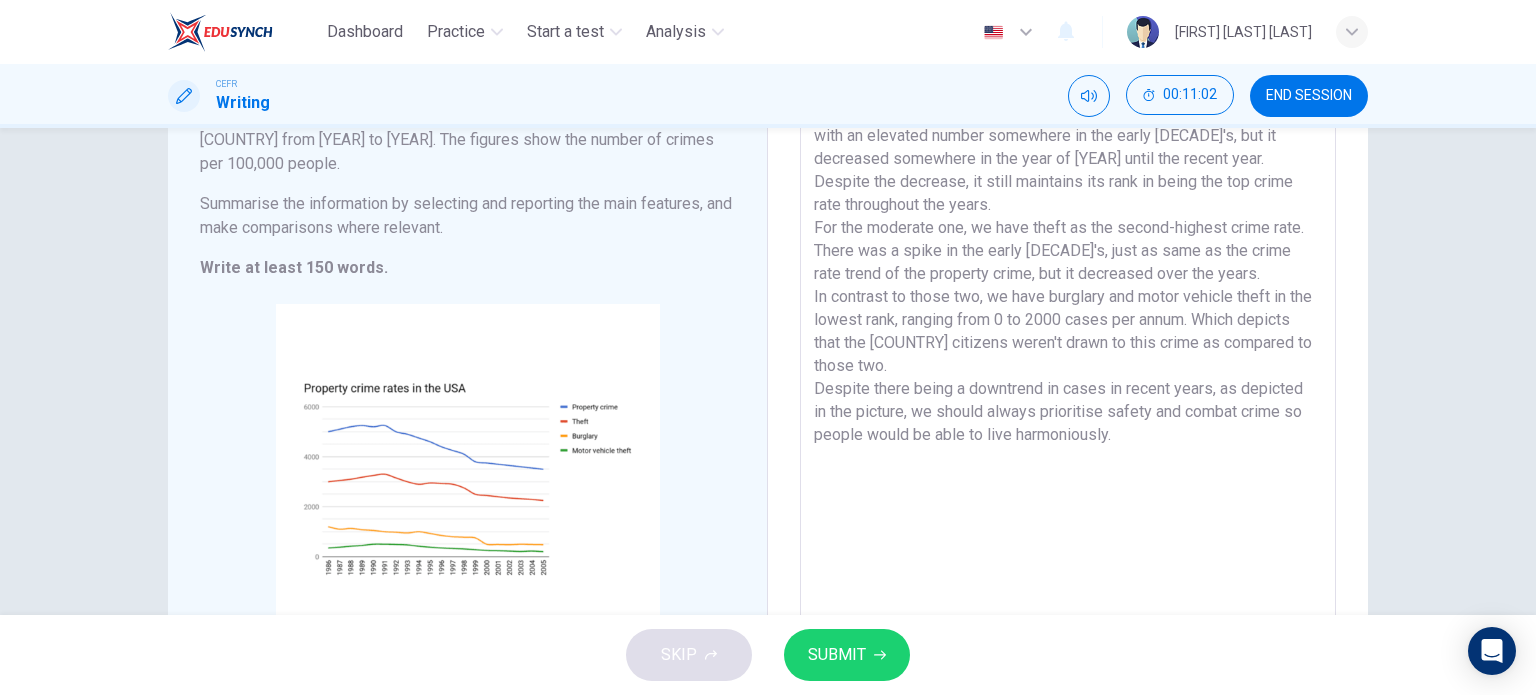 type on "The chart depicts four different types of property crimes ranging from the year of [YEAR] to [YEAR] in the [COUNTRY].
The highest property crime rate throughout the year was property crime, with an elevated number somewhere in the early [DECADE]'s, but it decreased somewhere in the year of [YEAR] until the recent year. Despite the decrease, it still maintains its rank in being the top crime rate throughout the years.
For the moderate one, we have theft as the second-highest crime rate. There was a spike in the early [DECADE]'s, just as same as the crime rate trend of the property crime, but it decreased over the years.
In contrast to those two, we have burglary and motor vehicle theft in the lowest rank, ranging from 0 to 2000 cases per annum. Which depicts that the [COUNTRY] citizens weren't drawn to this crime as compared to those two.
Despite there being a downtrend in cases in recent years, as depicted in the picture, we should always prioritise safety and combat crime so people would be able to live harmoniously." 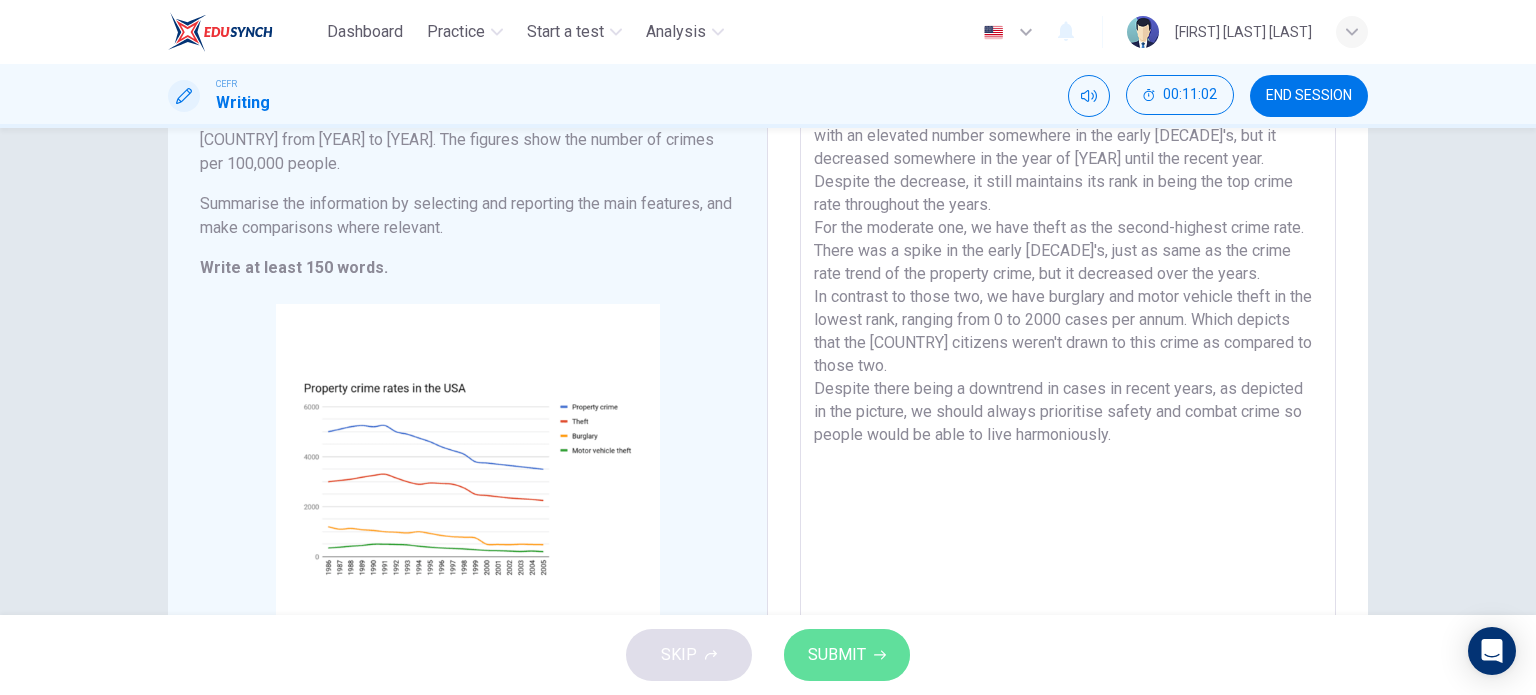 click on "SUBMIT" at bounding box center (847, 655) 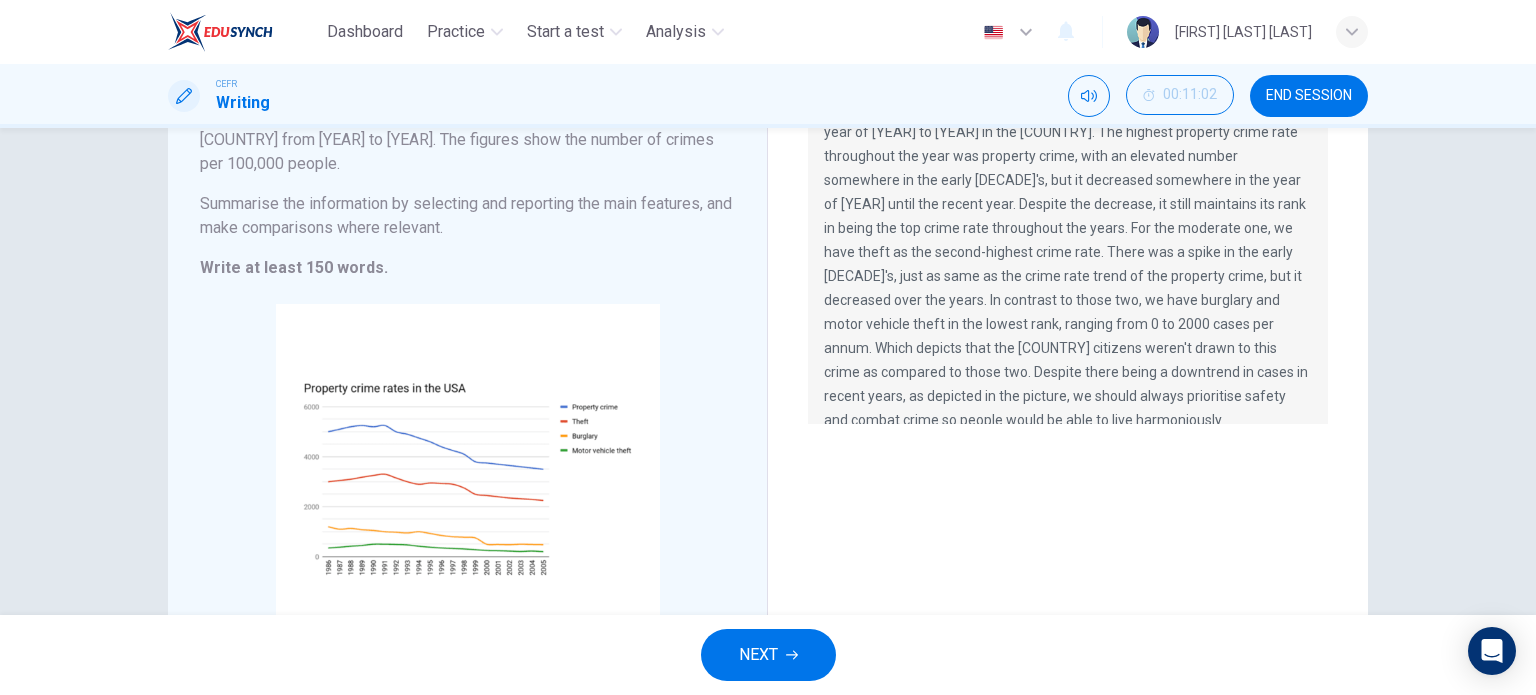 scroll, scrollTop: 0, scrollLeft: 0, axis: both 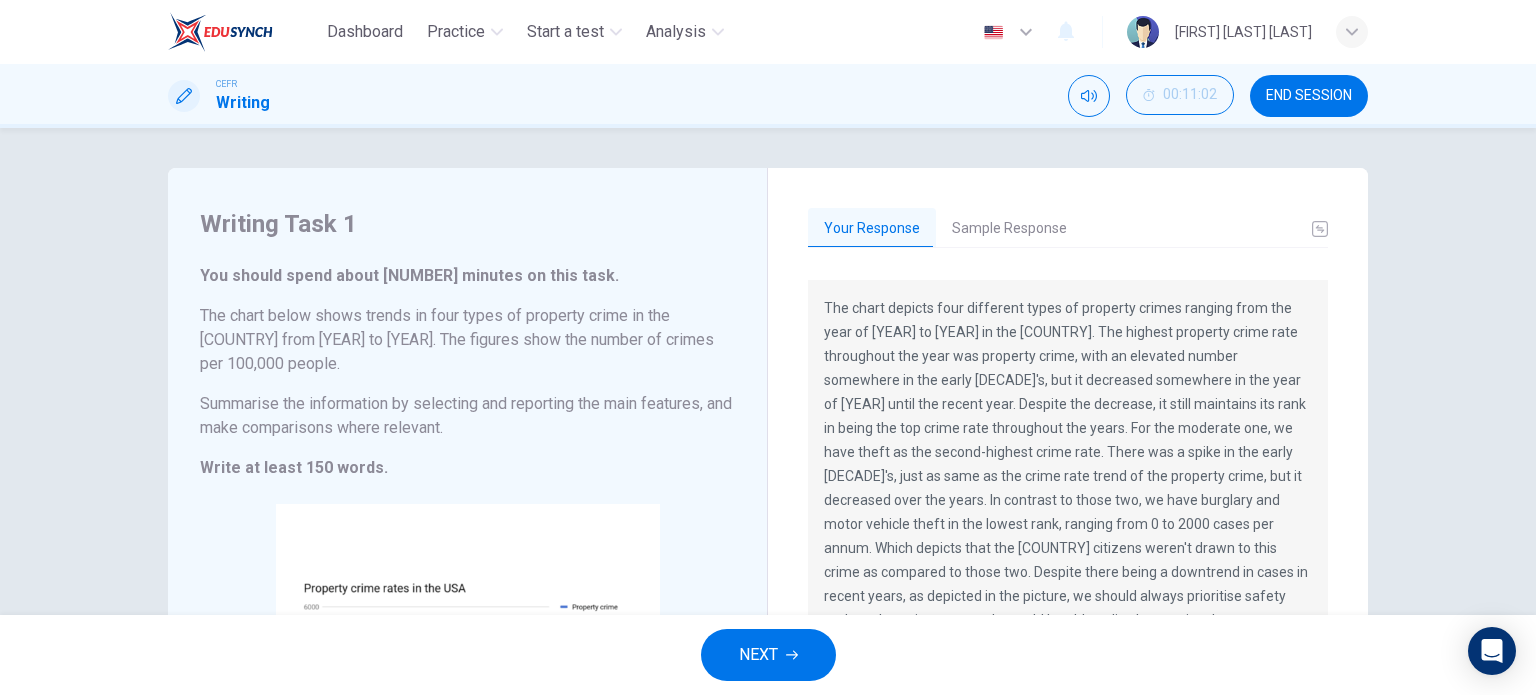 drag, startPoint x: 812, startPoint y: 307, endPoint x: 914, endPoint y: 293, distance: 102.9563 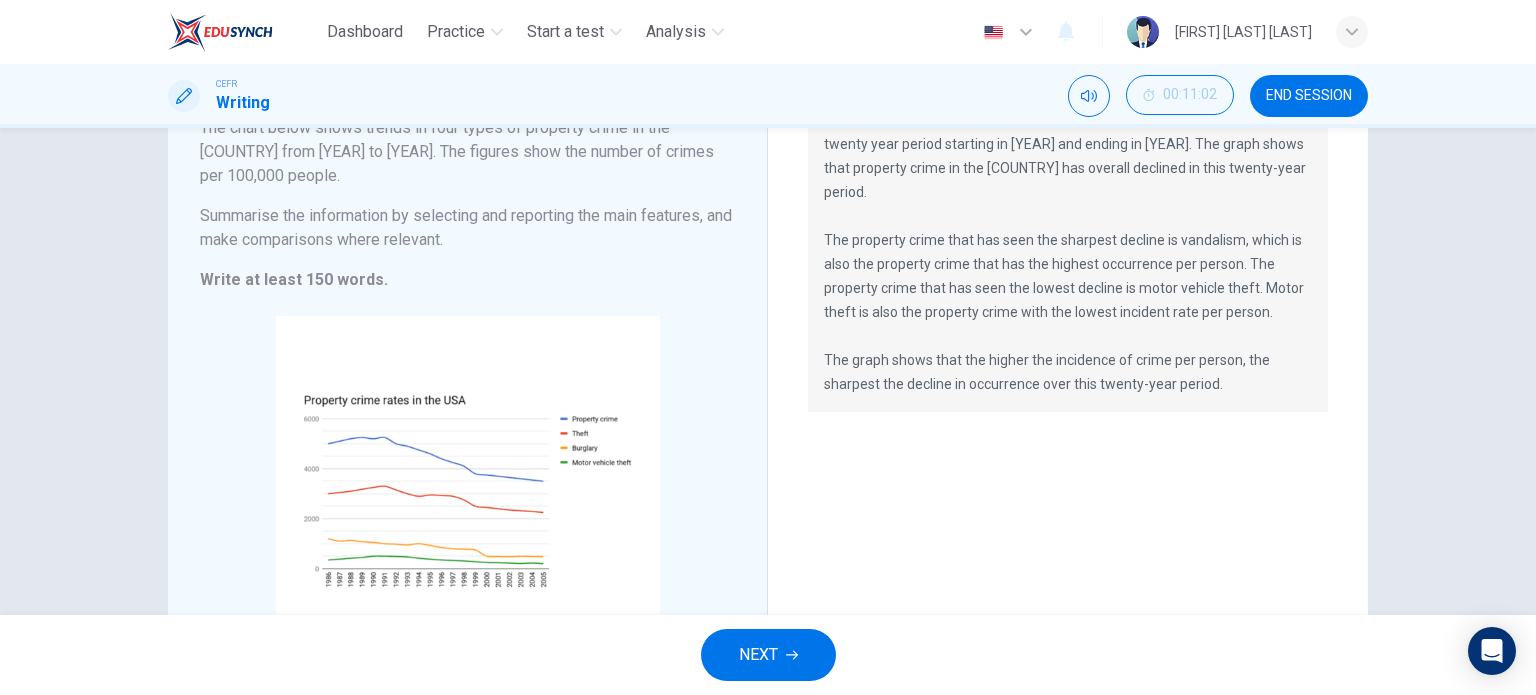 scroll, scrollTop: 100, scrollLeft: 0, axis: vertical 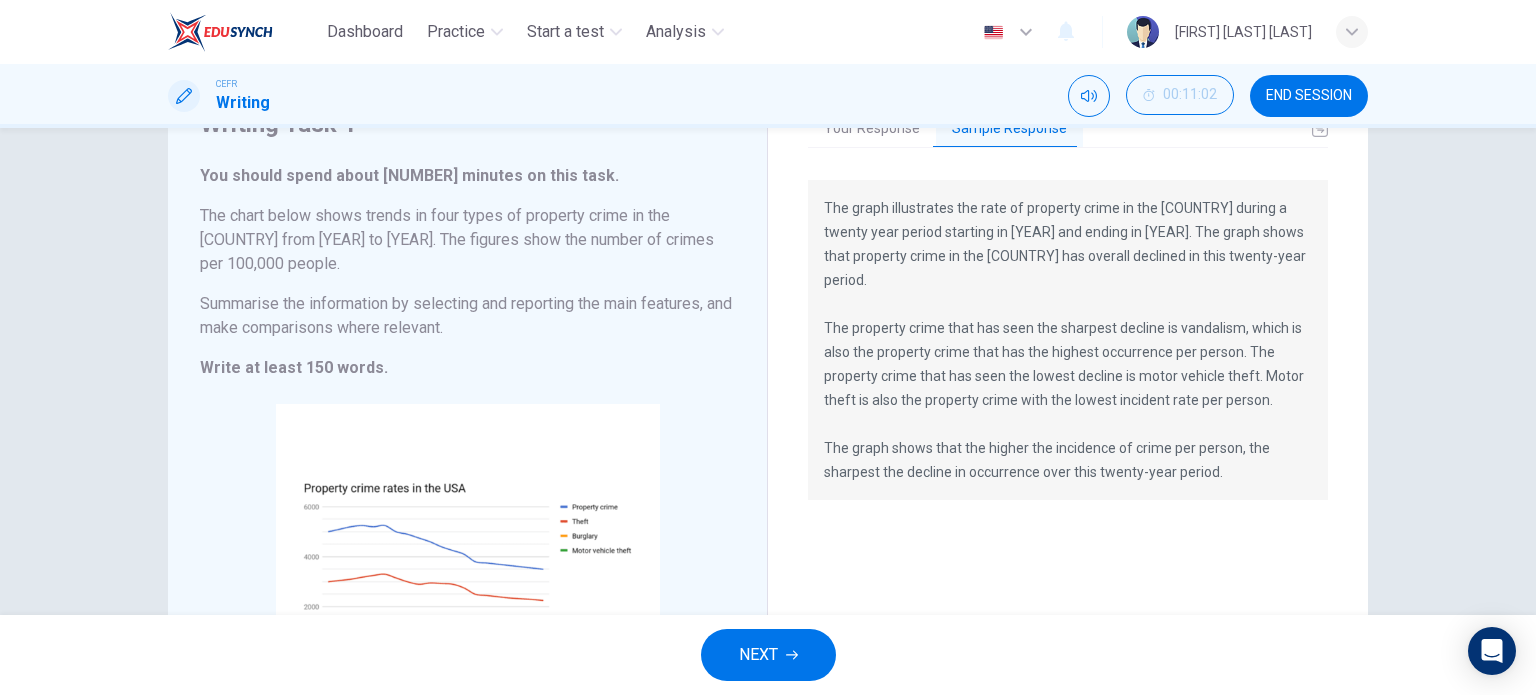click at bounding box center [792, 655] 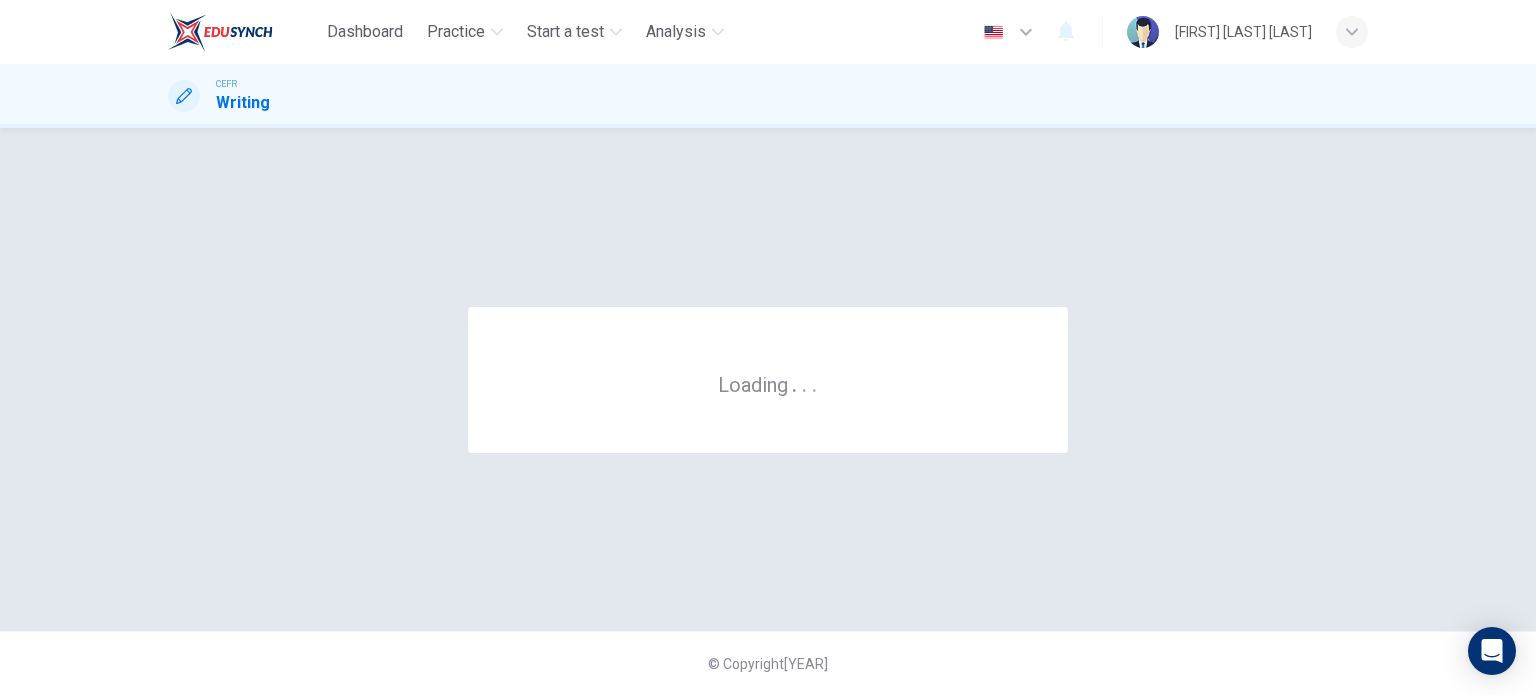 scroll, scrollTop: 0, scrollLeft: 0, axis: both 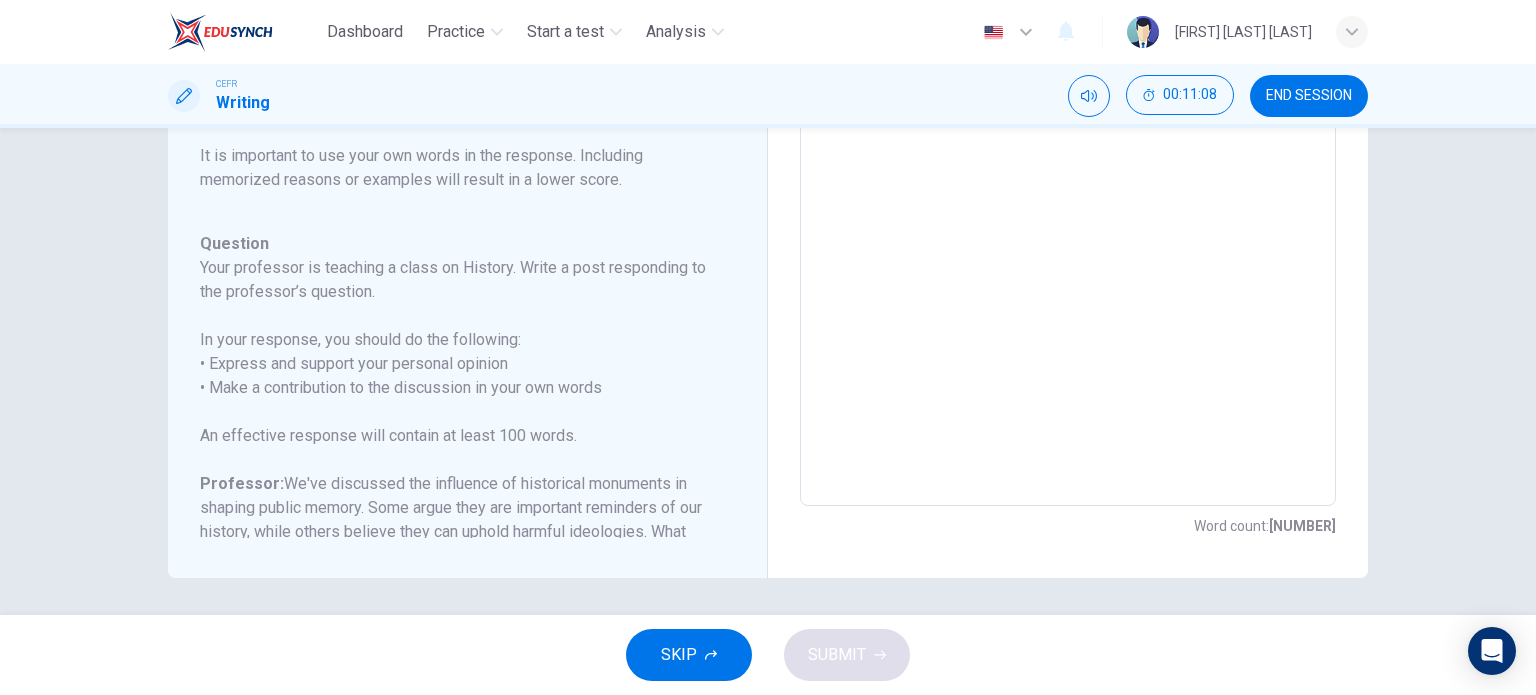click on "END SESSION" at bounding box center (1309, 96) 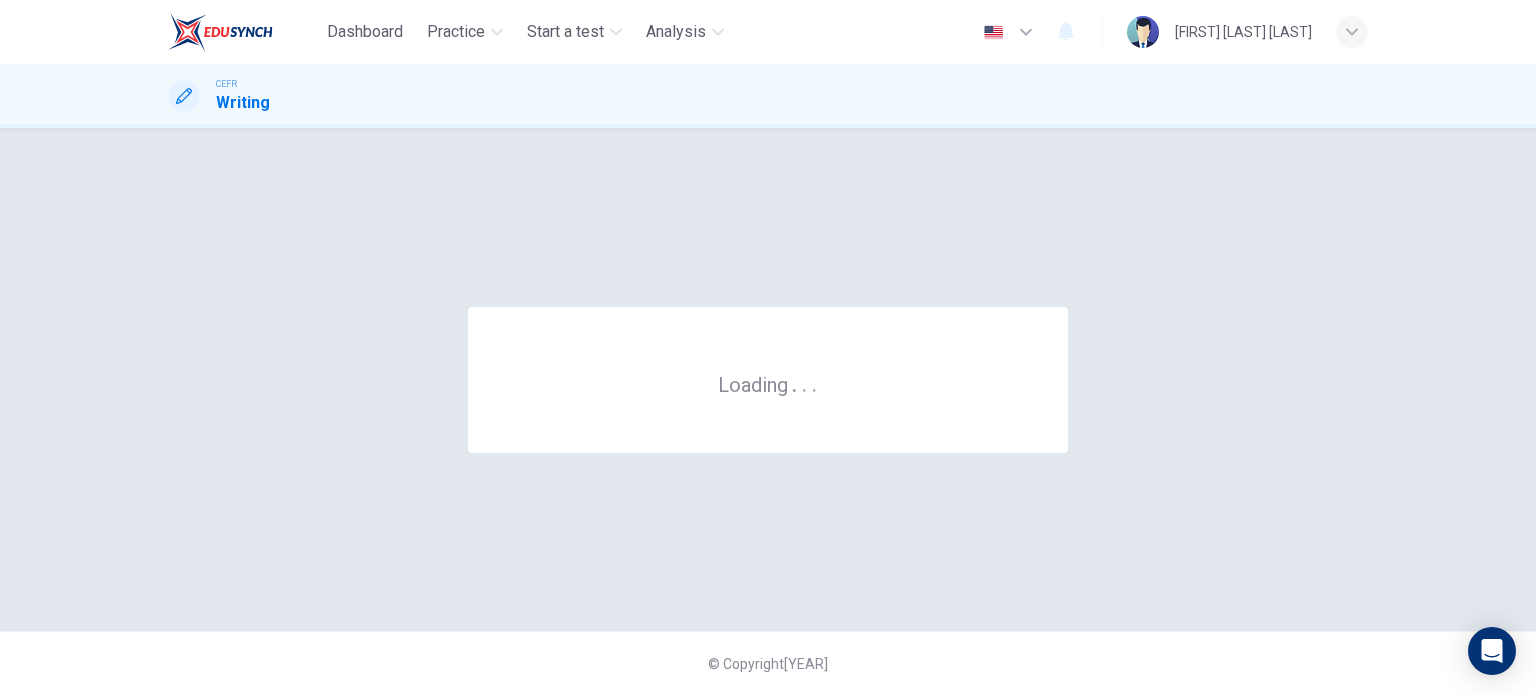 scroll, scrollTop: 0, scrollLeft: 0, axis: both 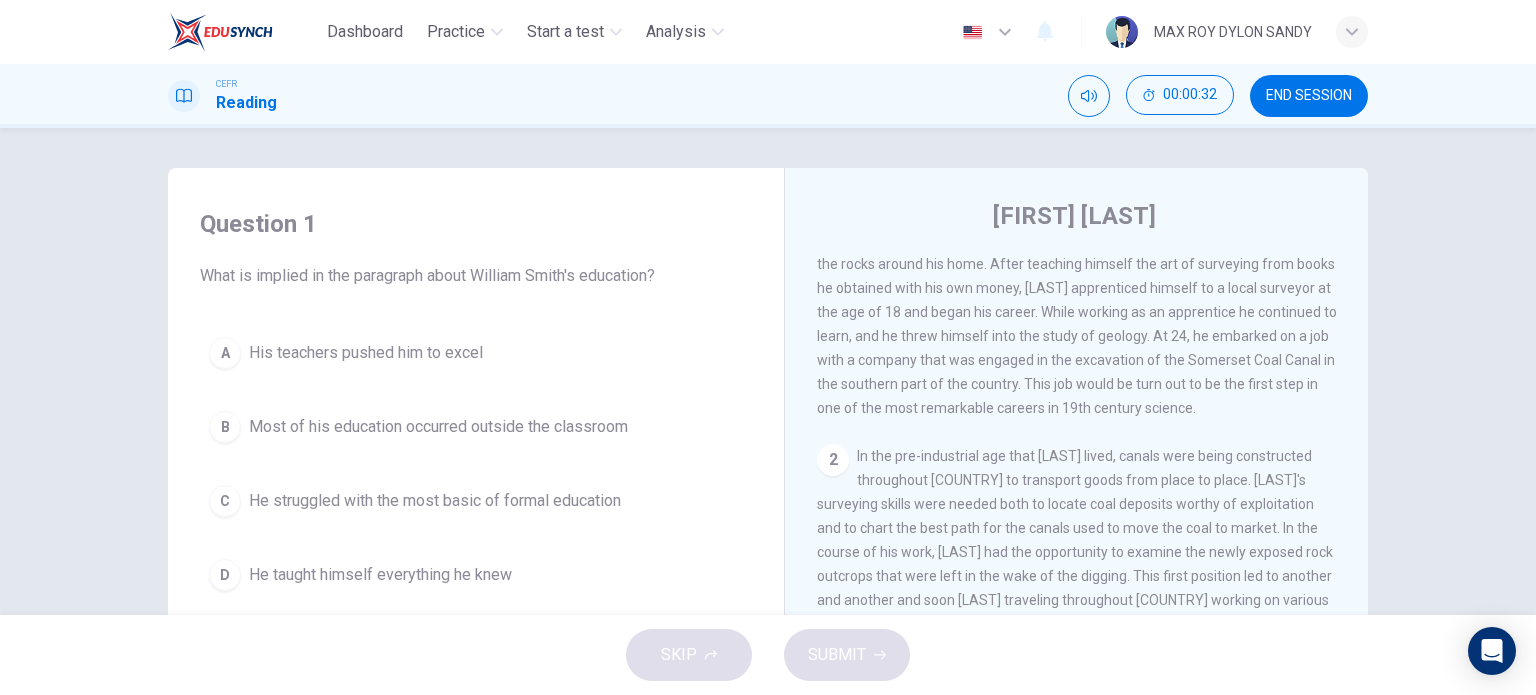 click on "[FIRST] [LAST] geologist [LAST] was born in 1769 in a small town in [COUNTRY]. His father worked as a blacksmith and his family struggled to get by. Young [LAST]'s formal education was basic at best, but he spent hours exploring the English countryside and collecting the fossils that were so plentiful in the rocks around his home. After teaching himself the art of surveying from books he obtained with his own money, [LAST] apprenticed himself to a local surveyor at the age of 18 and began his career. While working as an apprentice he continued to learn, and he threw himself into the study of geology. At 24, he embarked on a job with a company that was engaged in the excavation of the Somerset Coal Canal in the southern part of the country. This job would be turn out to be the first step in one of the most remarkable careers in 19th century science." at bounding box center (1077, 288) 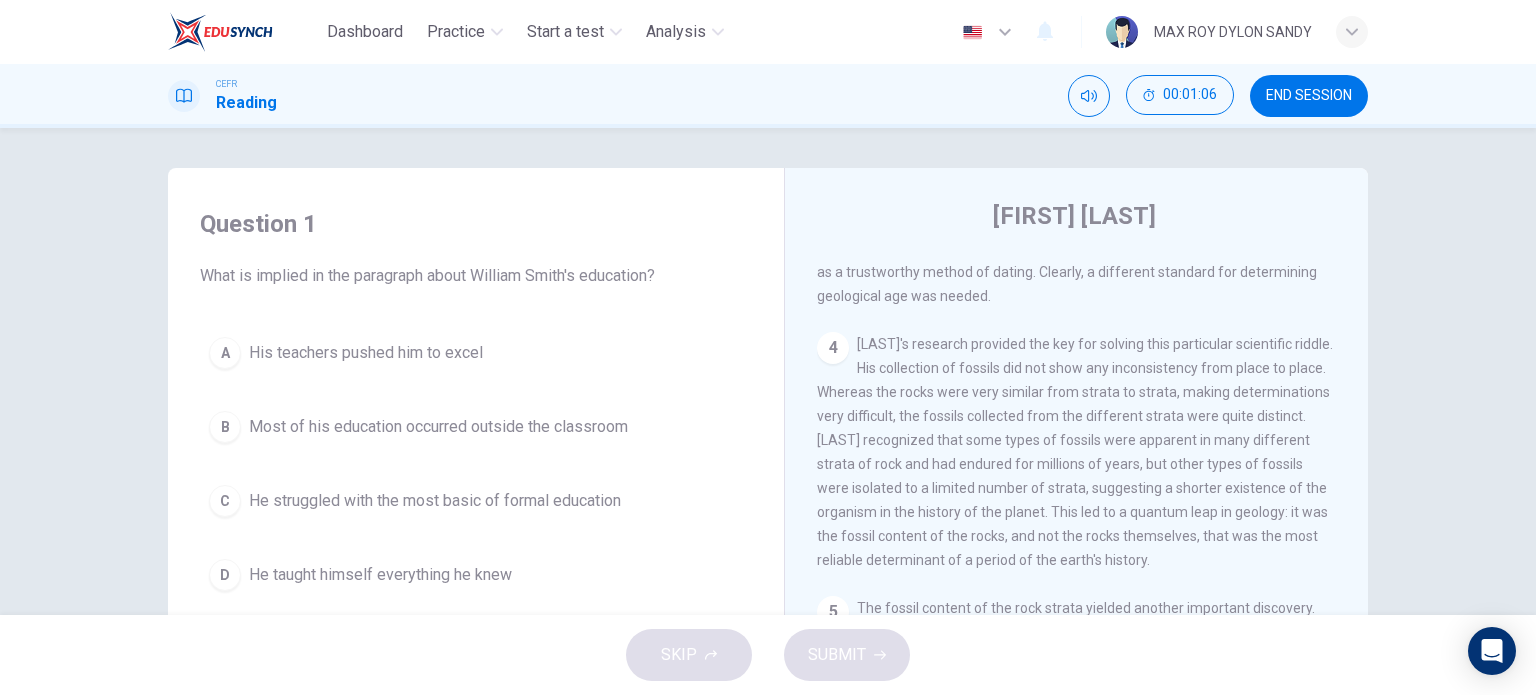 scroll, scrollTop: 901, scrollLeft: 0, axis: vertical 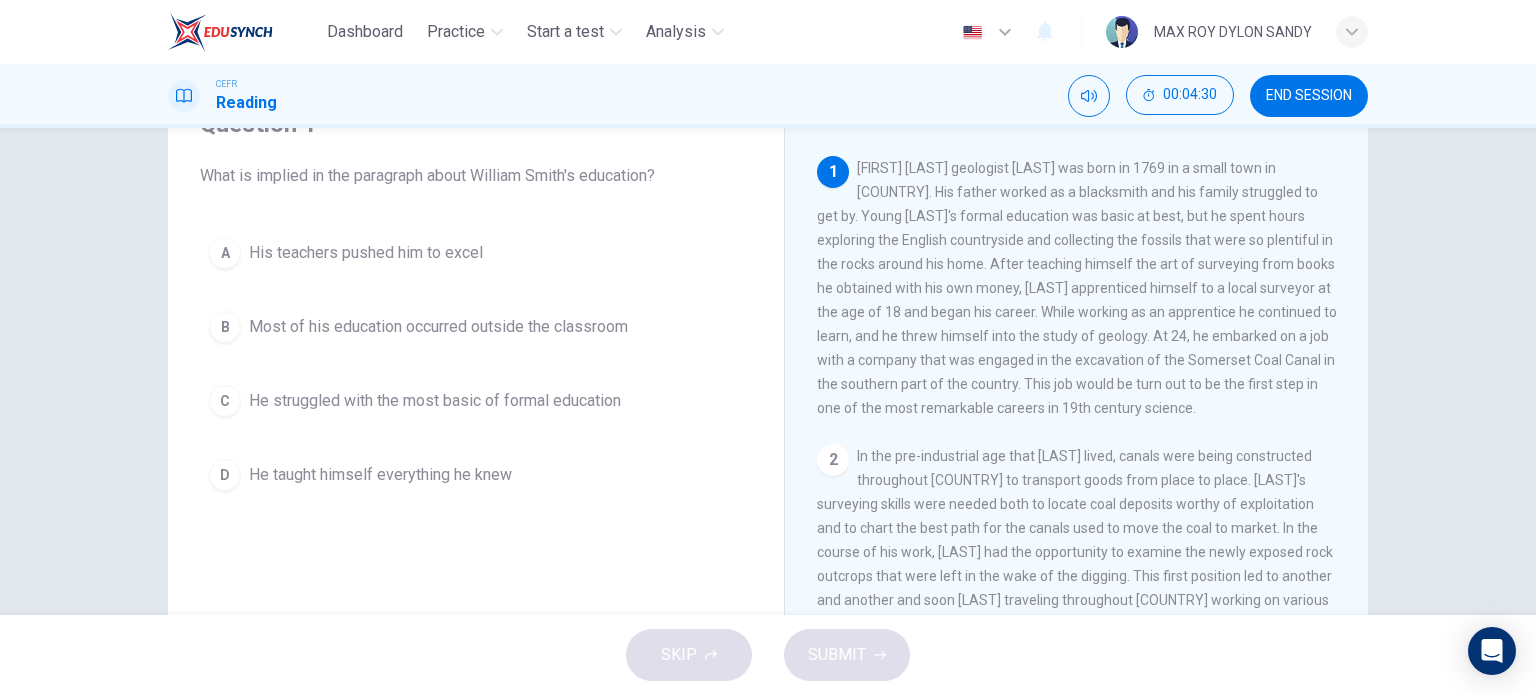 click on "B" at bounding box center (225, 253) 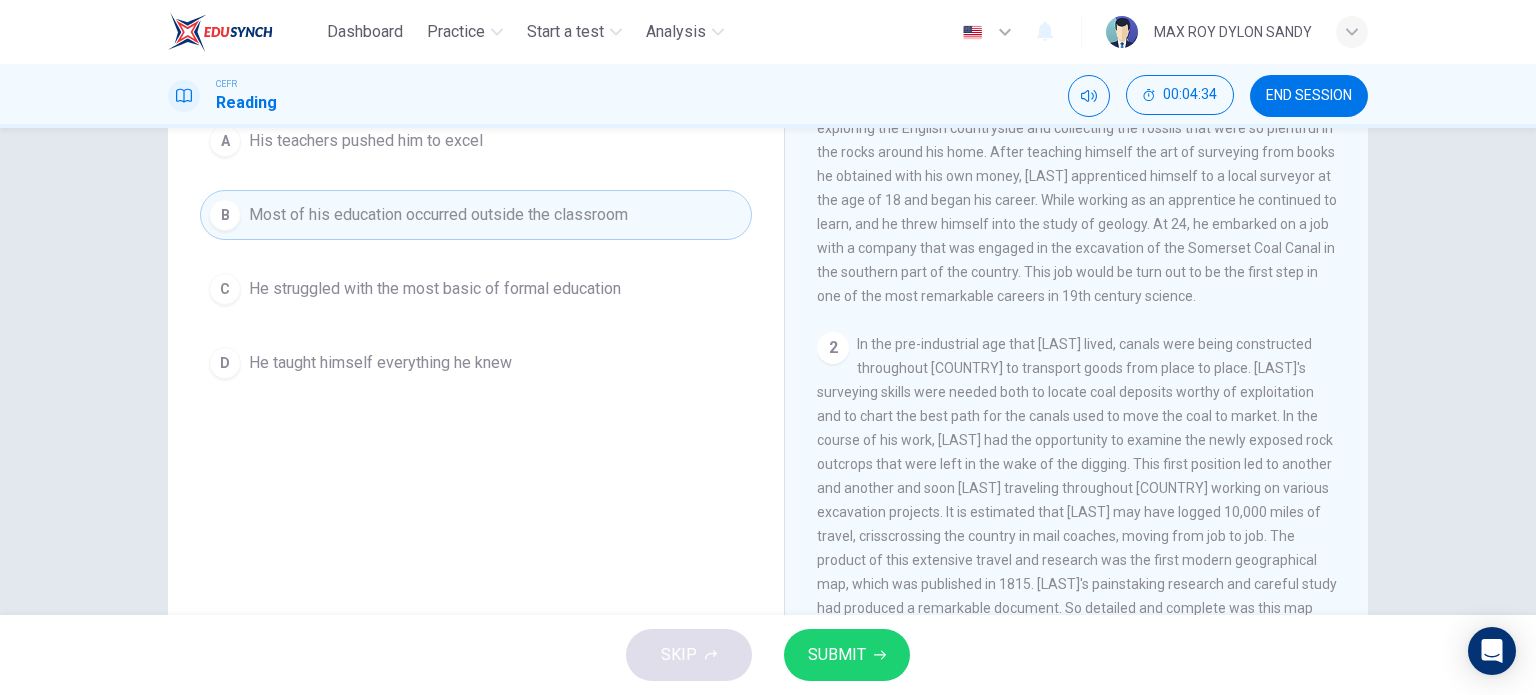 scroll, scrollTop: 88, scrollLeft: 0, axis: vertical 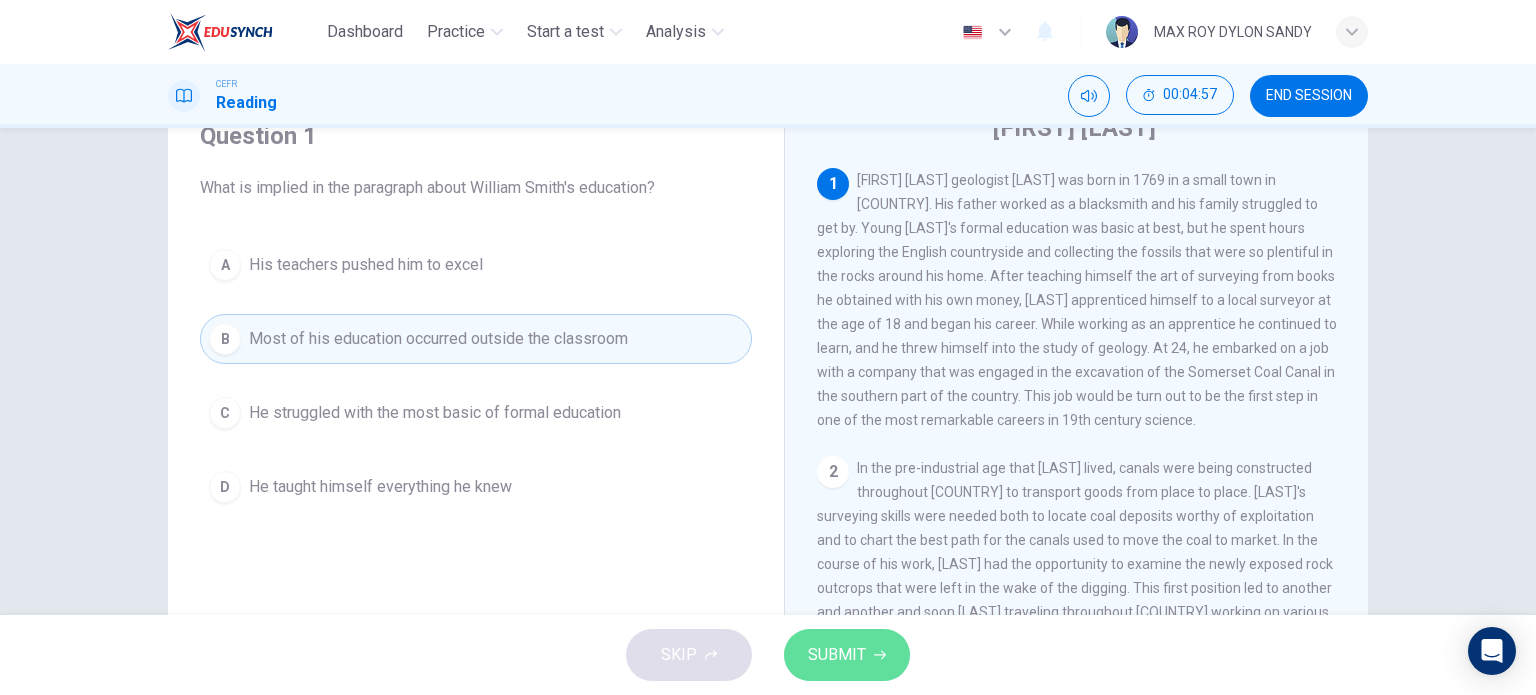 click on "SUBMIT" at bounding box center (837, 655) 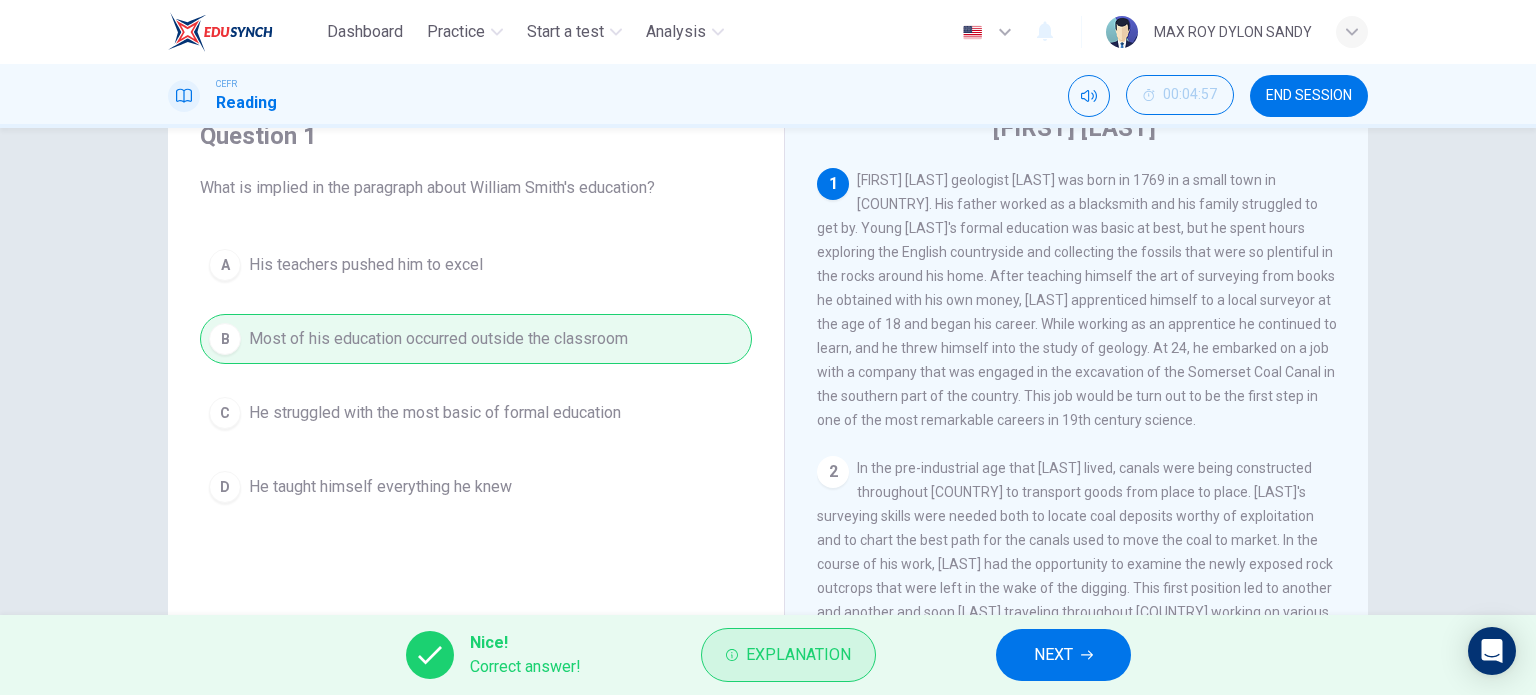 click on "Explanation" at bounding box center [788, 655] 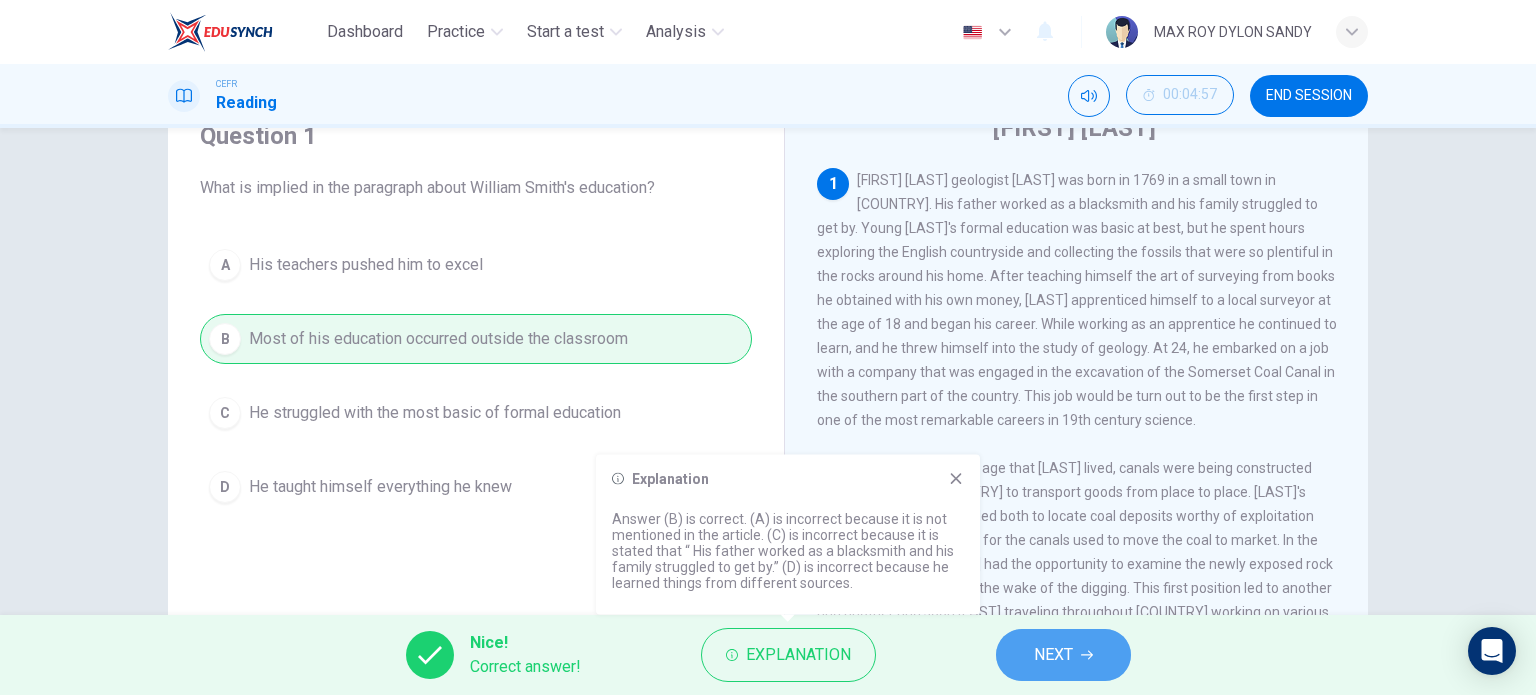 click on "NEXT" at bounding box center (1053, 655) 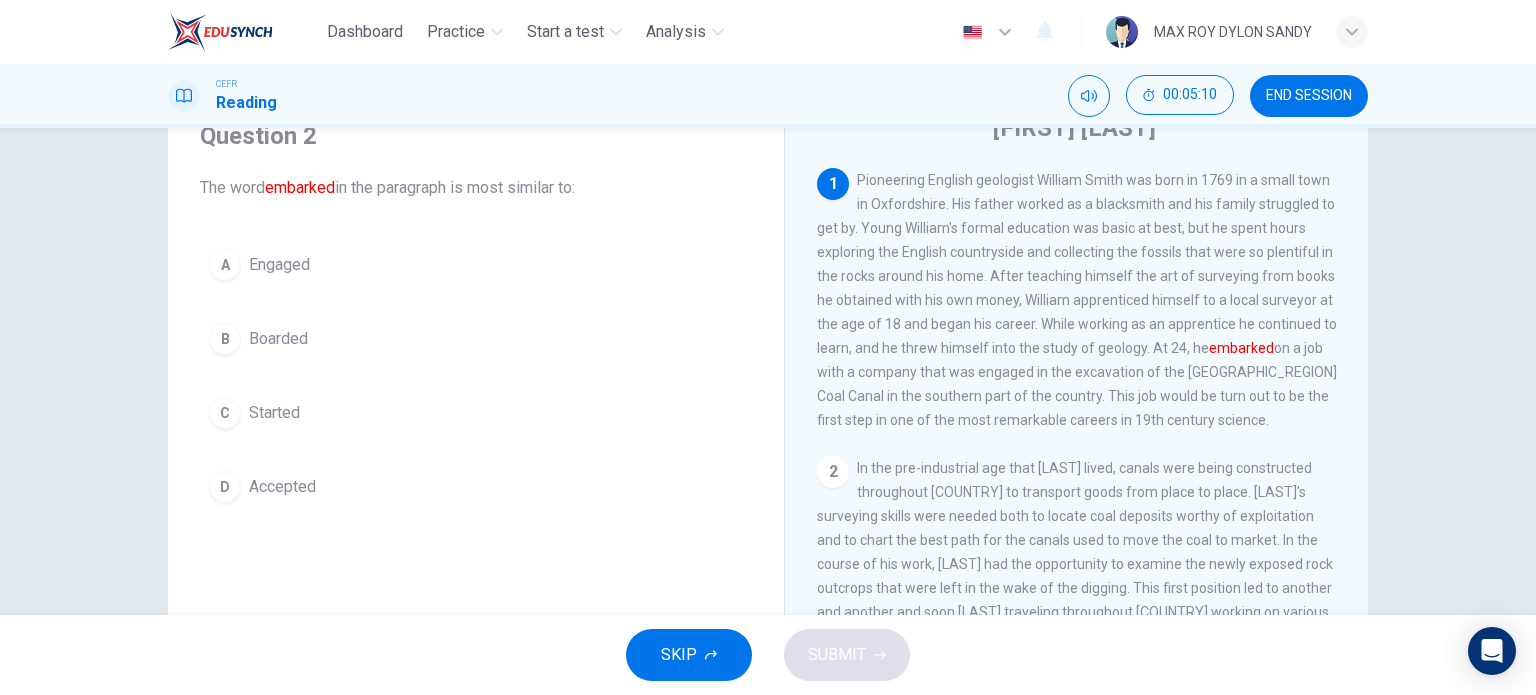 click on "C" at bounding box center (225, 265) 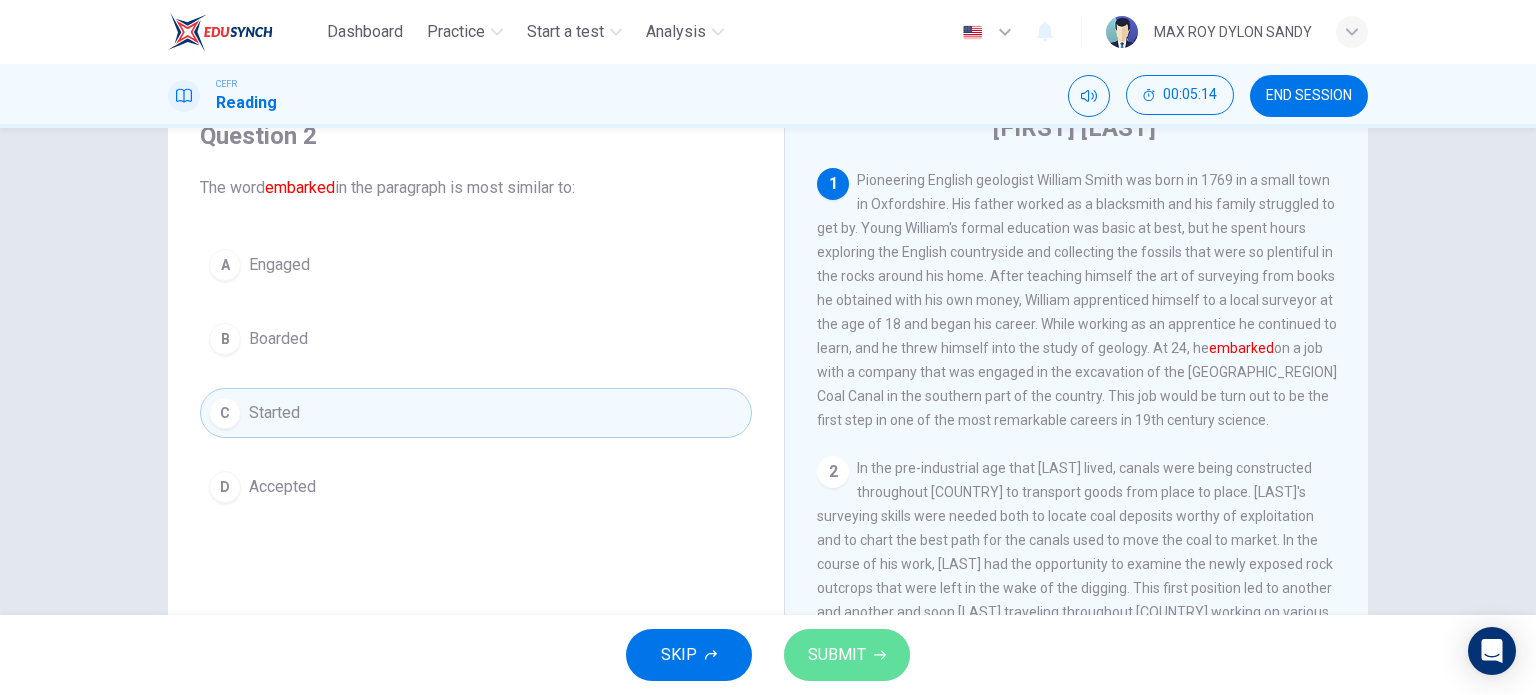 click on "SUBMIT" at bounding box center (847, 655) 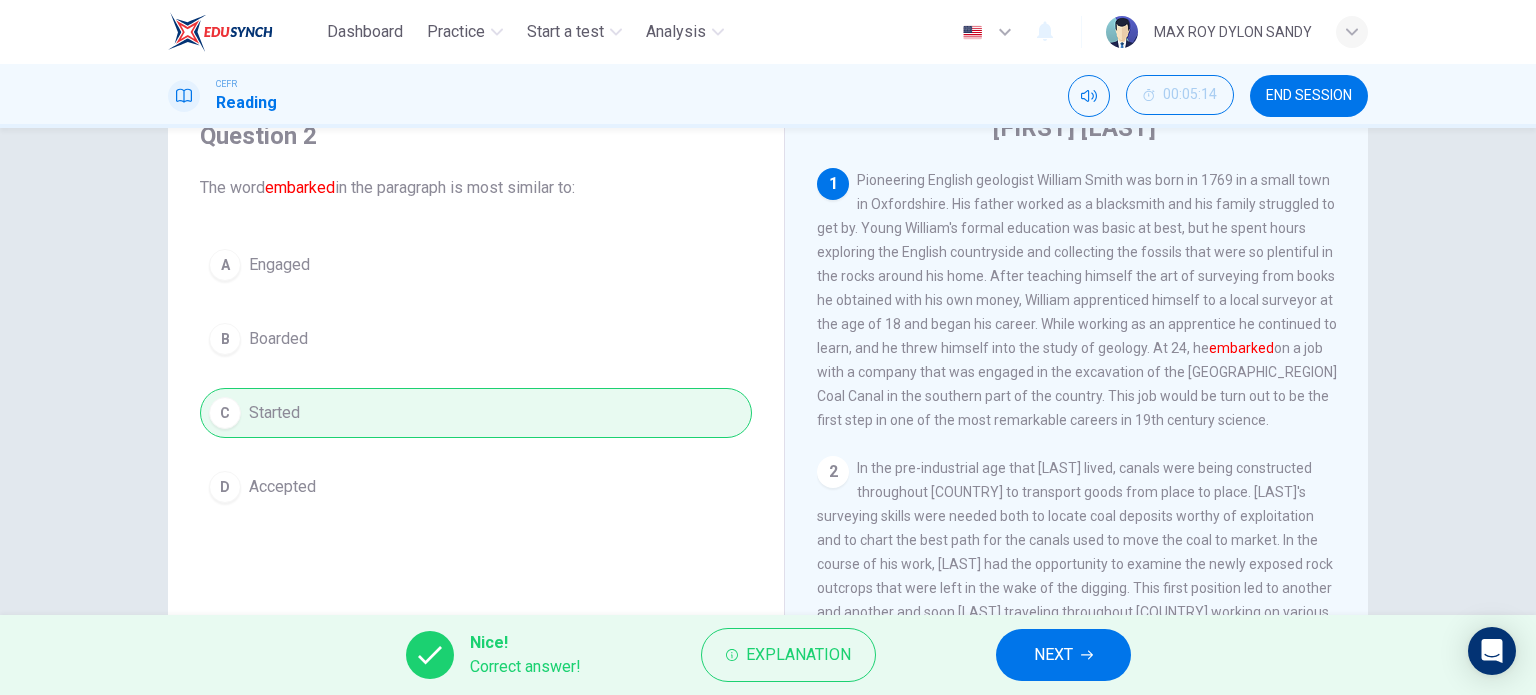 click on "NEXT" at bounding box center (1063, 655) 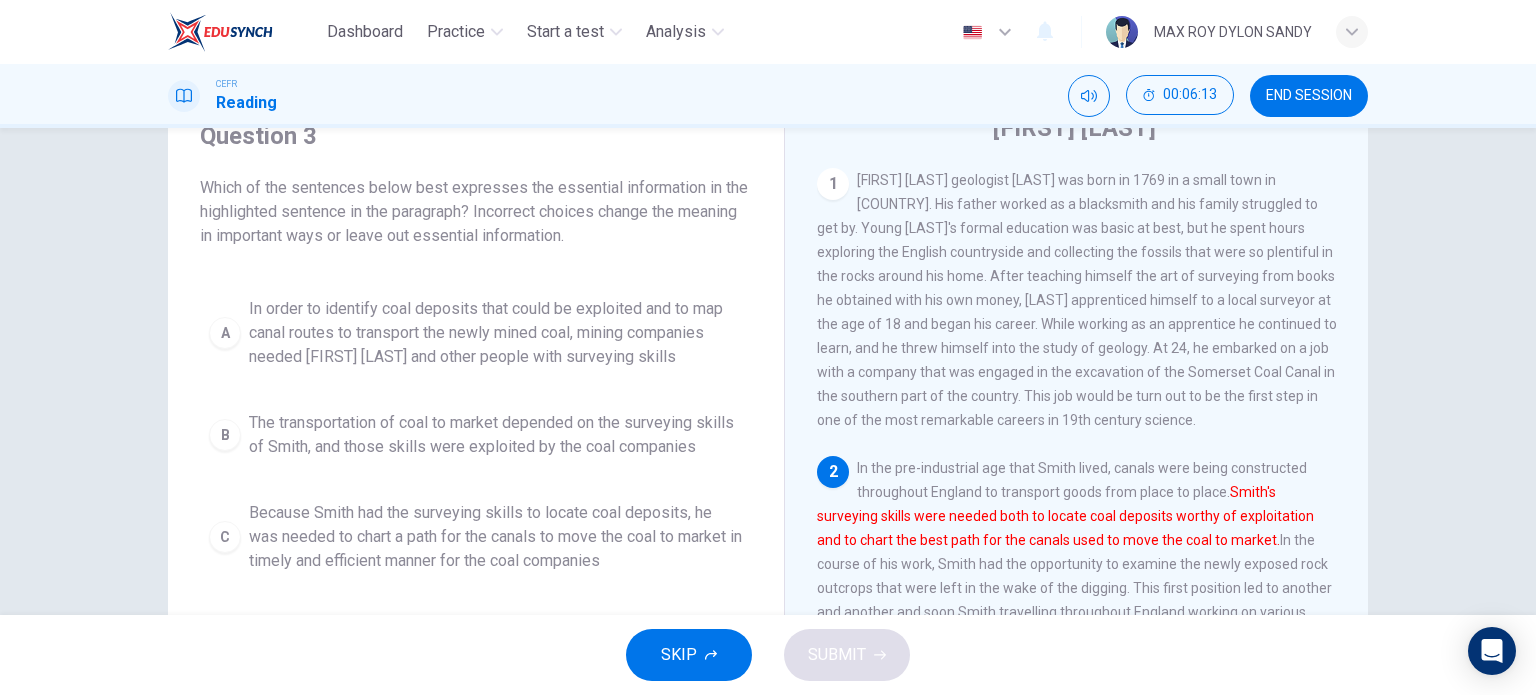 scroll, scrollTop: 188, scrollLeft: 0, axis: vertical 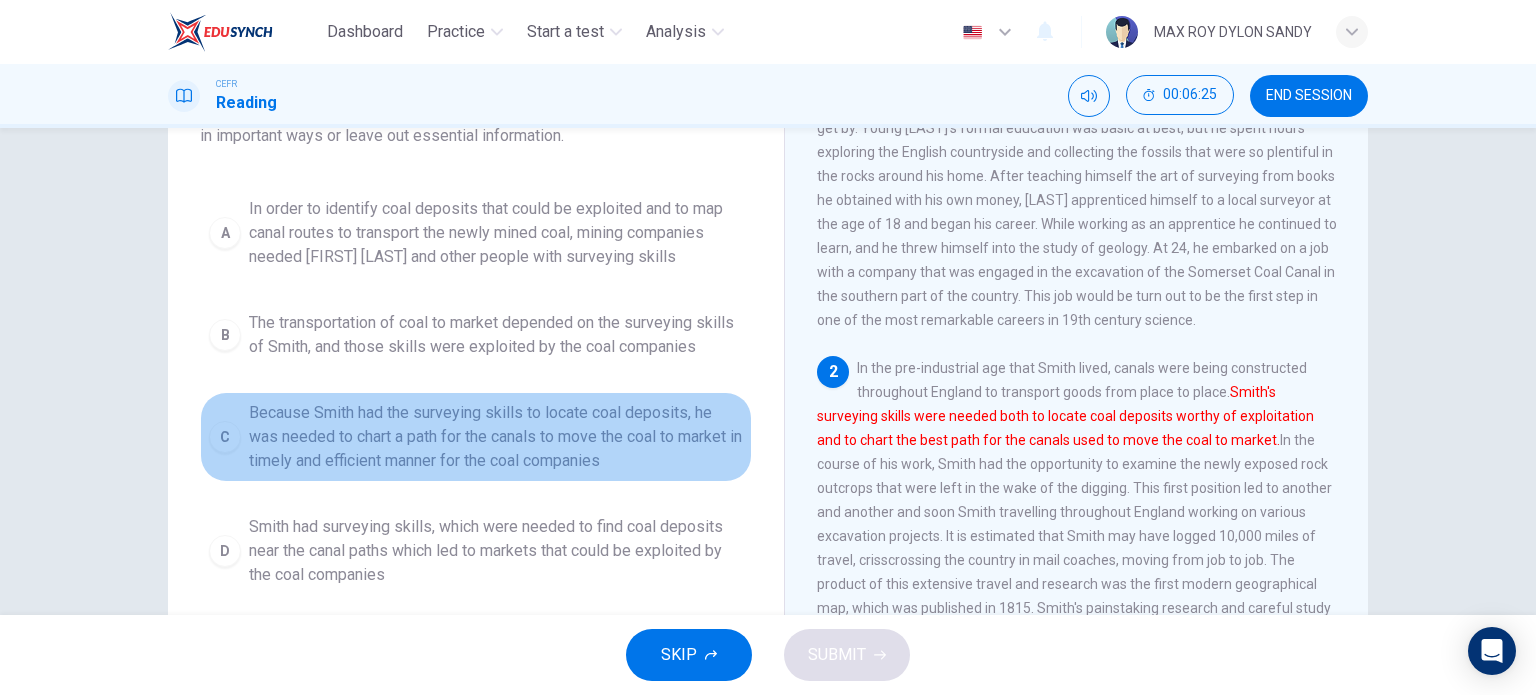 click on "C" at bounding box center (225, 233) 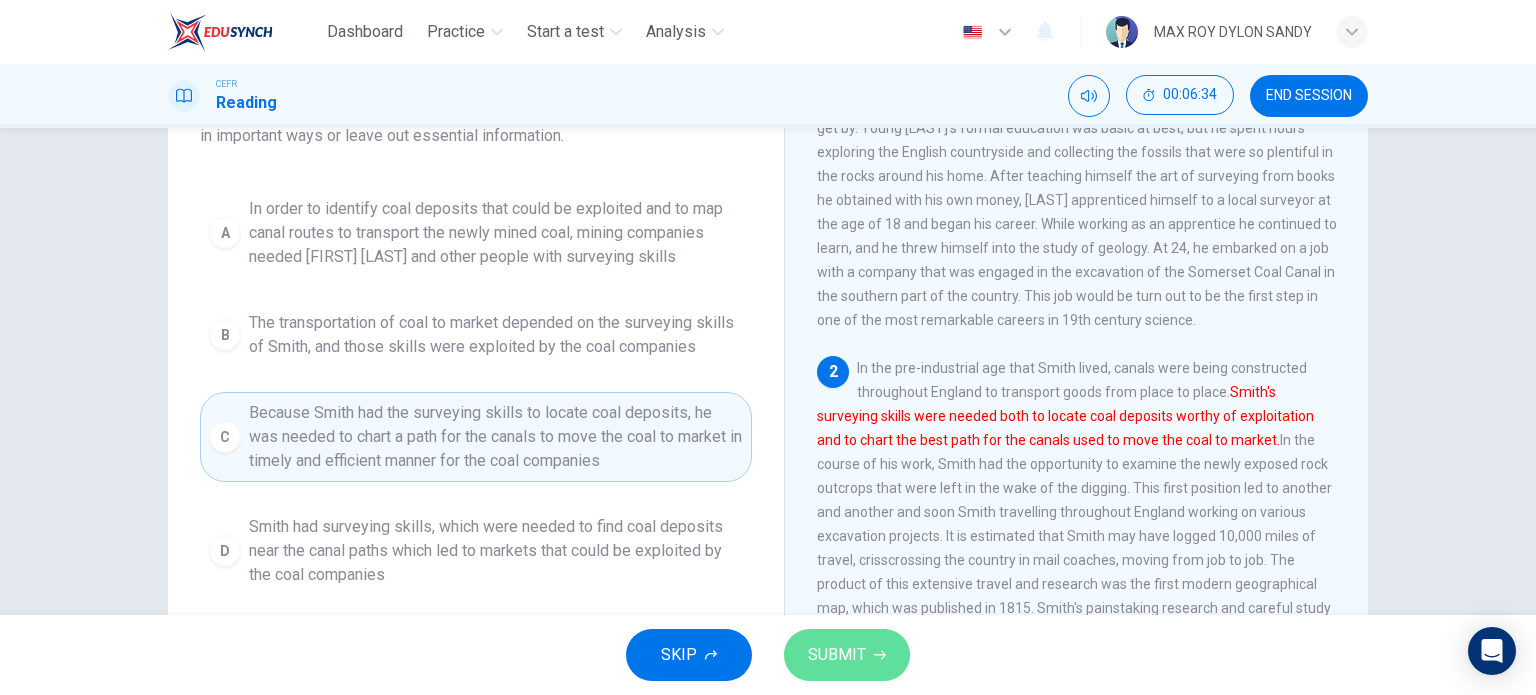 click on "SUBMIT" at bounding box center [837, 655] 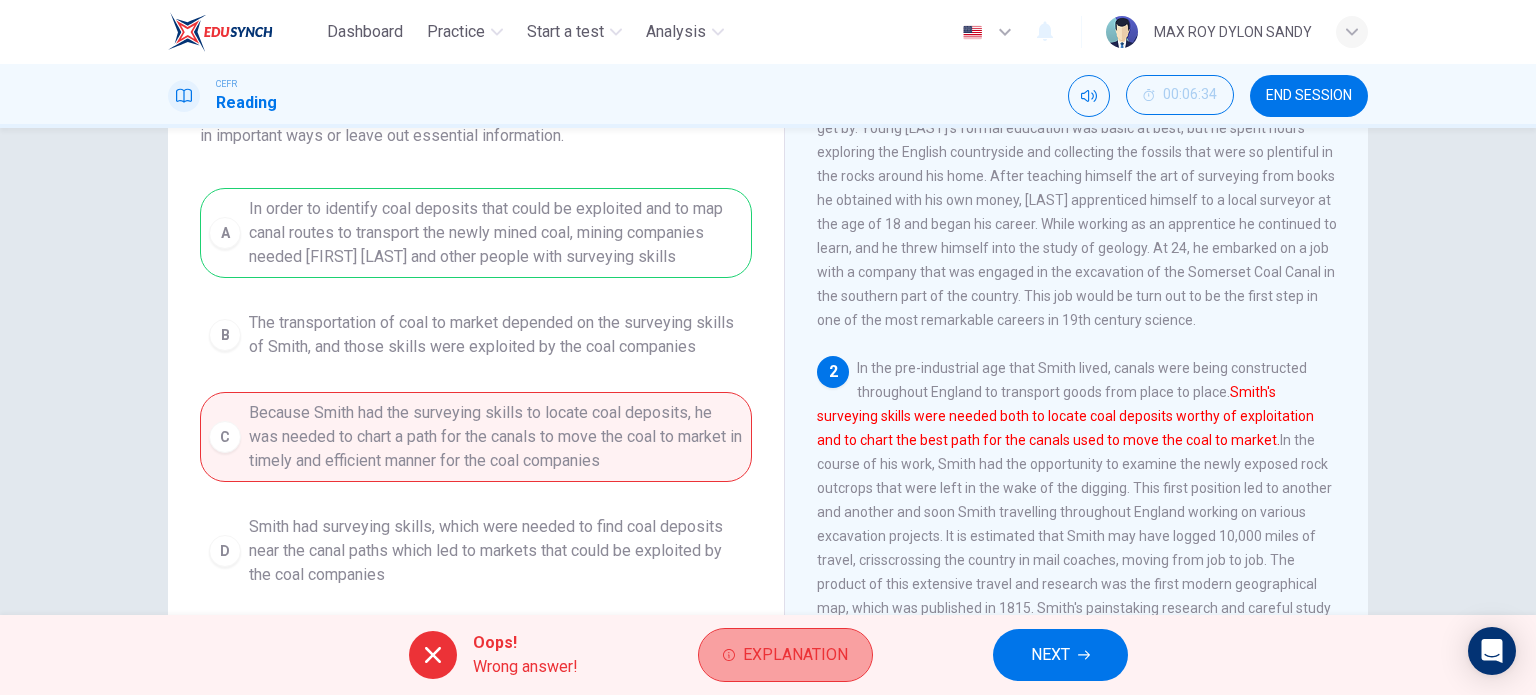click on "Explanation" at bounding box center [795, 655] 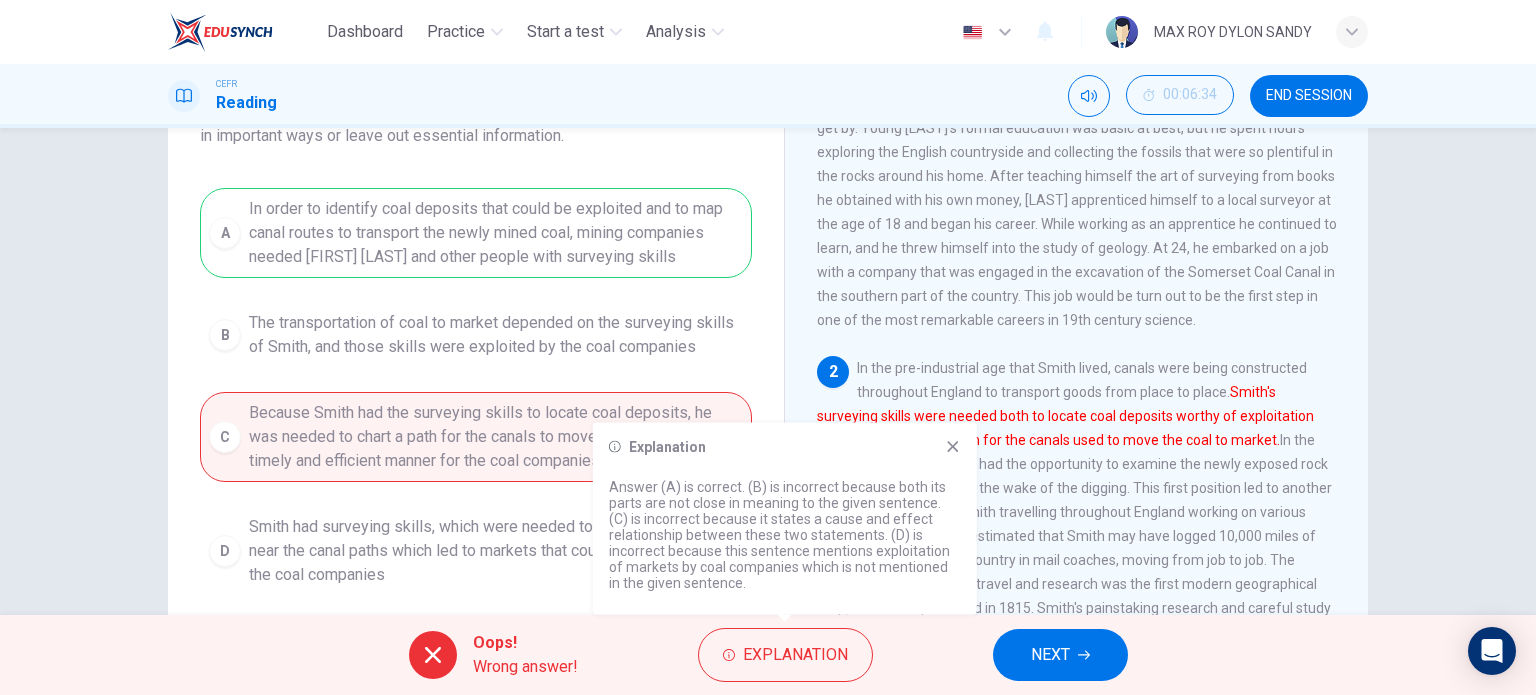 click on "NEXT" at bounding box center (1050, 655) 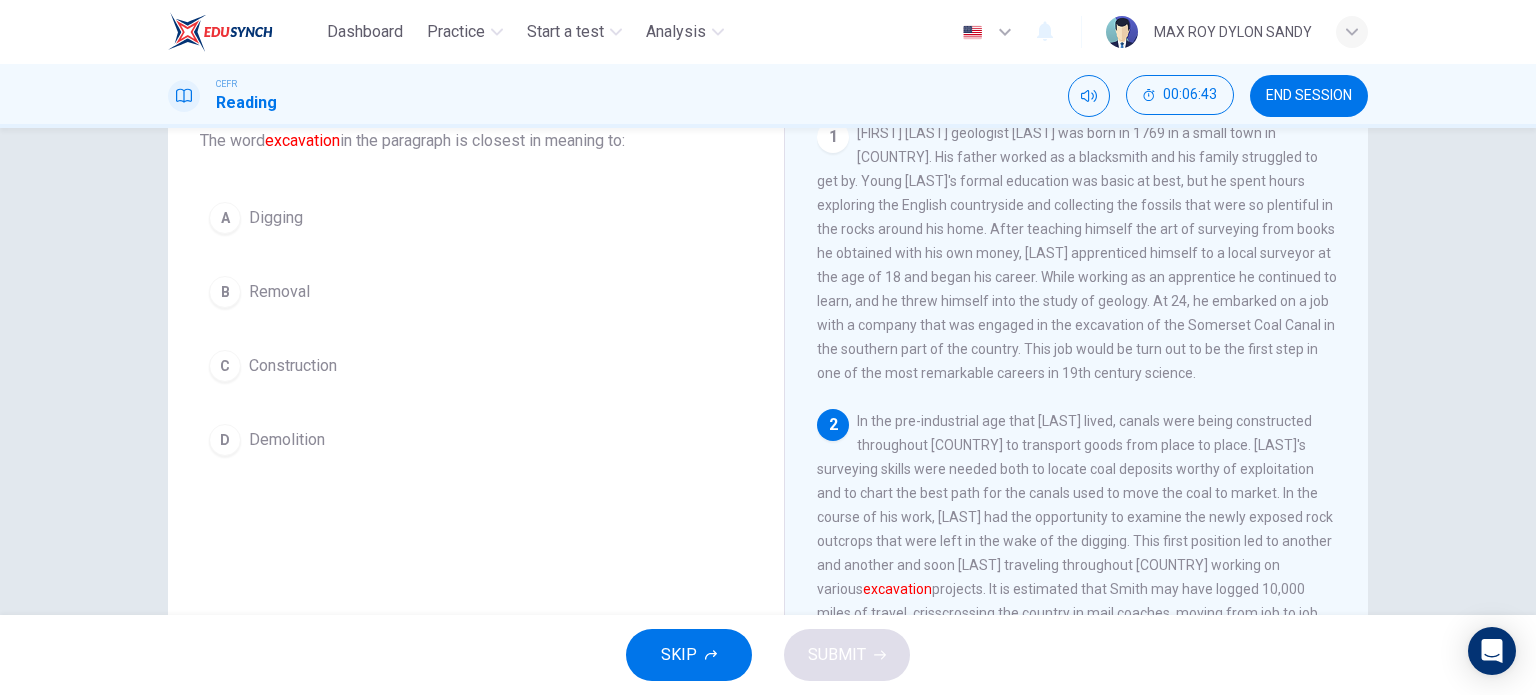 scroll, scrollTop: 88, scrollLeft: 0, axis: vertical 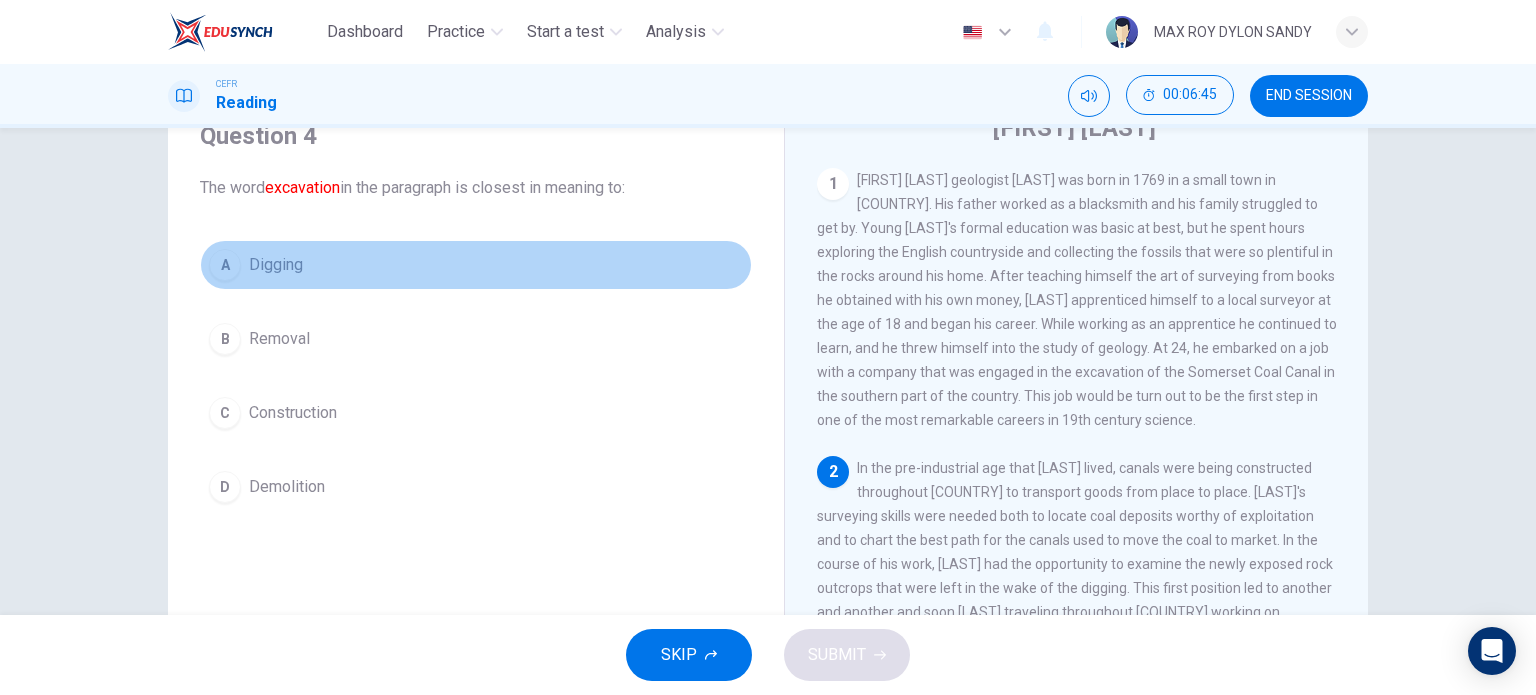click on "A" at bounding box center [225, 265] 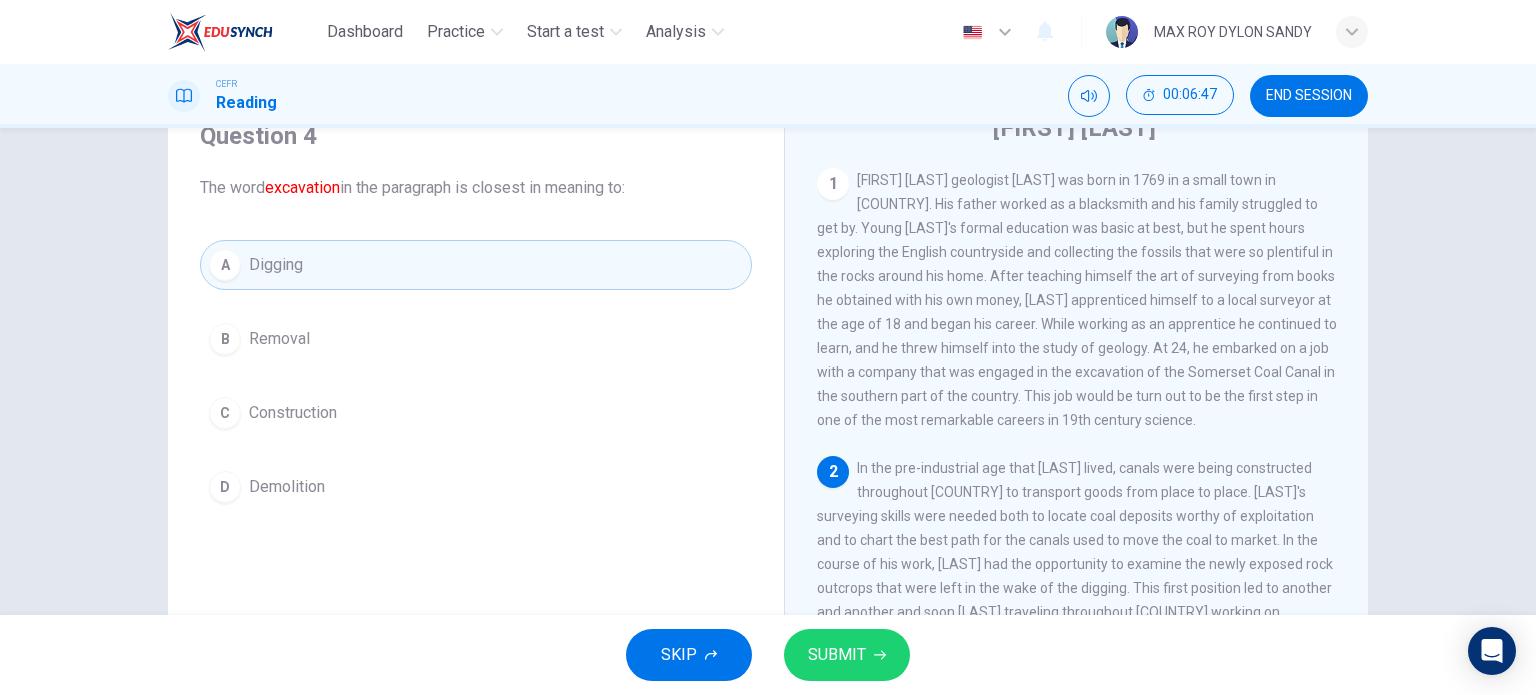 click at bounding box center [880, 655] 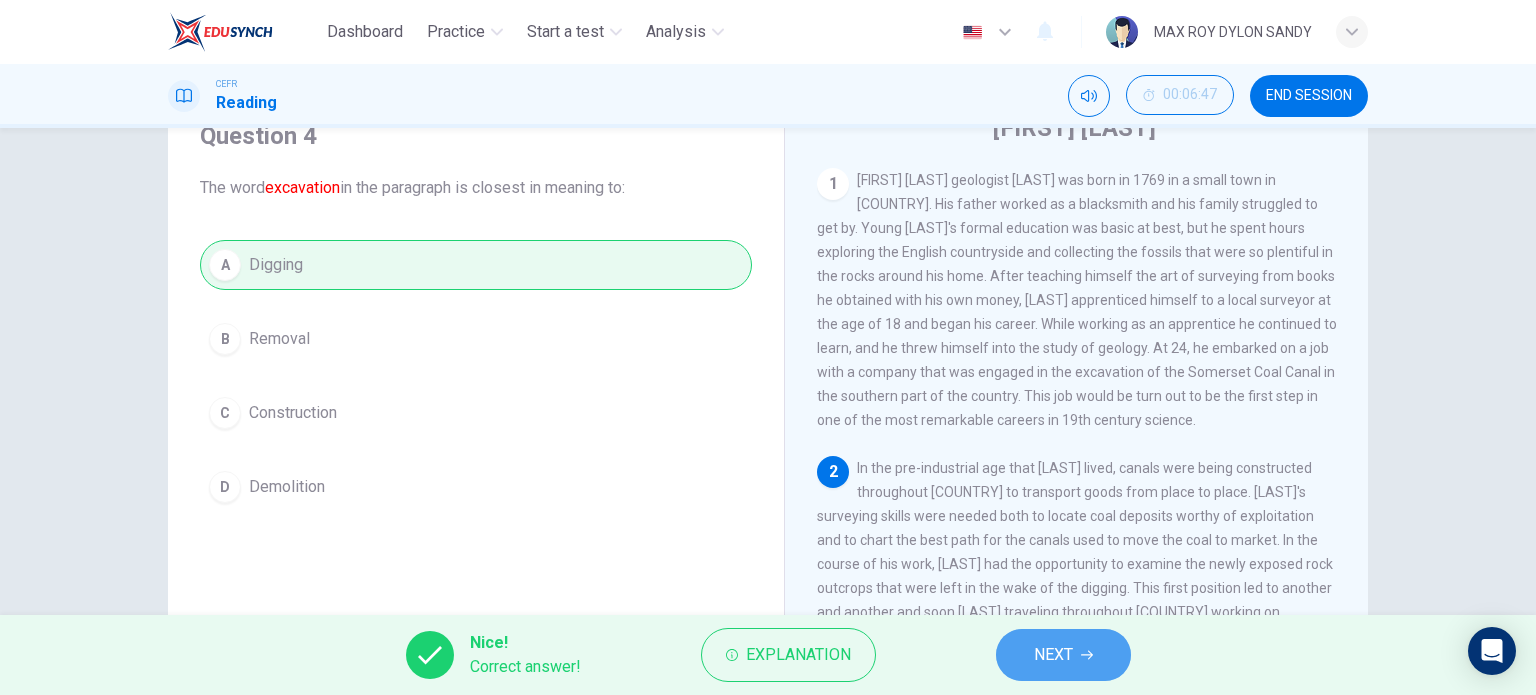 click on "NEXT" at bounding box center [1063, 655] 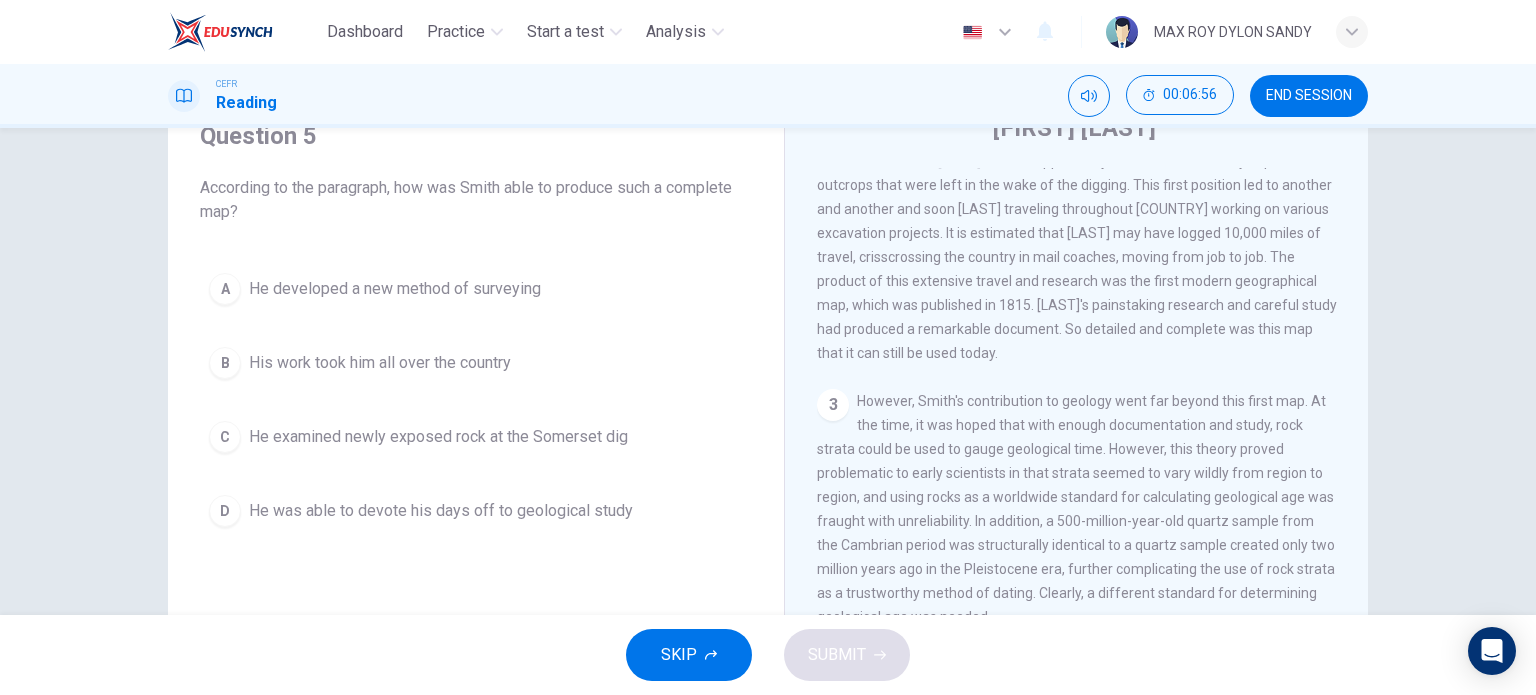 scroll, scrollTop: 400, scrollLeft: 0, axis: vertical 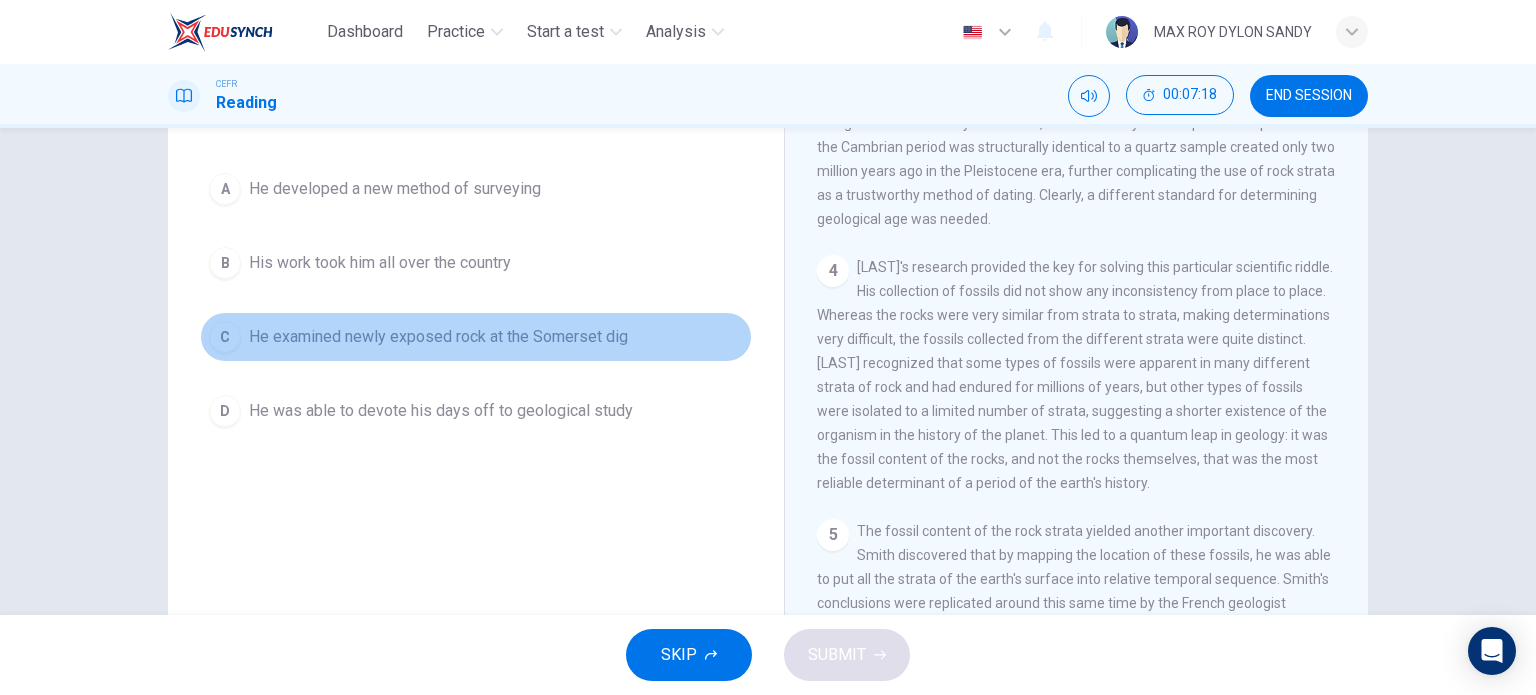 click on "C" at bounding box center (225, 189) 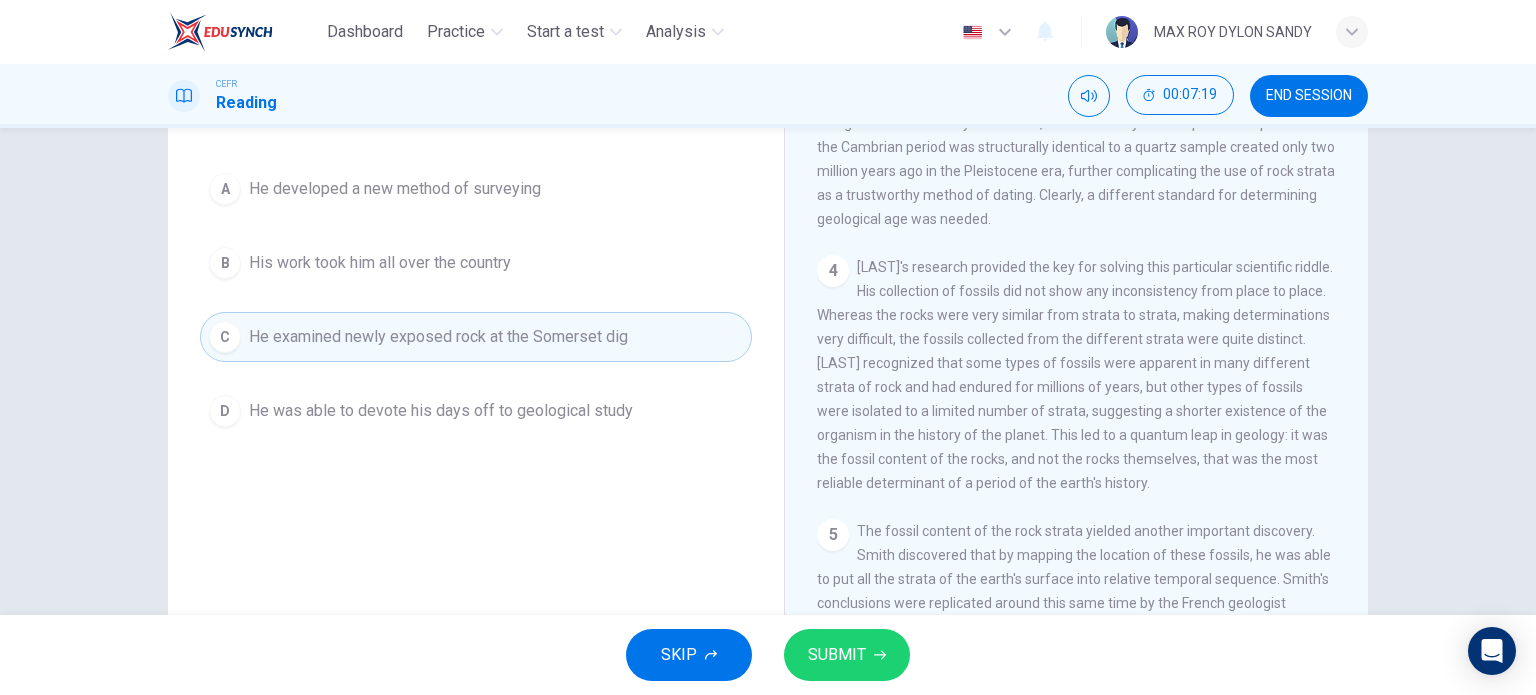 click on "SUBMIT" at bounding box center (837, 655) 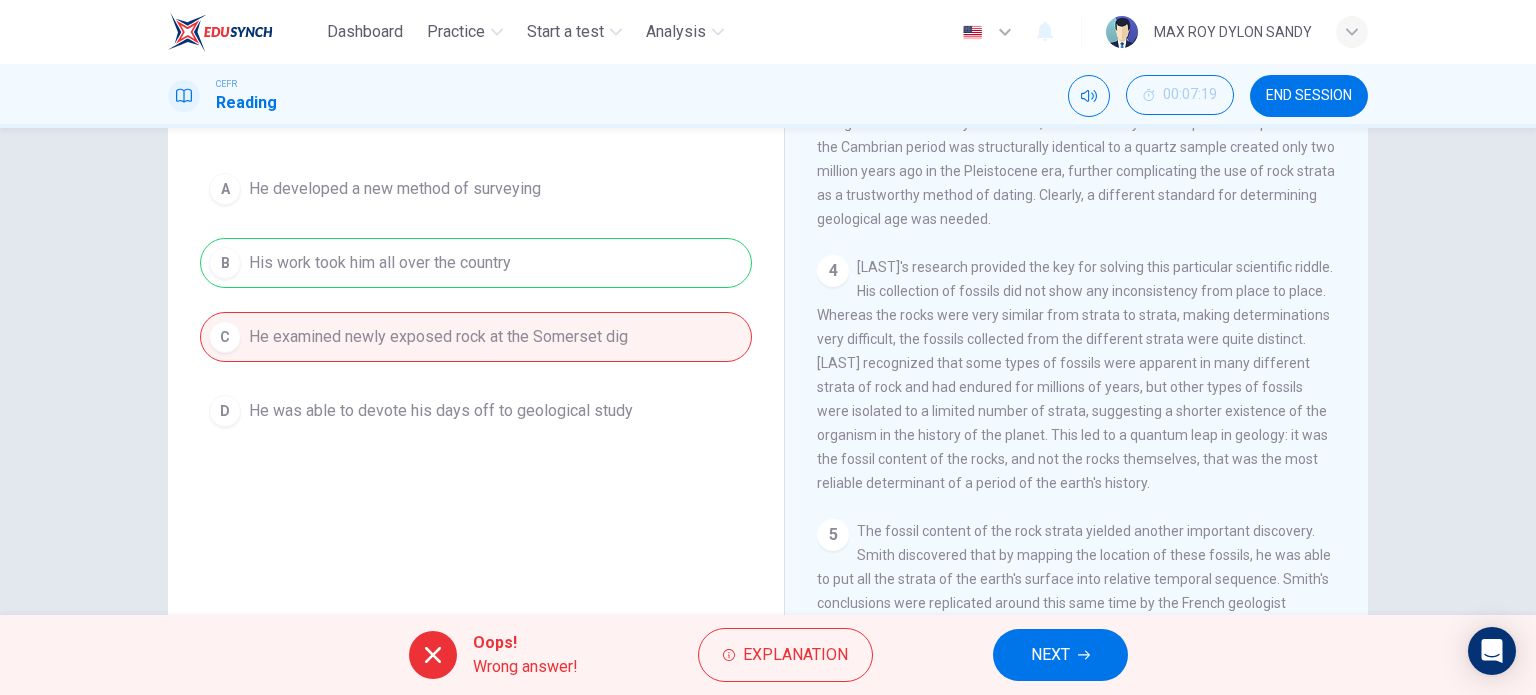 click on "NEXT" at bounding box center (1050, 655) 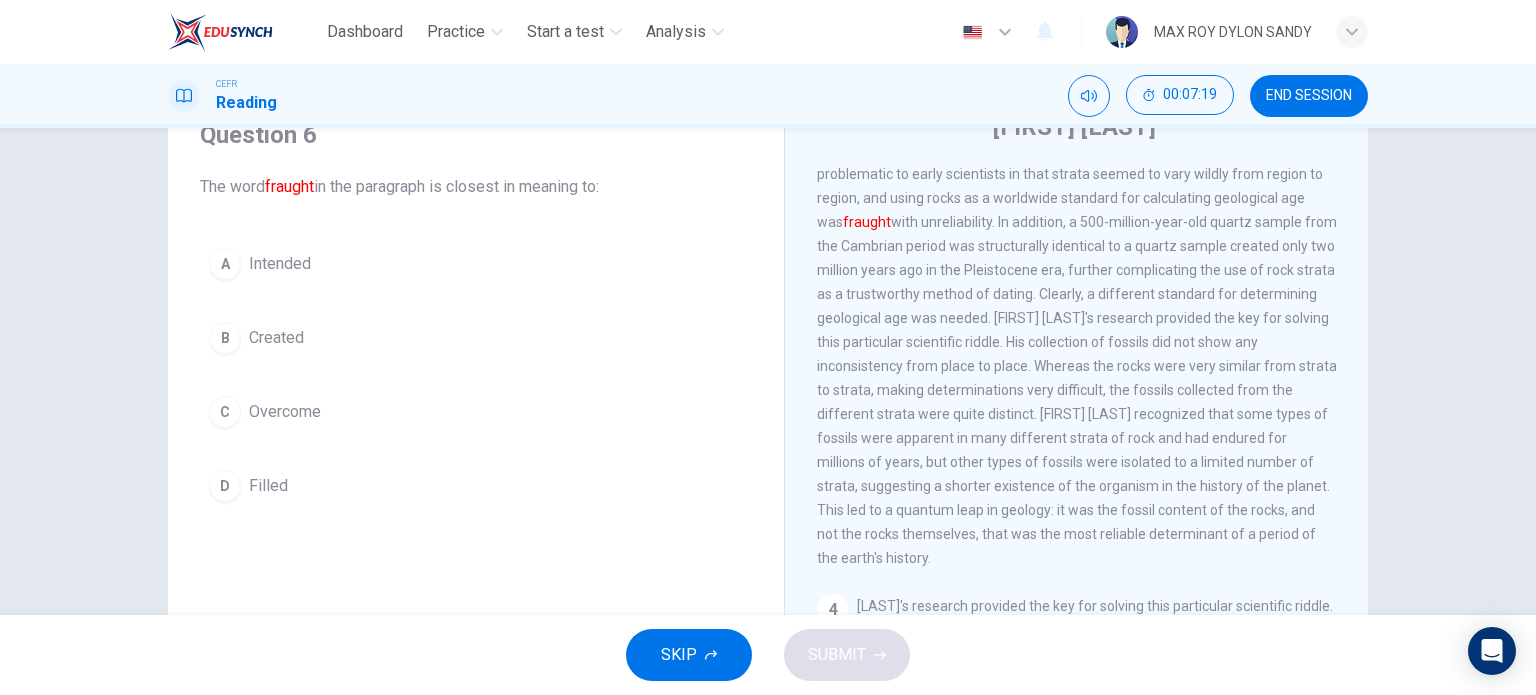 scroll, scrollTop: 0, scrollLeft: 0, axis: both 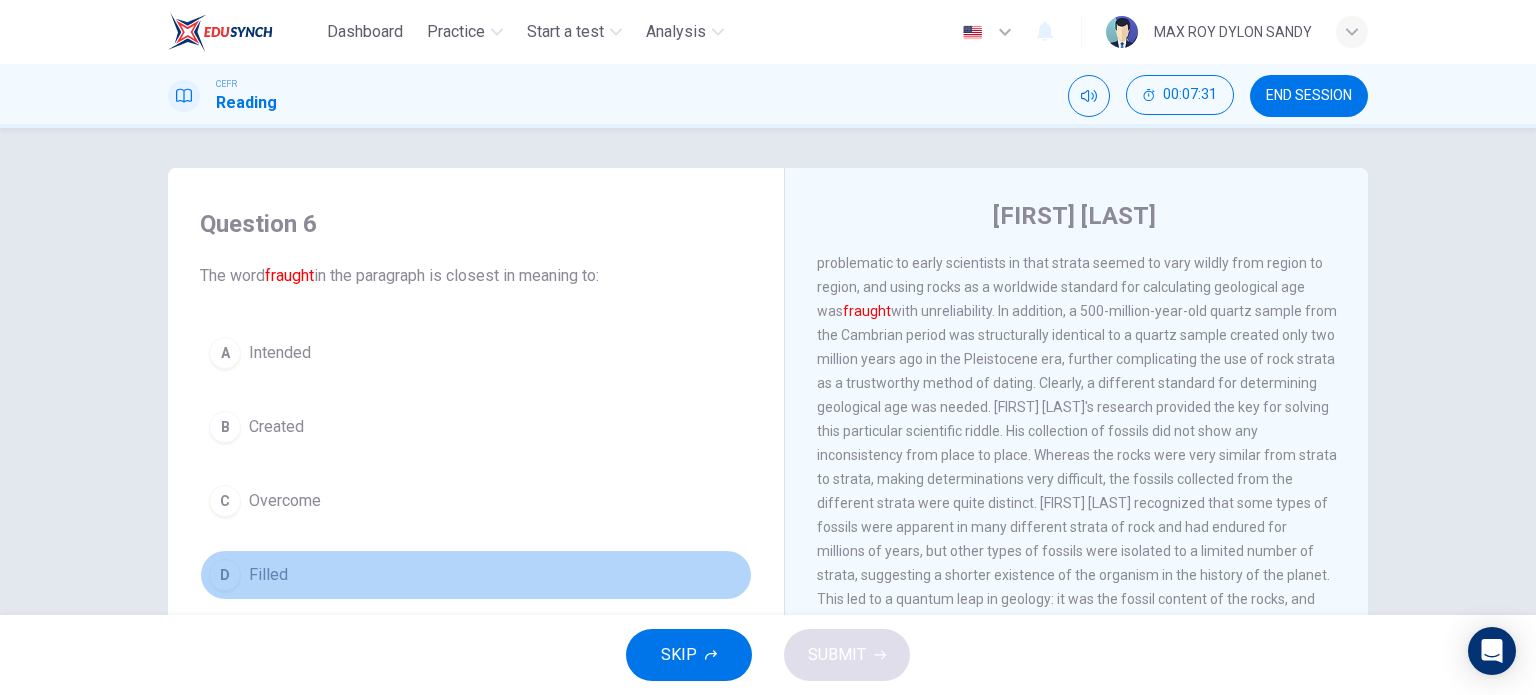 click on "D" at bounding box center (225, 353) 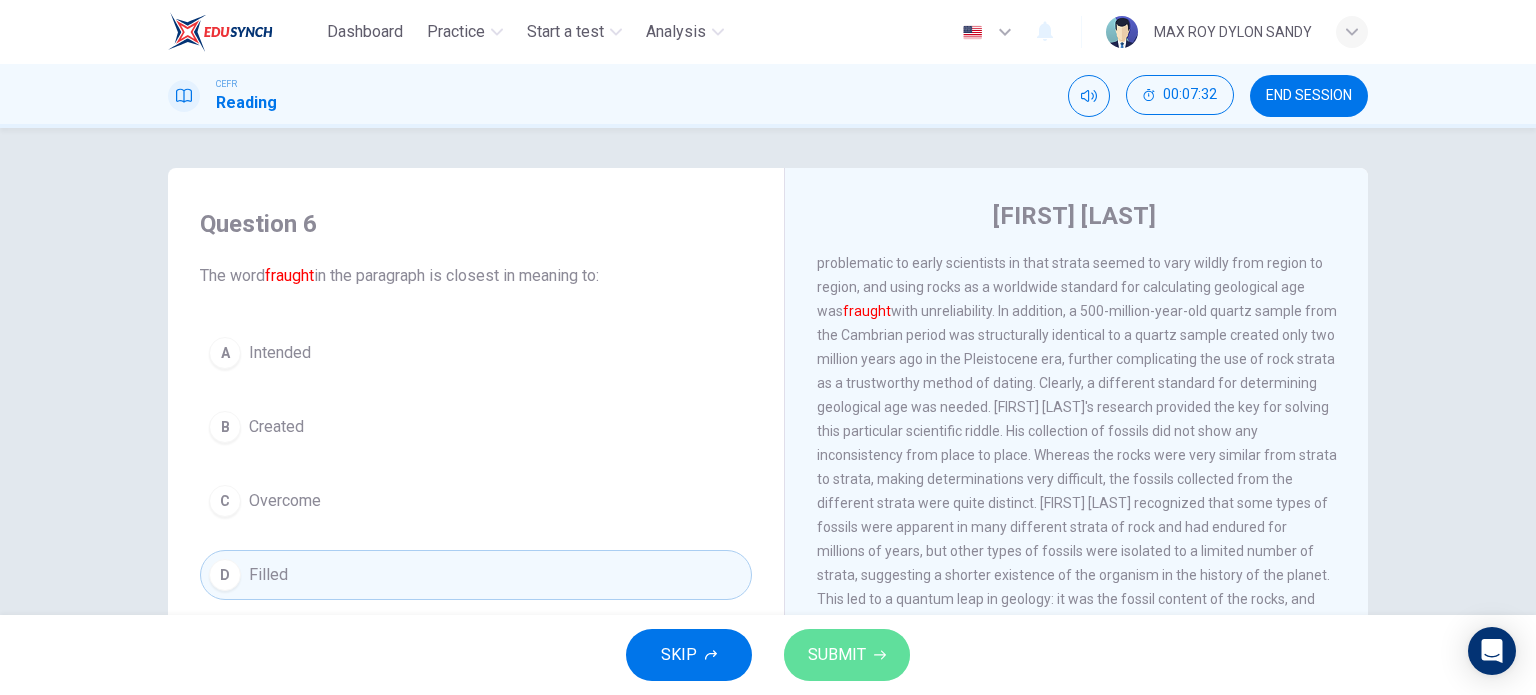 click on "SUBMIT" at bounding box center (837, 655) 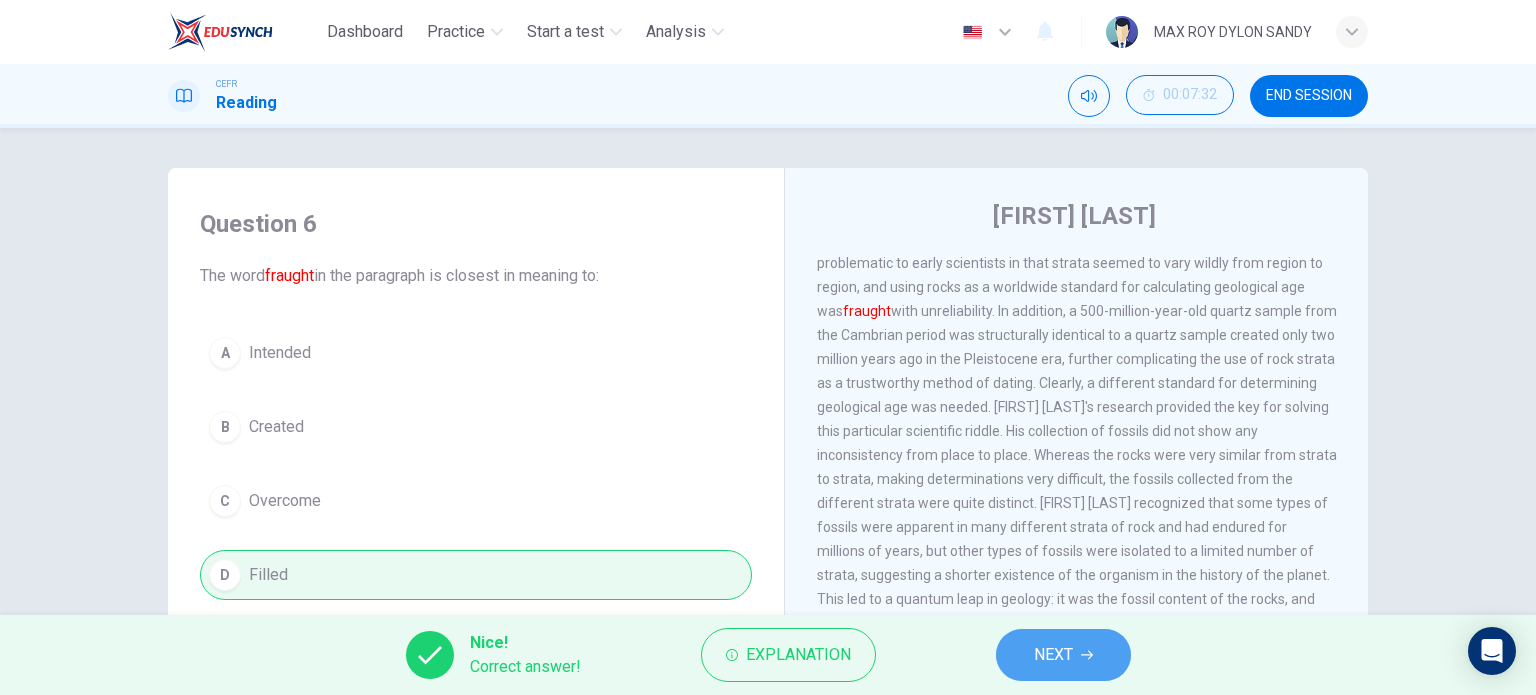 click on "NEXT" at bounding box center [1053, 655] 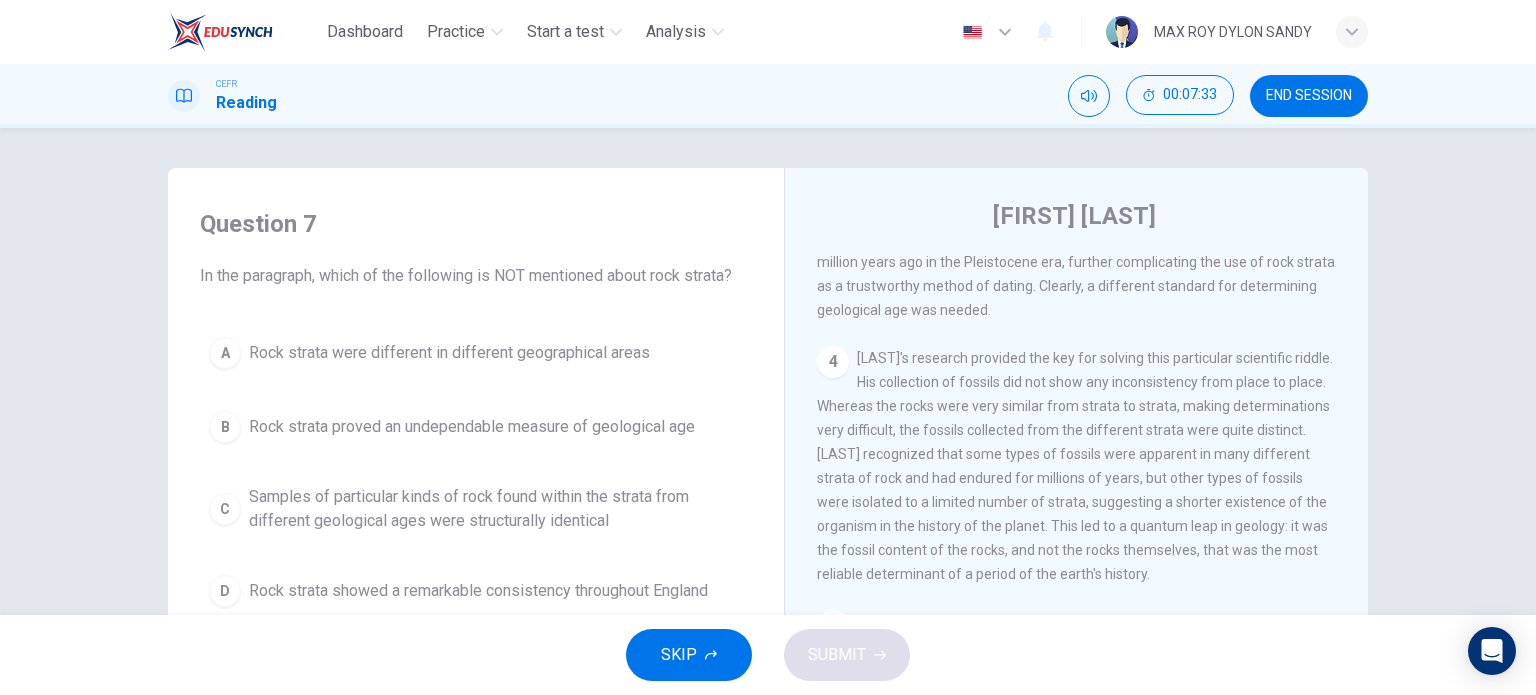 scroll, scrollTop: 901, scrollLeft: 0, axis: vertical 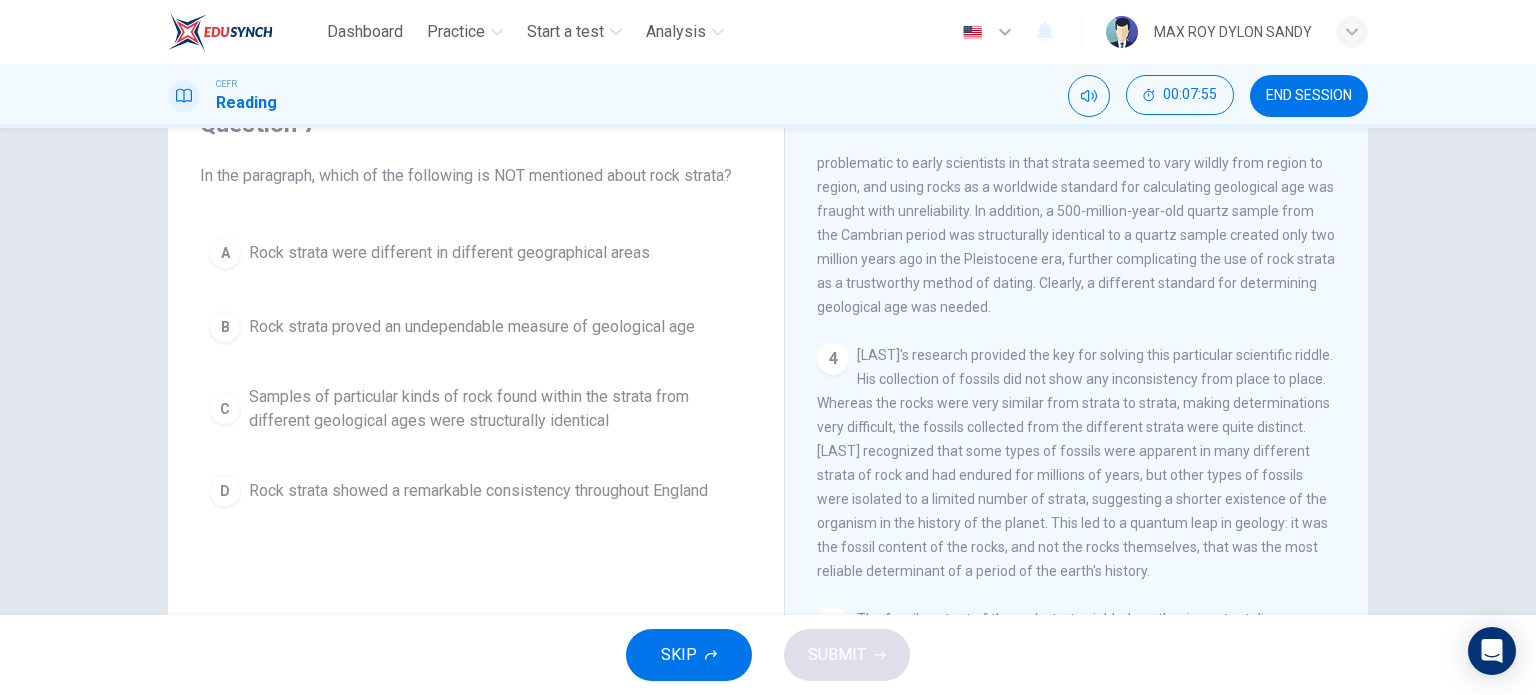 click on "D" at bounding box center [225, 253] 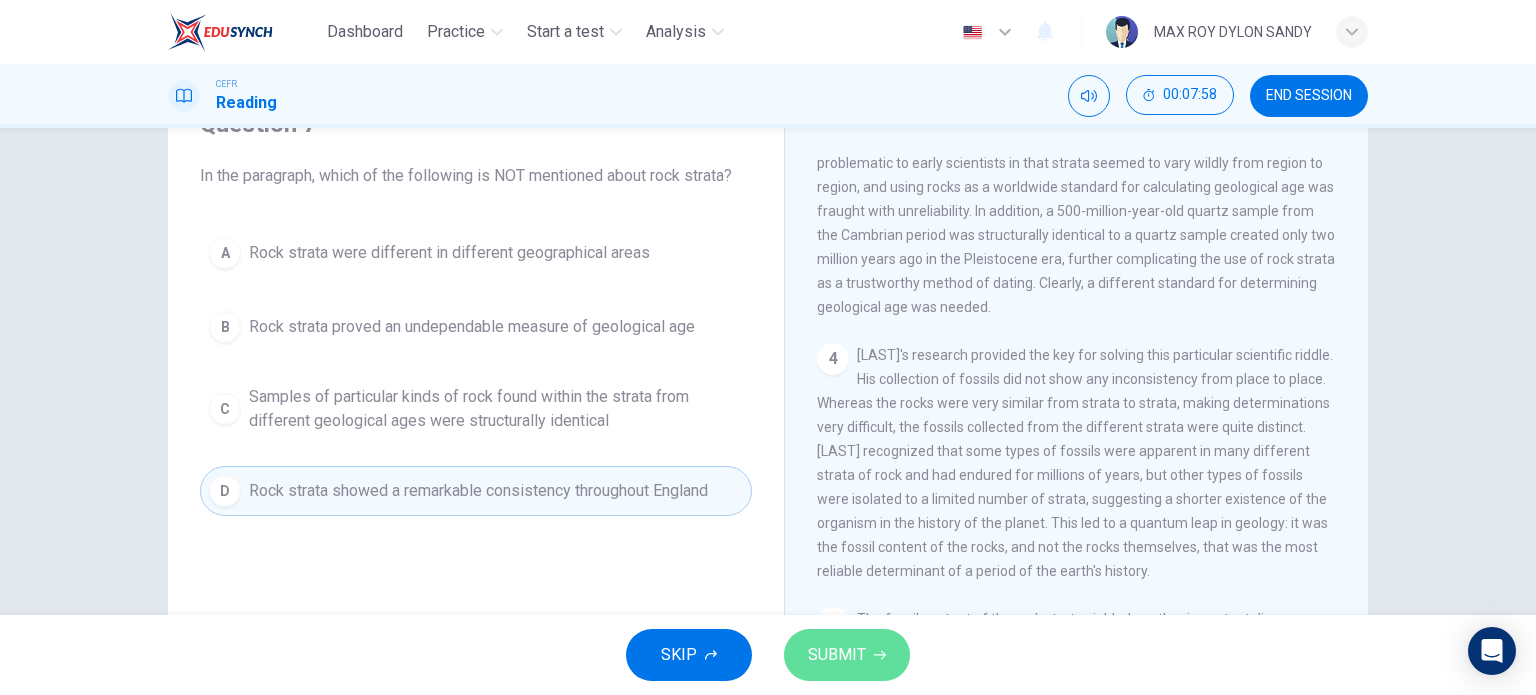 click on "SUBMIT" at bounding box center [837, 655] 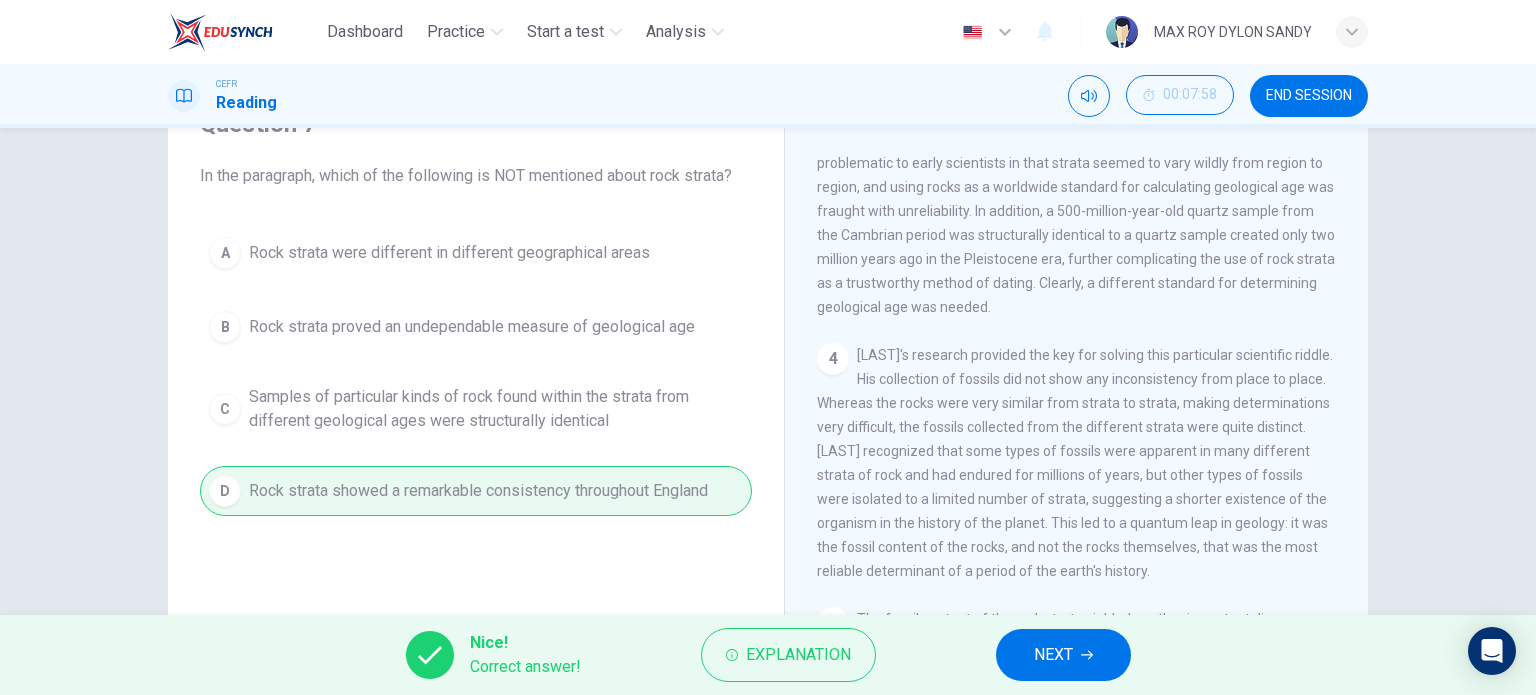 click on "NEXT" at bounding box center [1053, 655] 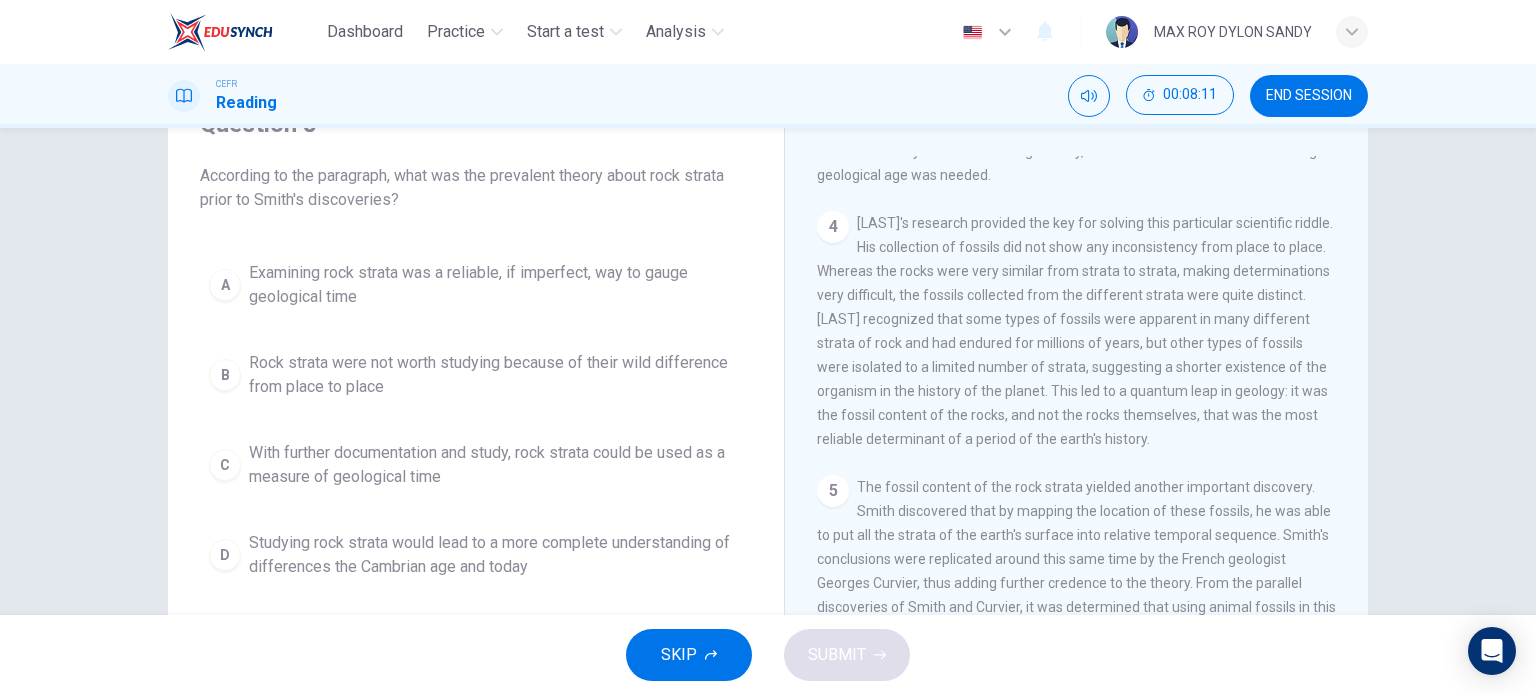 scroll, scrollTop: 901, scrollLeft: 0, axis: vertical 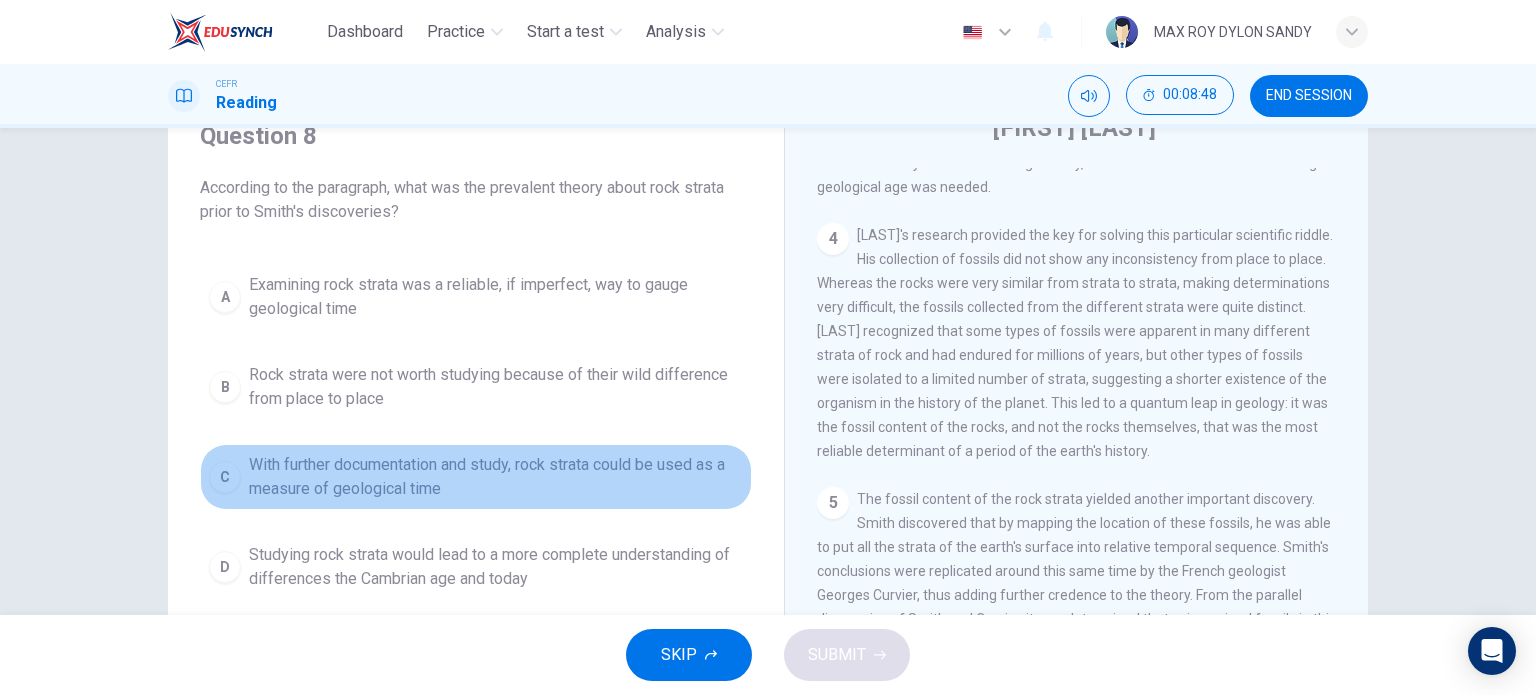 click on "C" at bounding box center [225, 297] 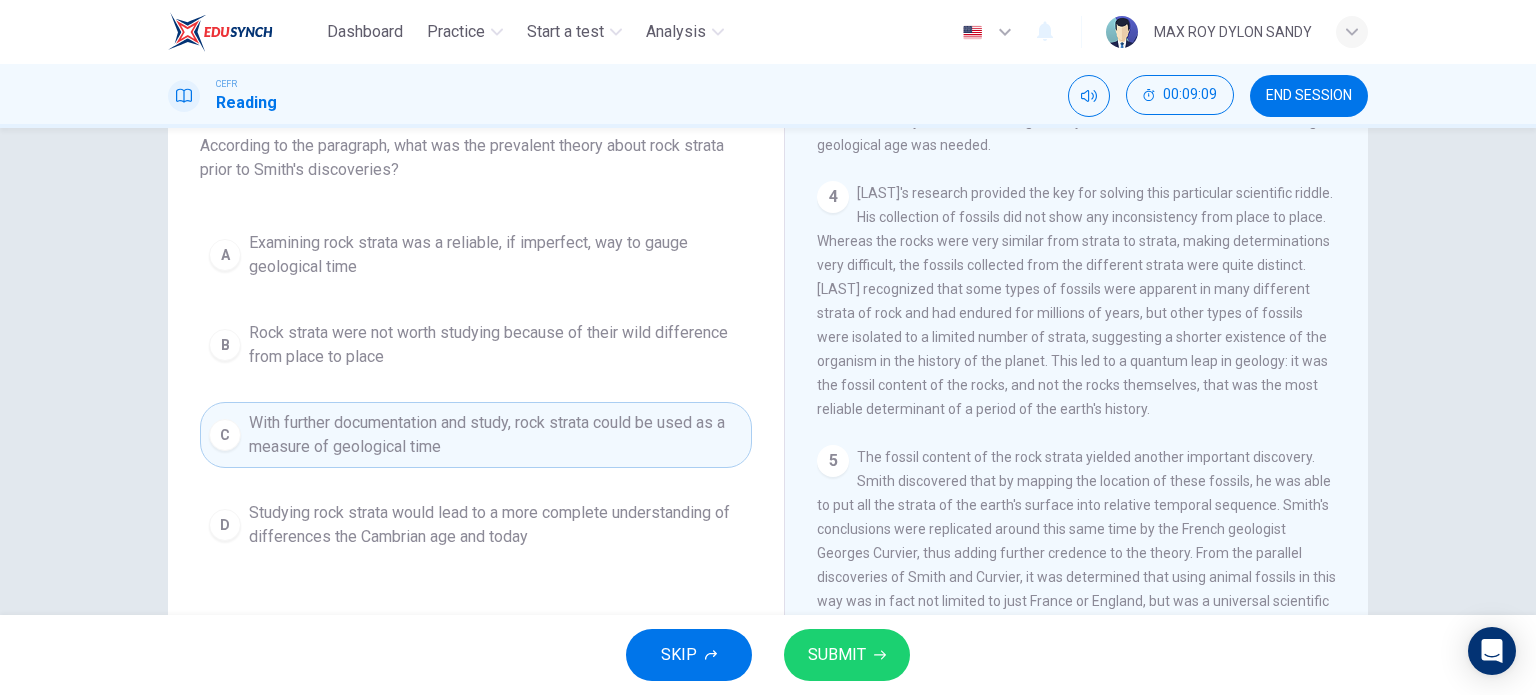 scroll, scrollTop: 288, scrollLeft: 0, axis: vertical 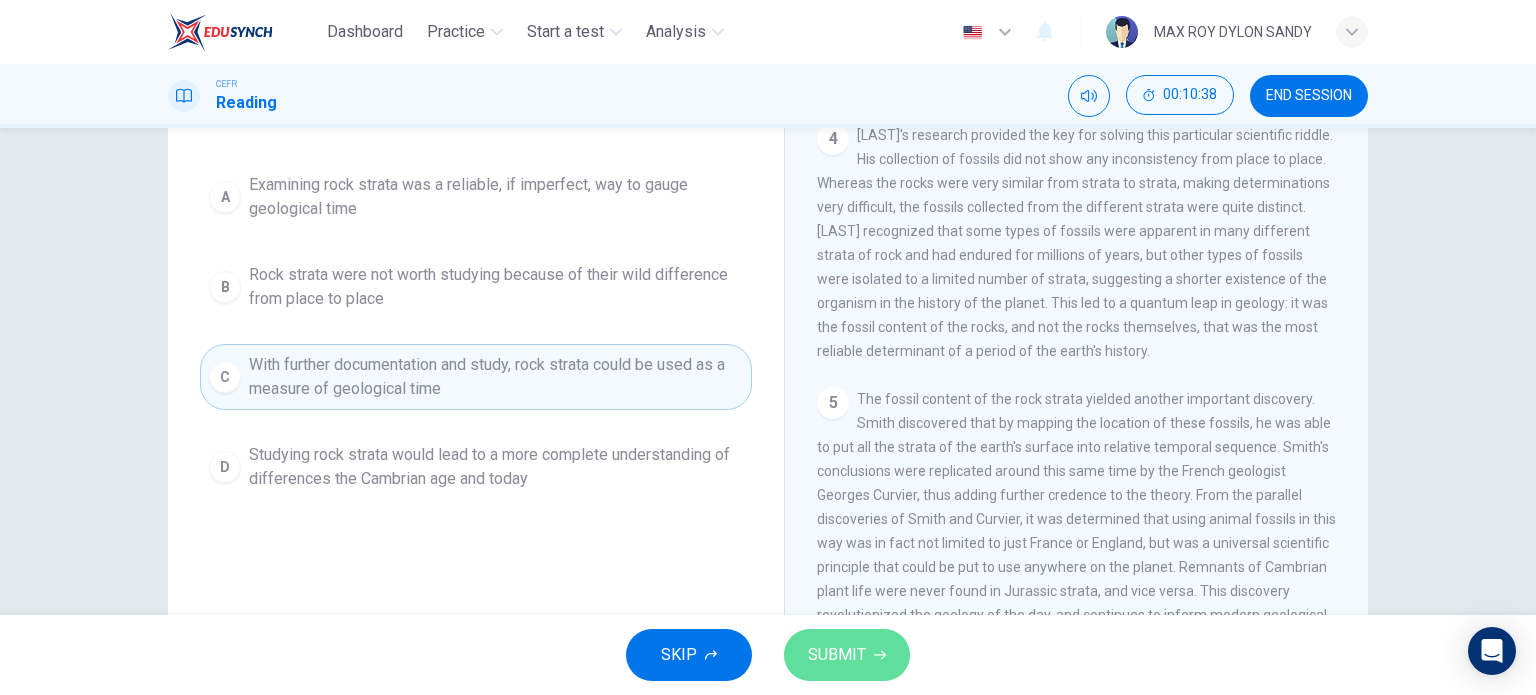 click on "SUBMIT" at bounding box center [847, 655] 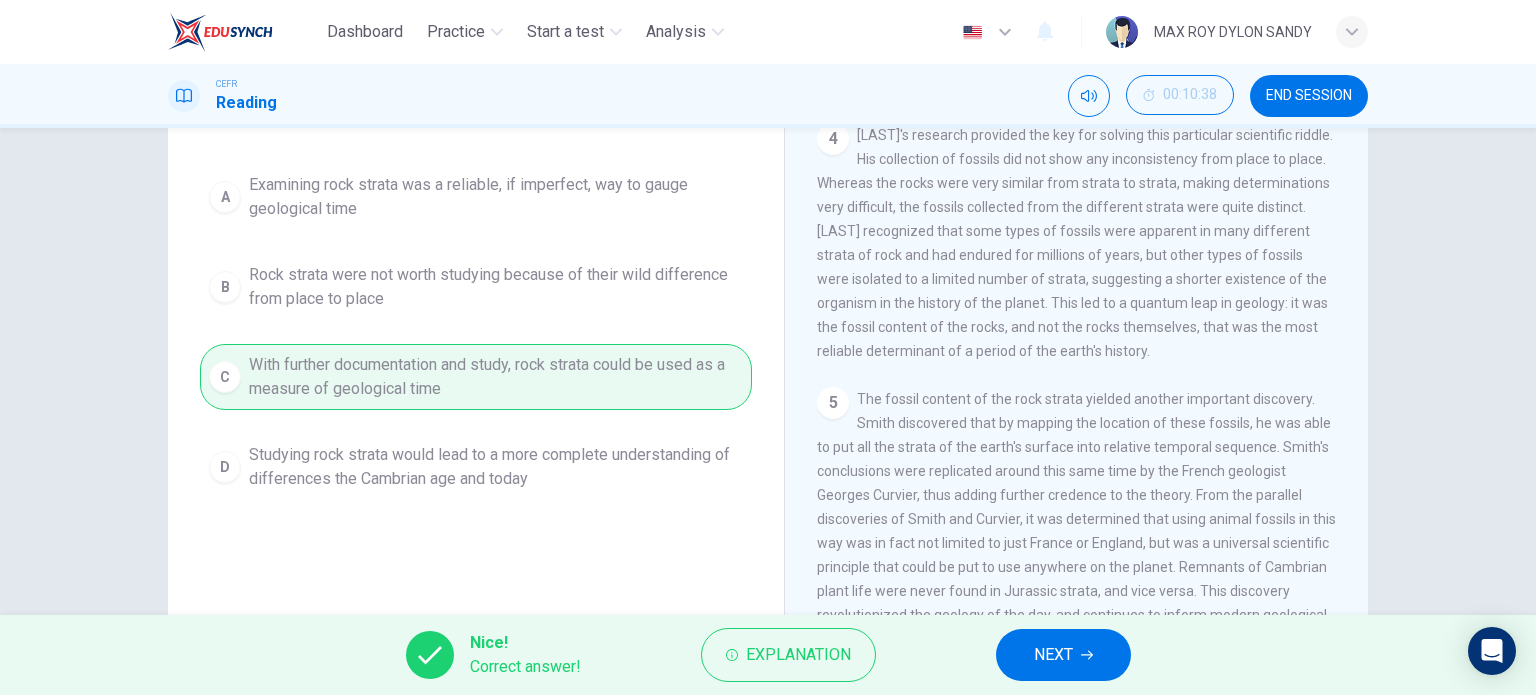 click on "NEXT" at bounding box center [1053, 655] 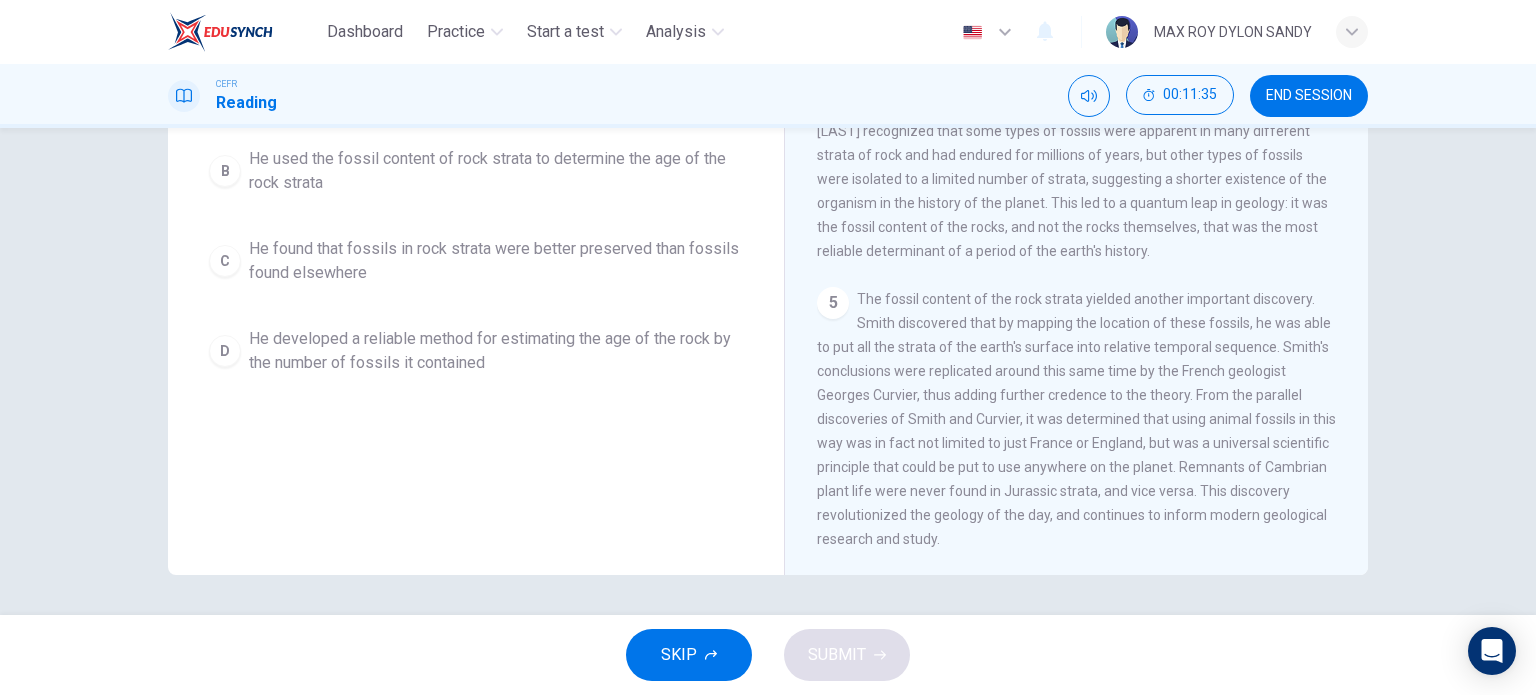 scroll, scrollTop: 188, scrollLeft: 0, axis: vertical 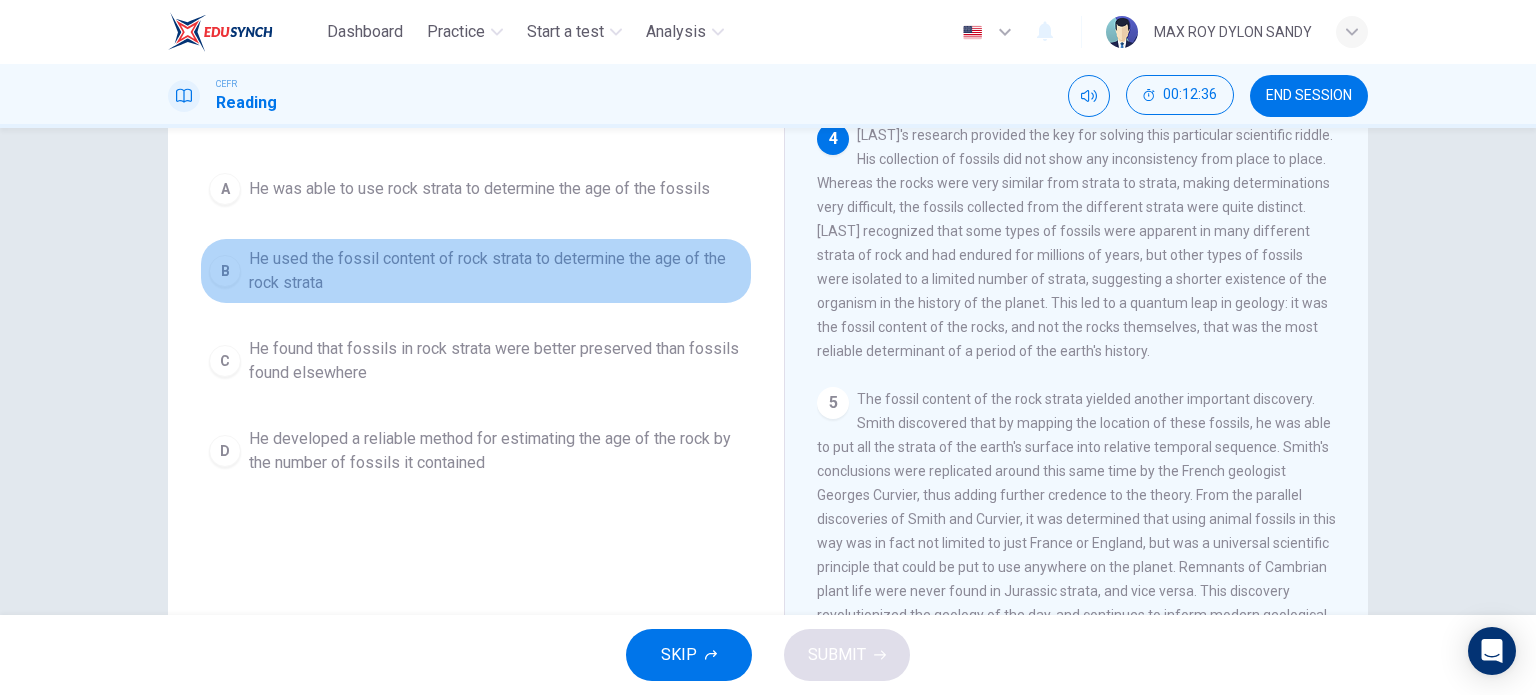 click on "B" at bounding box center (225, 189) 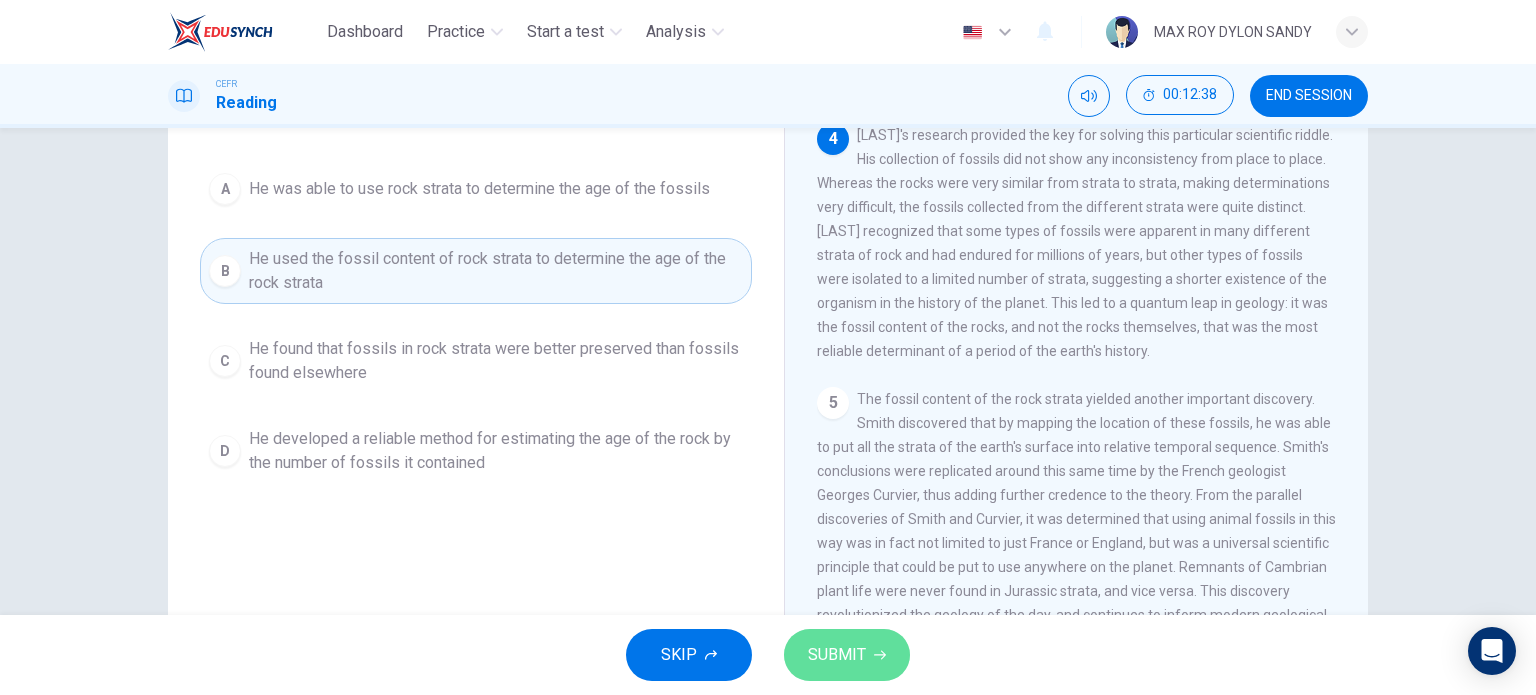 click on "SUBMIT" at bounding box center (837, 655) 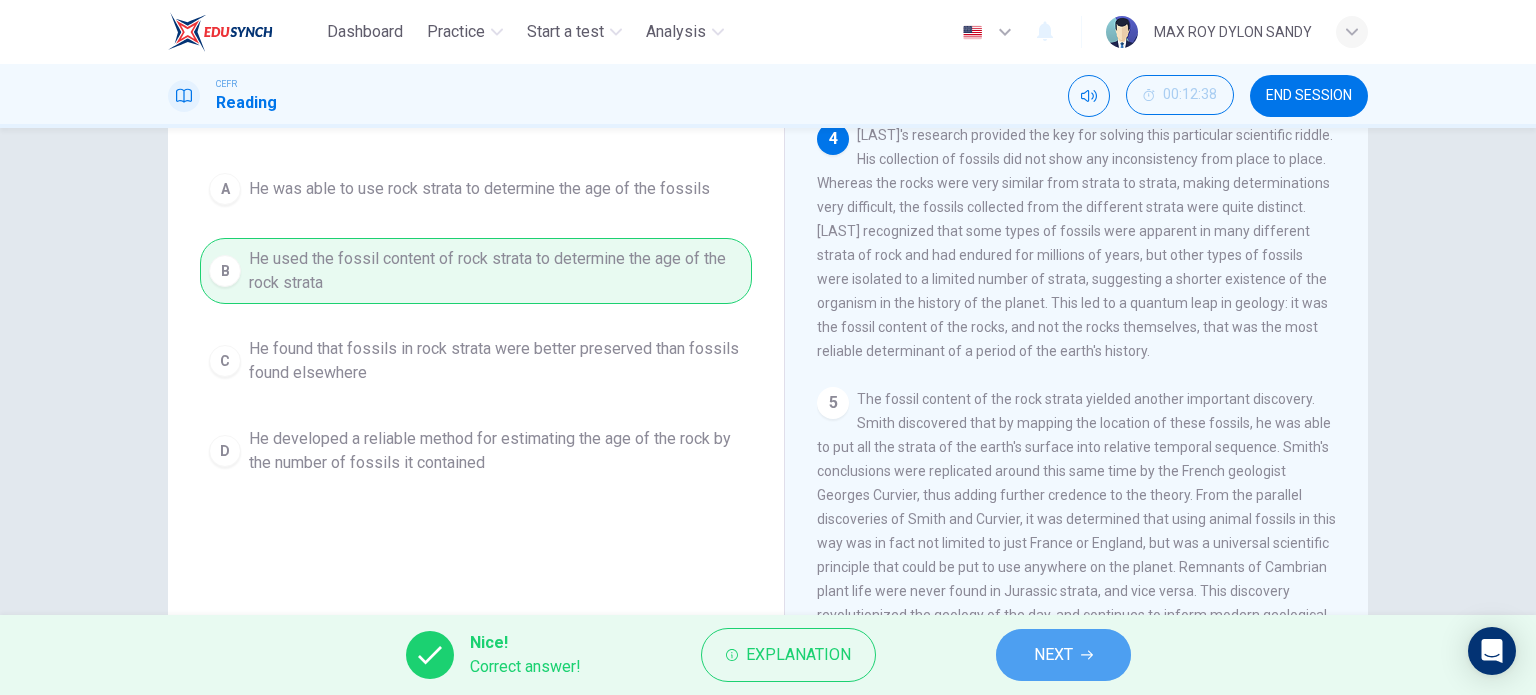 click on "NEXT" at bounding box center (1053, 655) 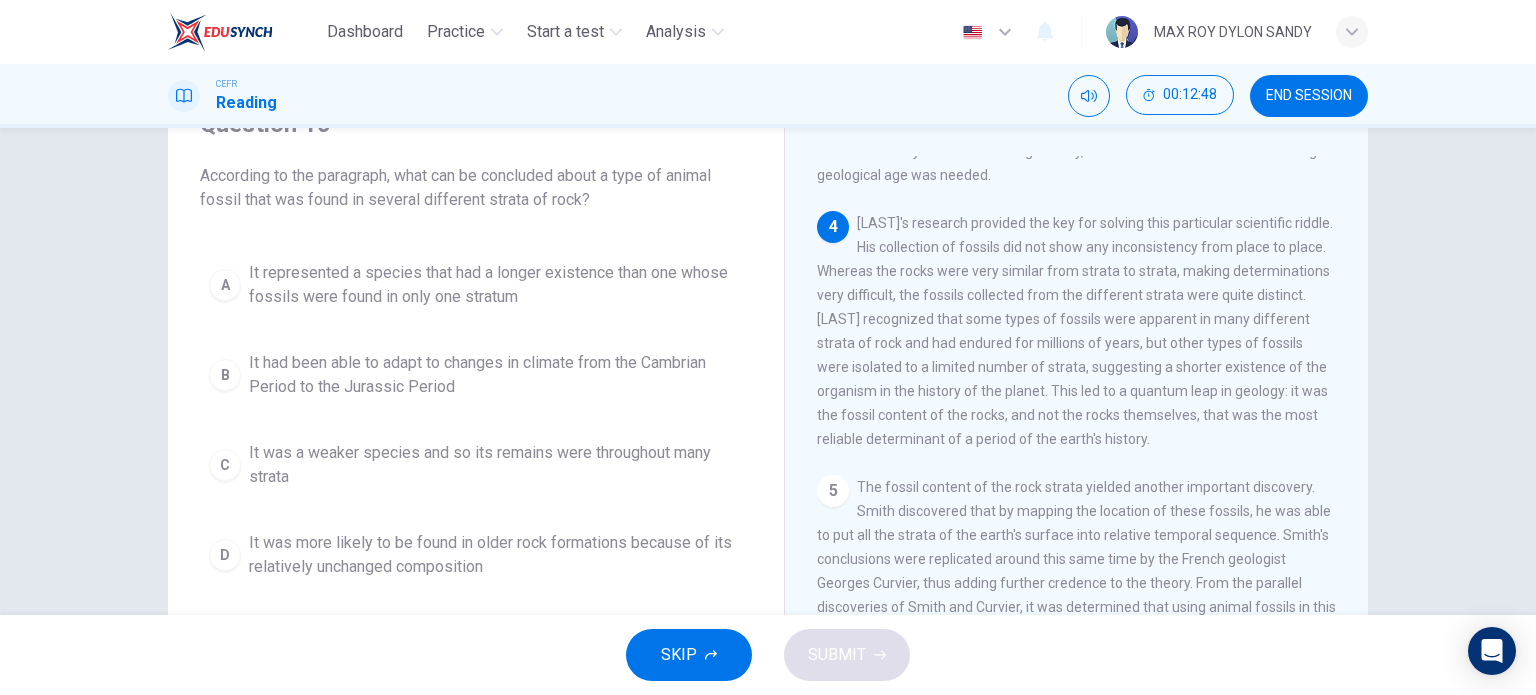 scroll, scrollTop: 200, scrollLeft: 0, axis: vertical 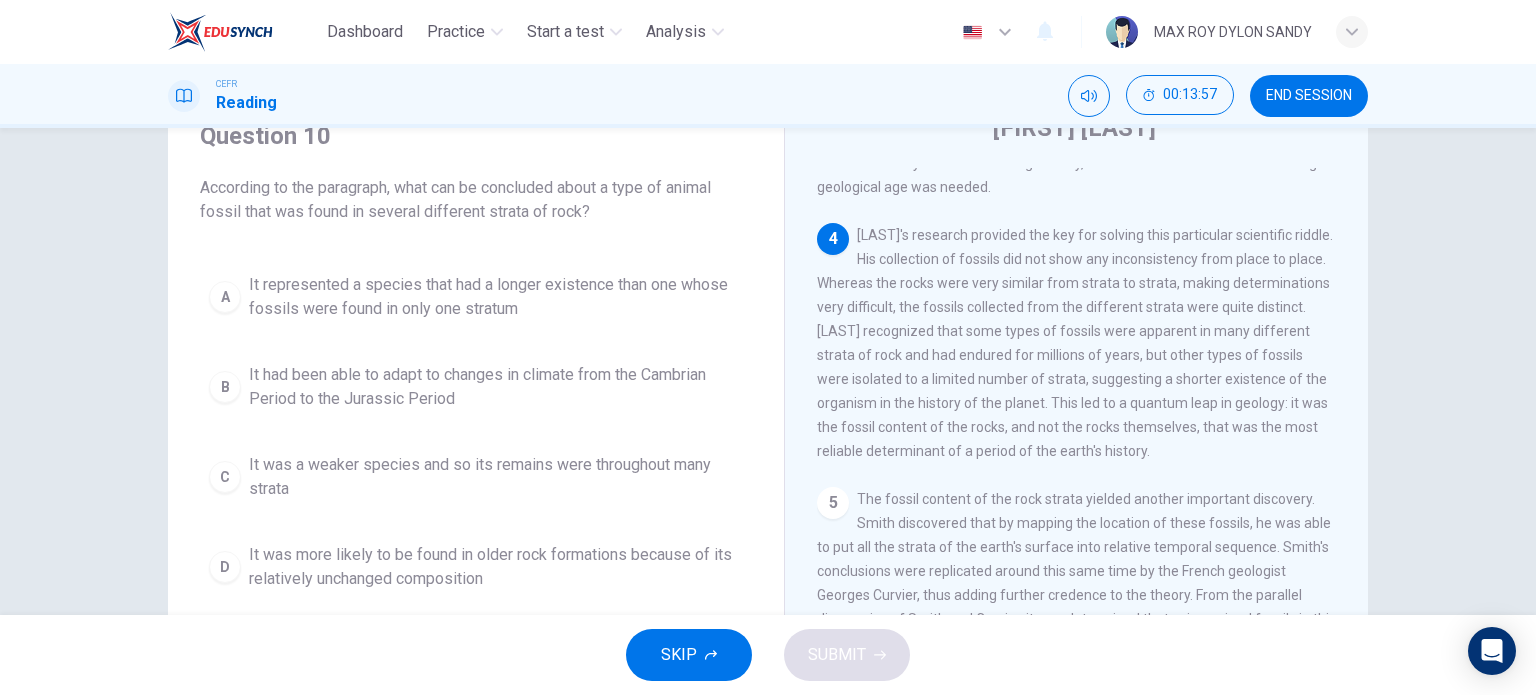 click on "A" at bounding box center (225, 297) 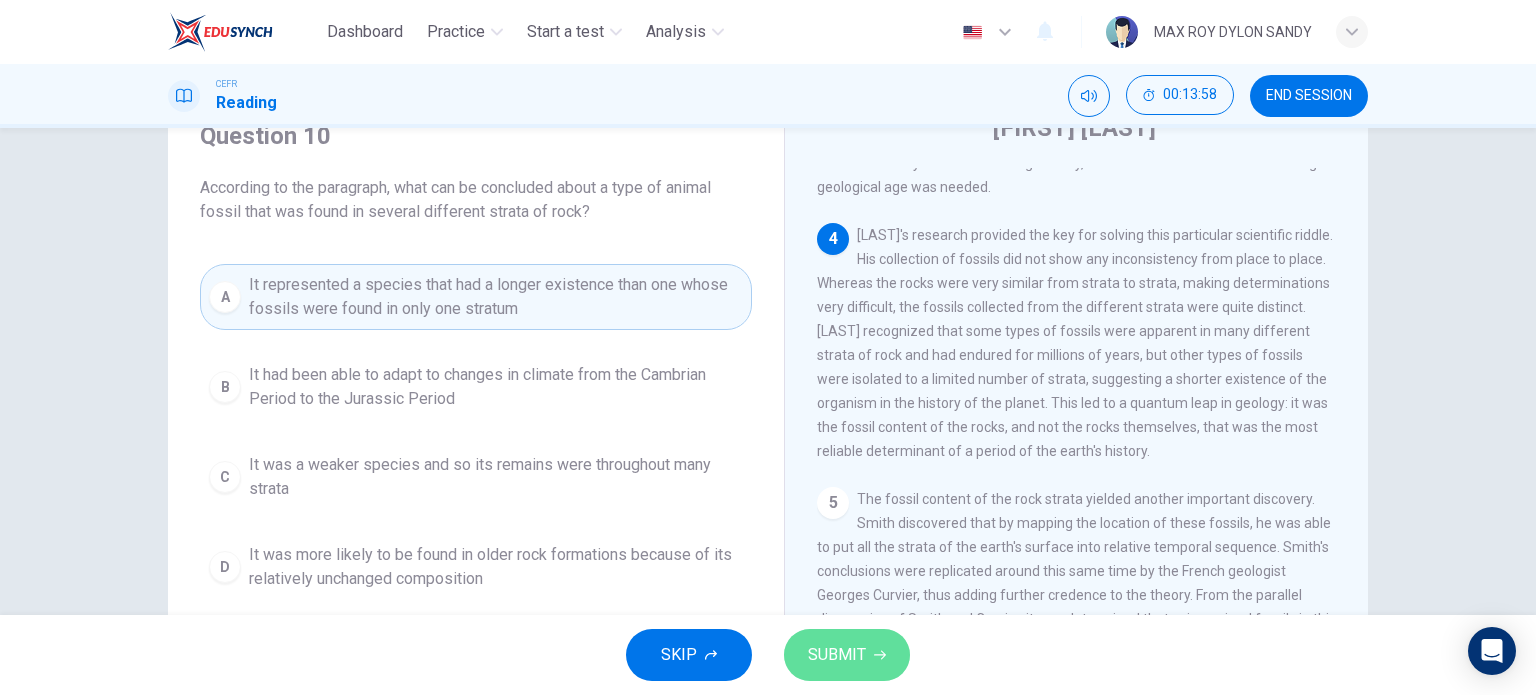 click at bounding box center [880, 655] 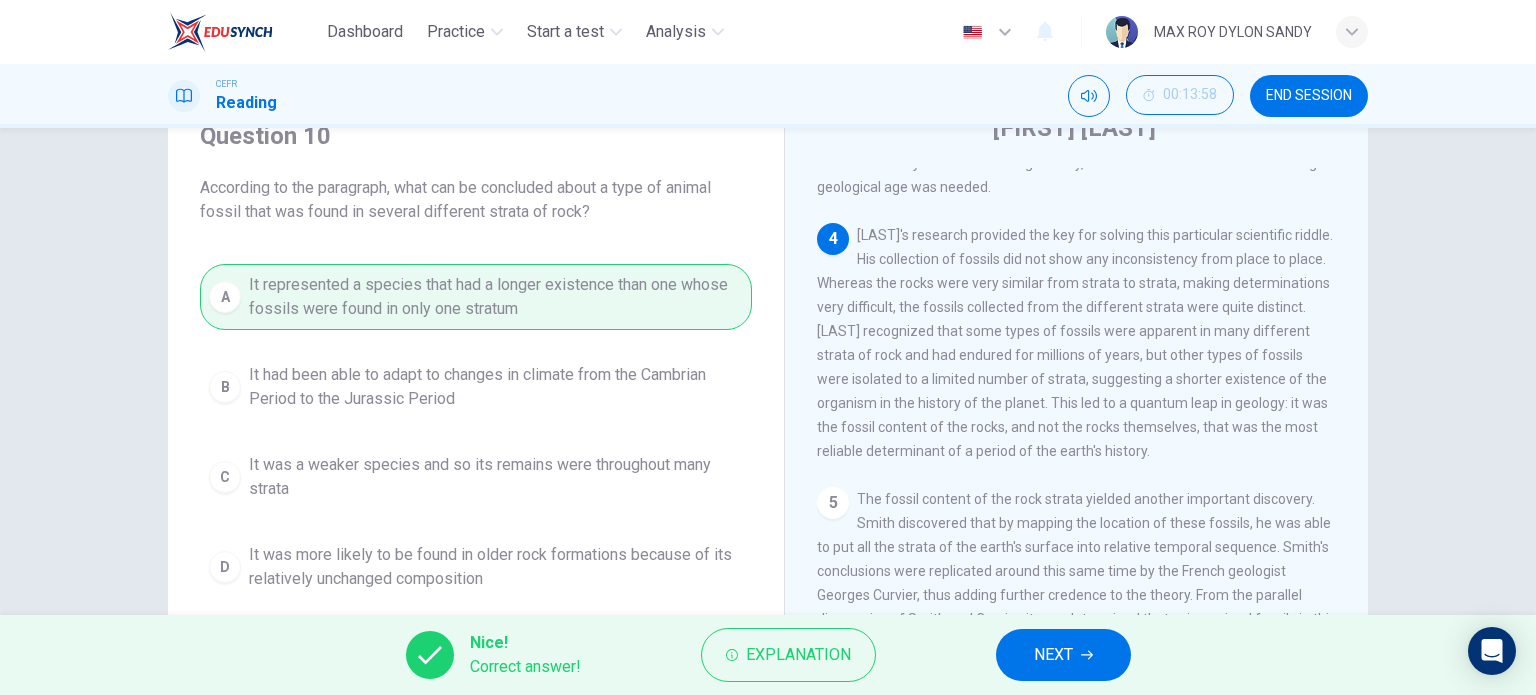 click on "NEXT" at bounding box center (1053, 655) 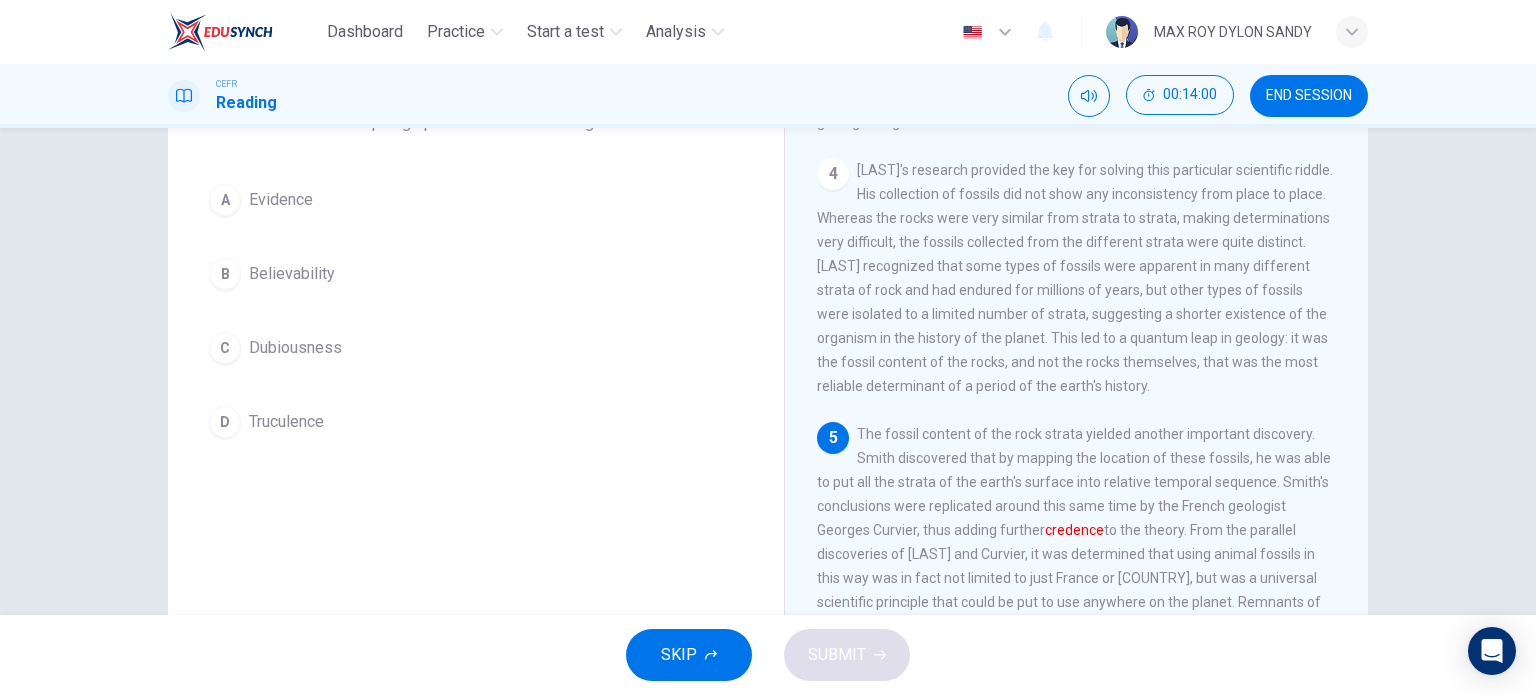 scroll, scrollTop: 188, scrollLeft: 0, axis: vertical 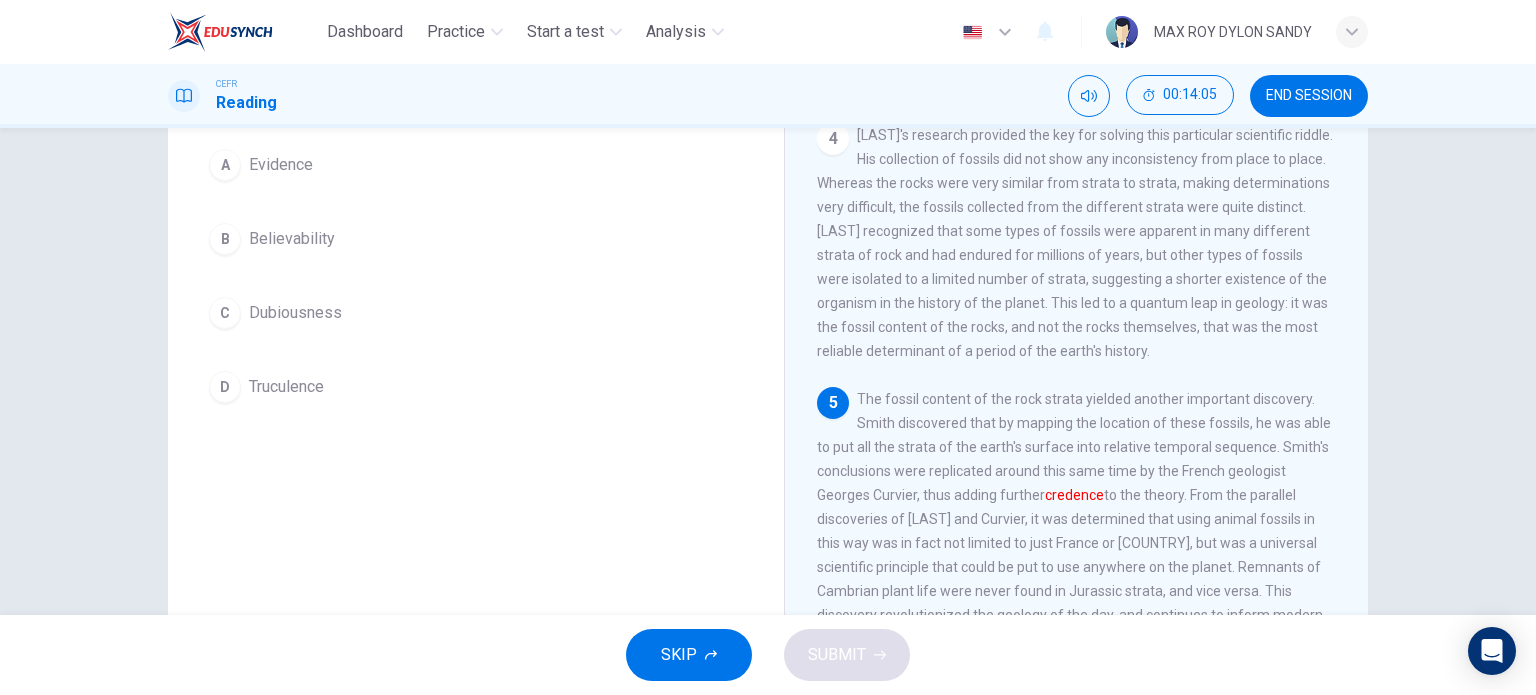 click on "B" at bounding box center (225, 165) 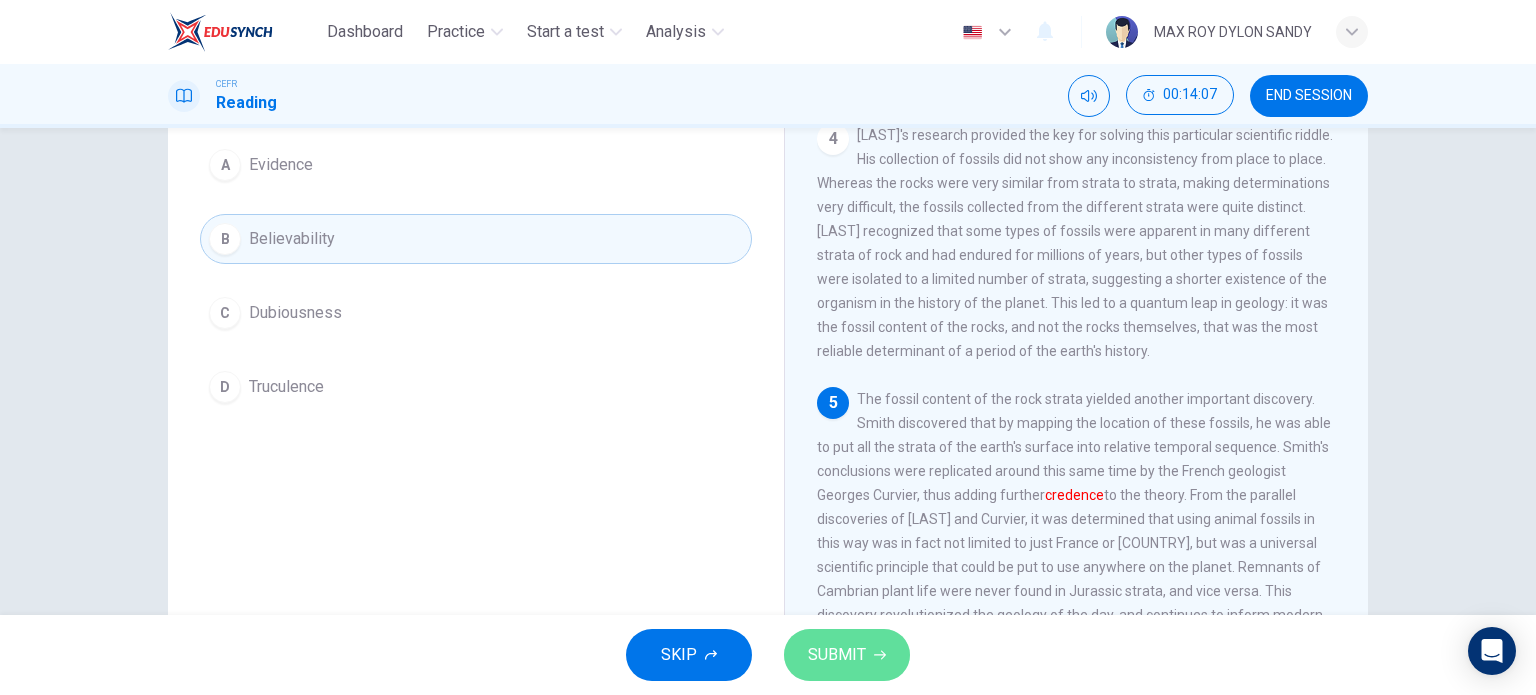 click on "SUBMIT" at bounding box center (847, 655) 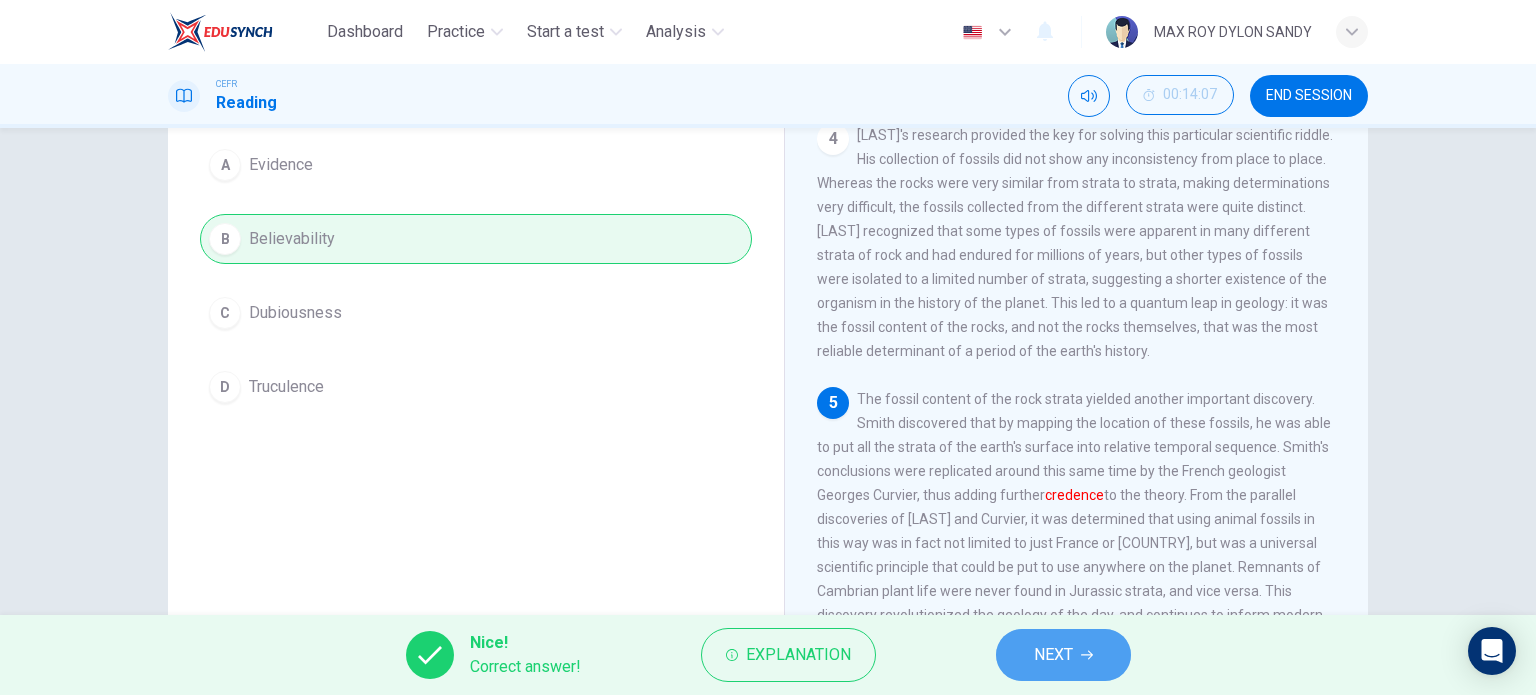 click on "NEXT" at bounding box center [1053, 655] 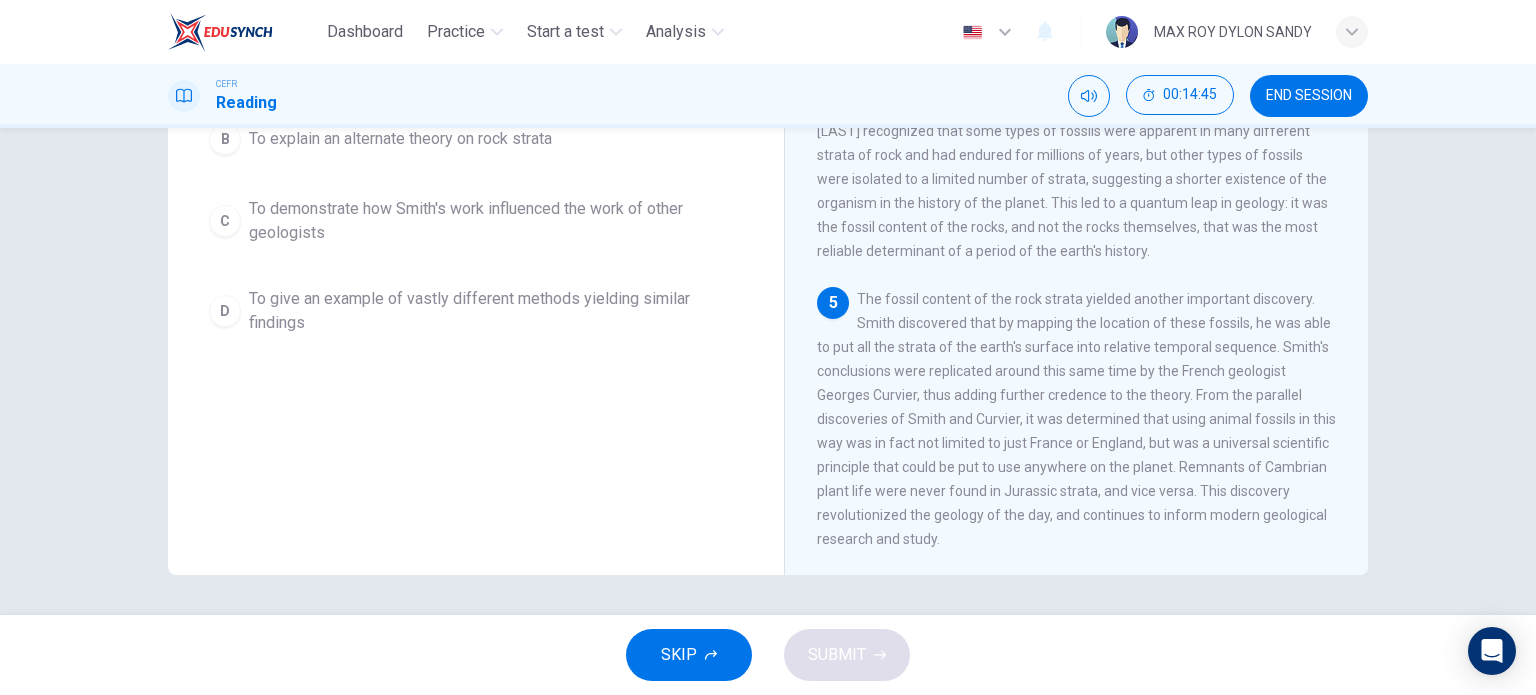 scroll, scrollTop: 188, scrollLeft: 0, axis: vertical 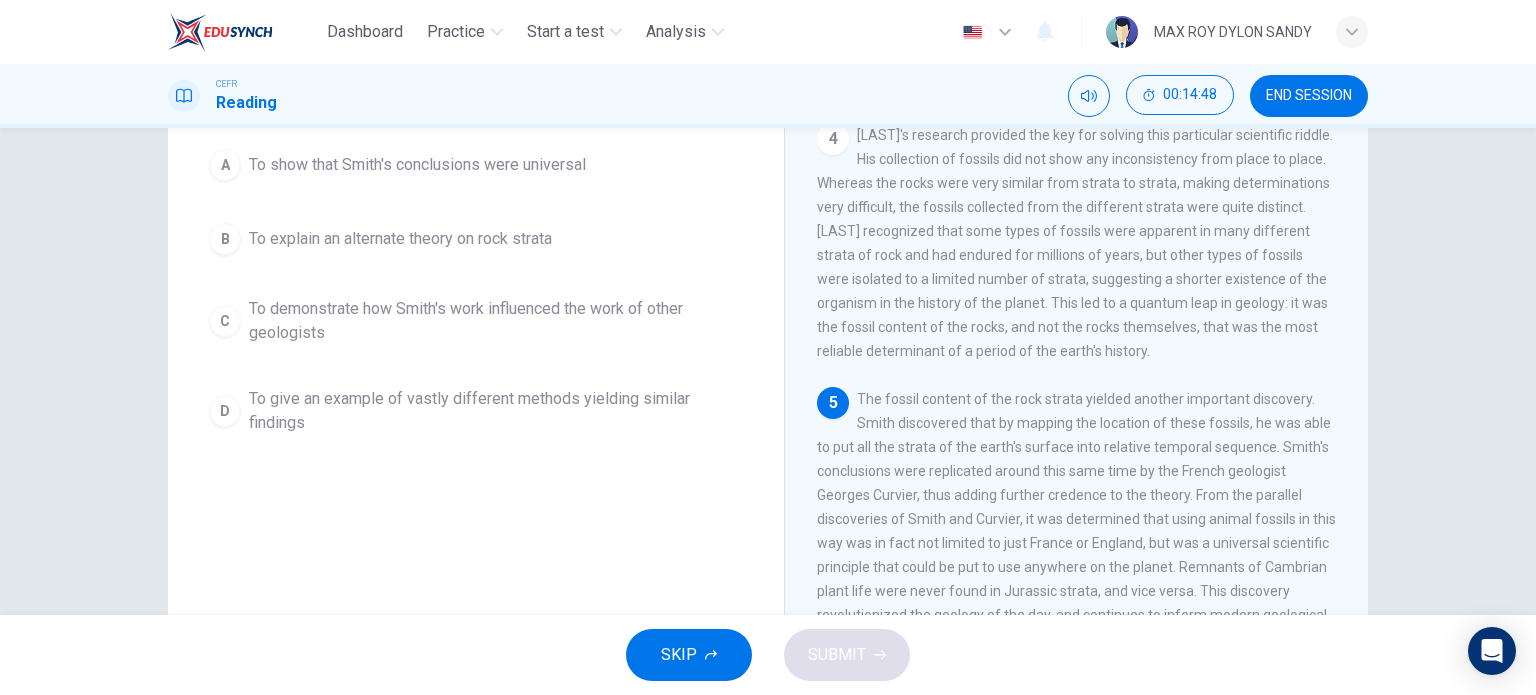click on "A" at bounding box center [225, 165] 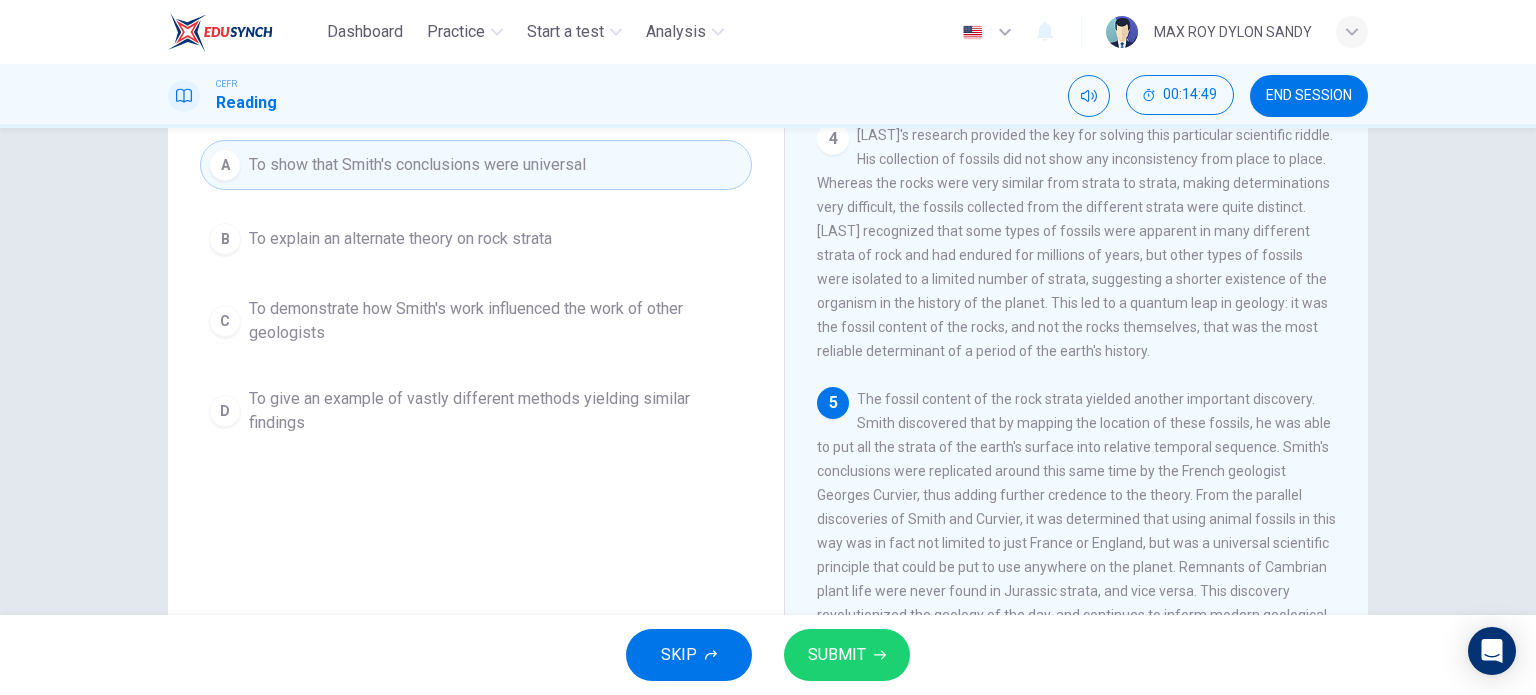 click on "SUBMIT" at bounding box center [837, 655] 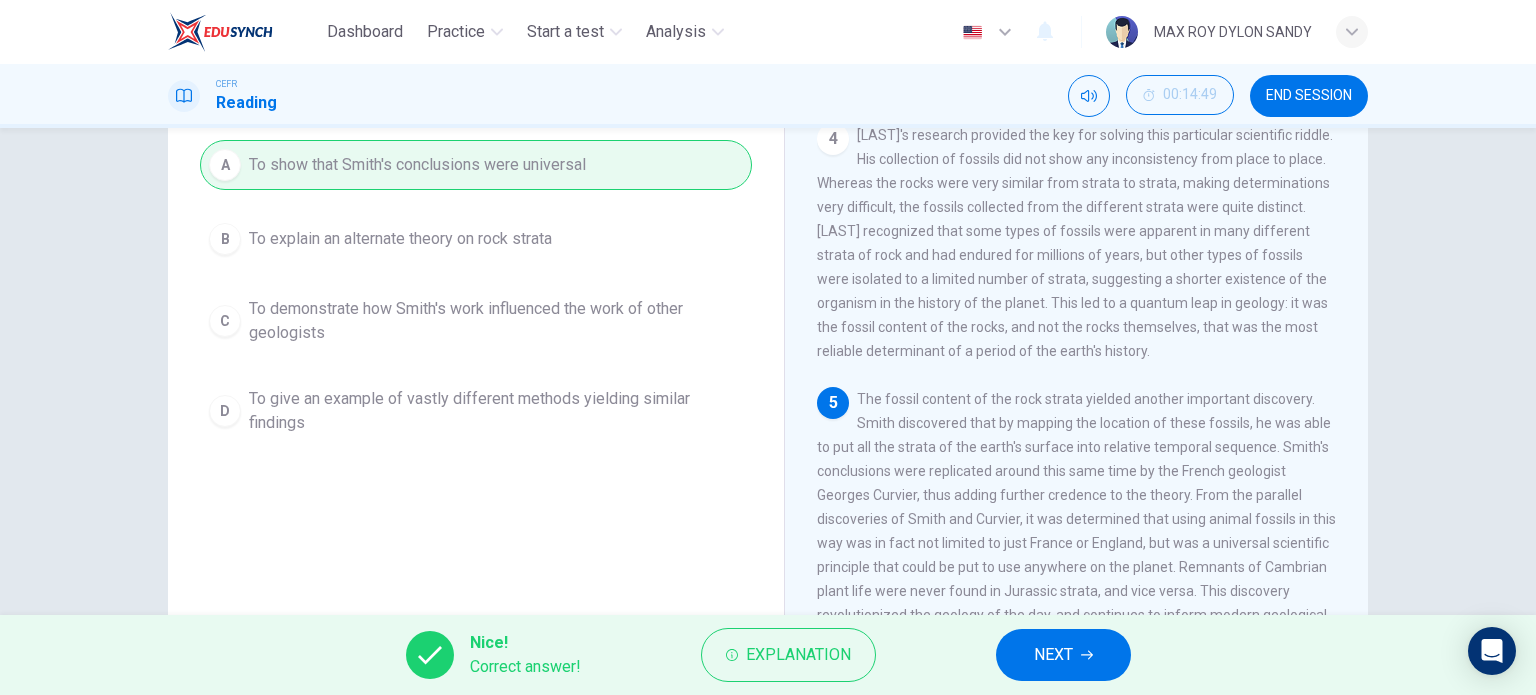 click on "NEXT" at bounding box center (1053, 655) 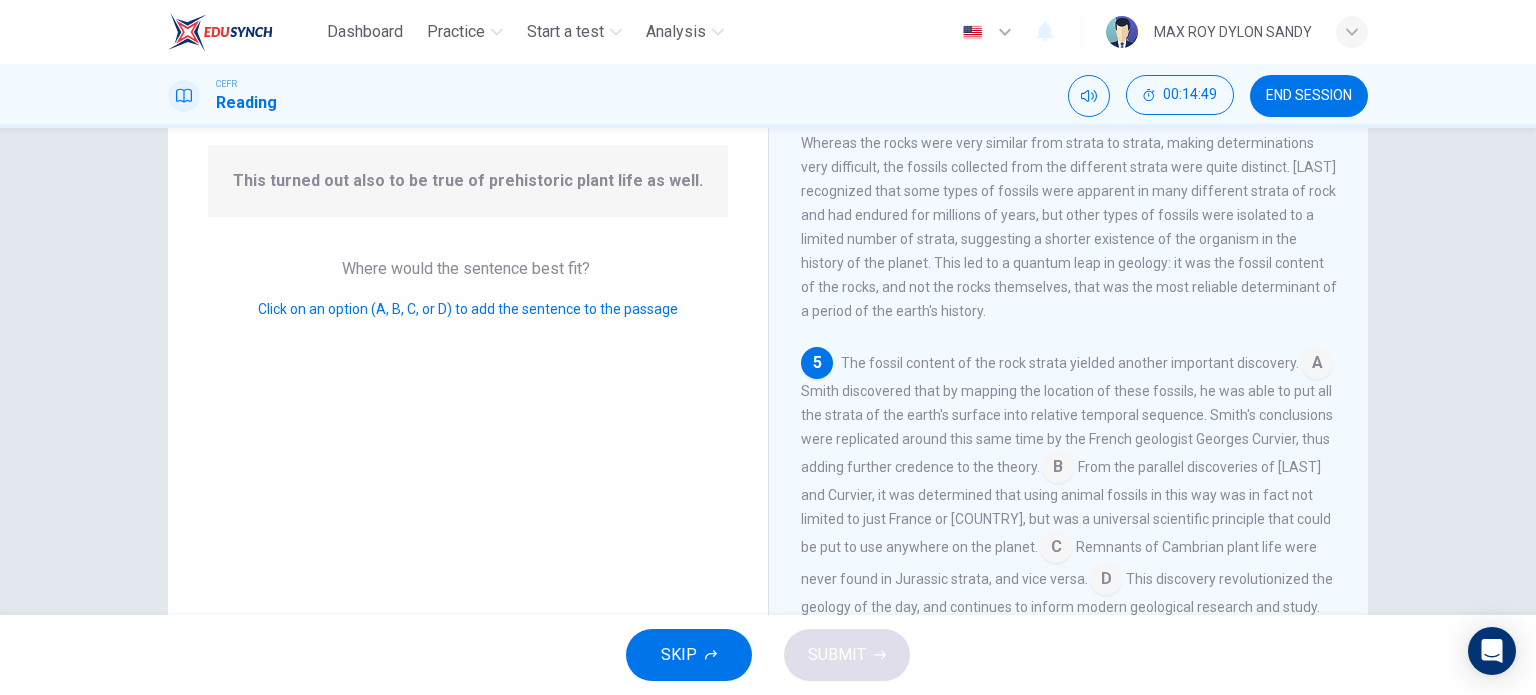 scroll, scrollTop: 907, scrollLeft: 0, axis: vertical 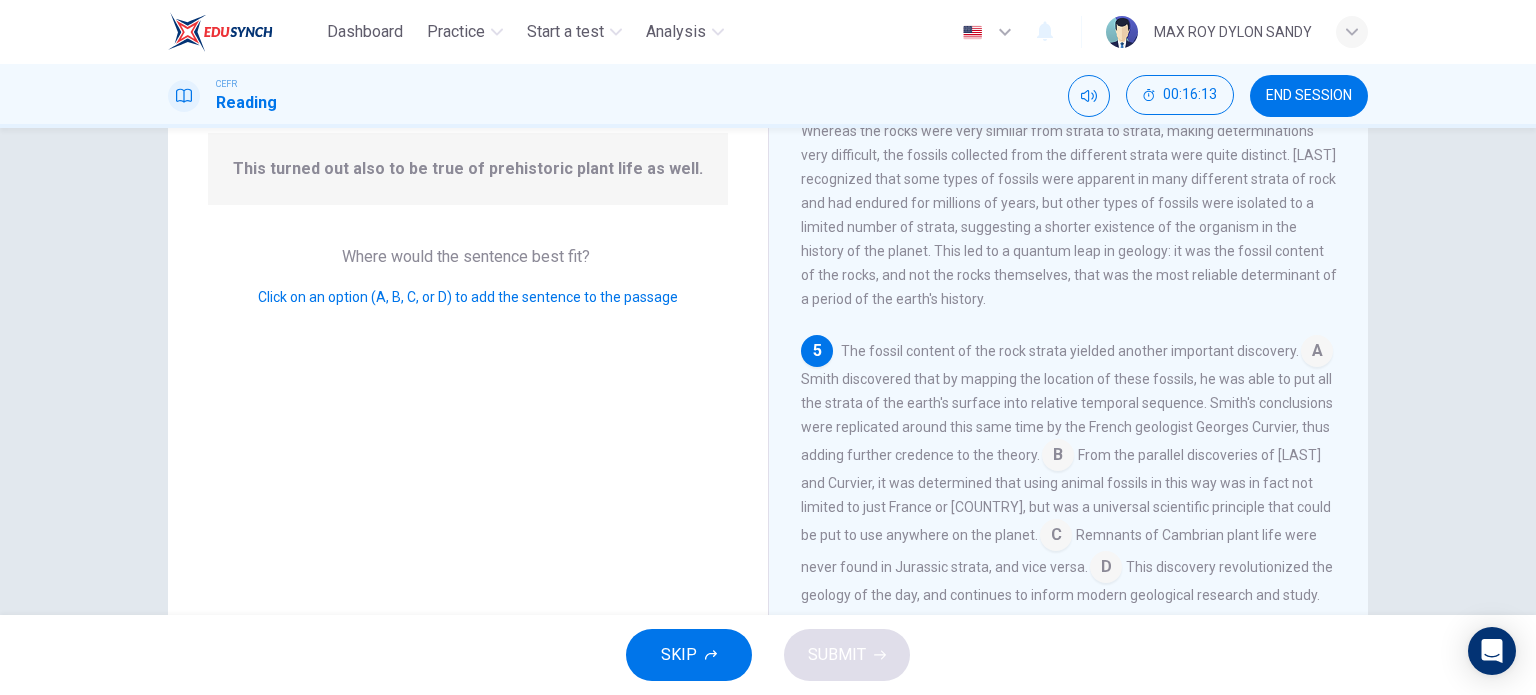 click at bounding box center (1317, 353) 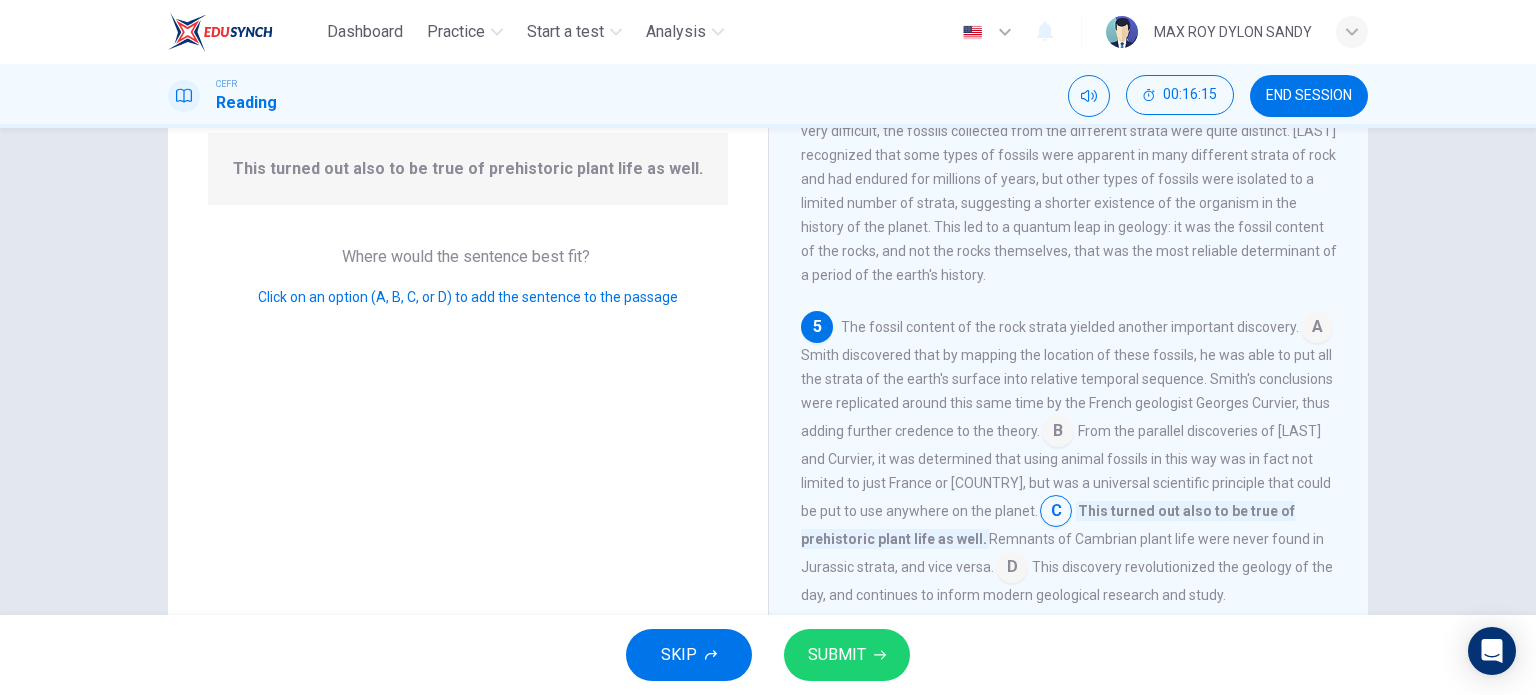 scroll, scrollTop: 931, scrollLeft: 0, axis: vertical 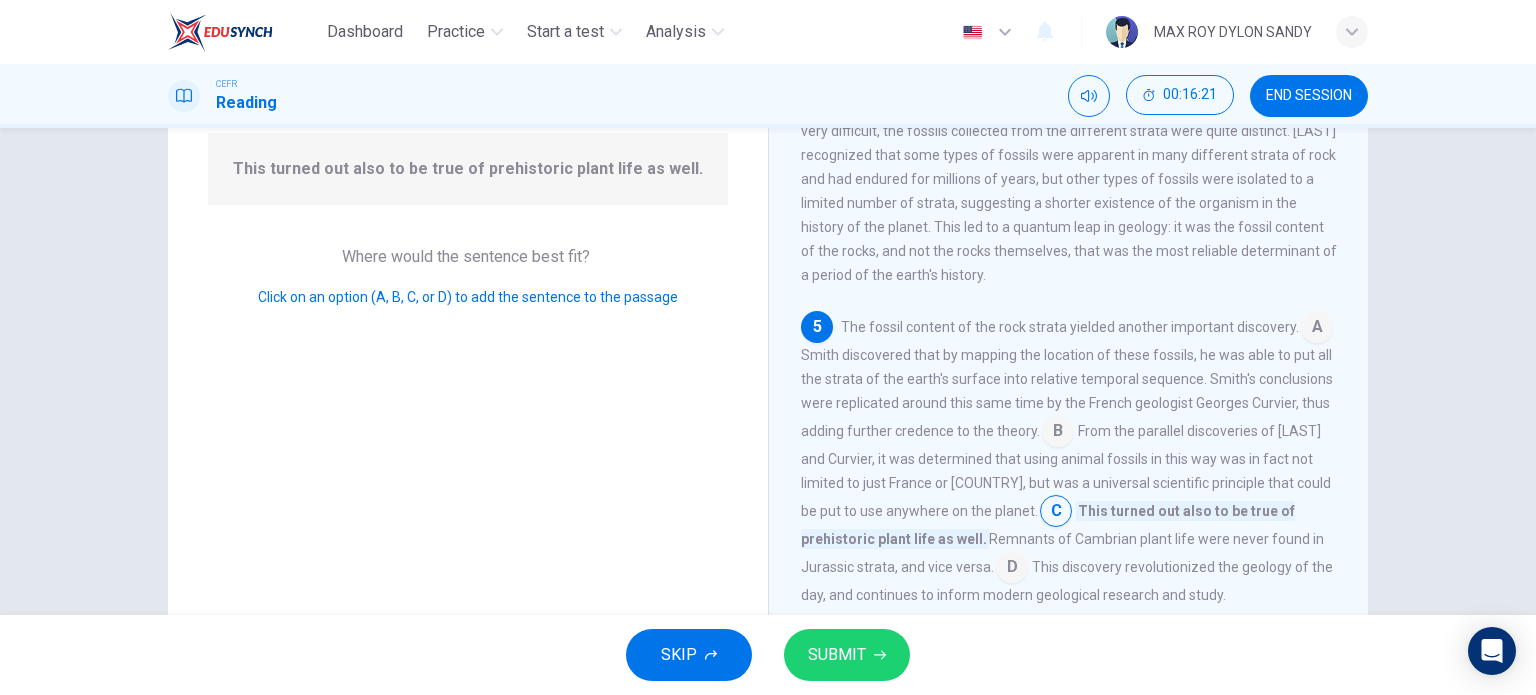 click on "SUBMIT" at bounding box center (847, 655) 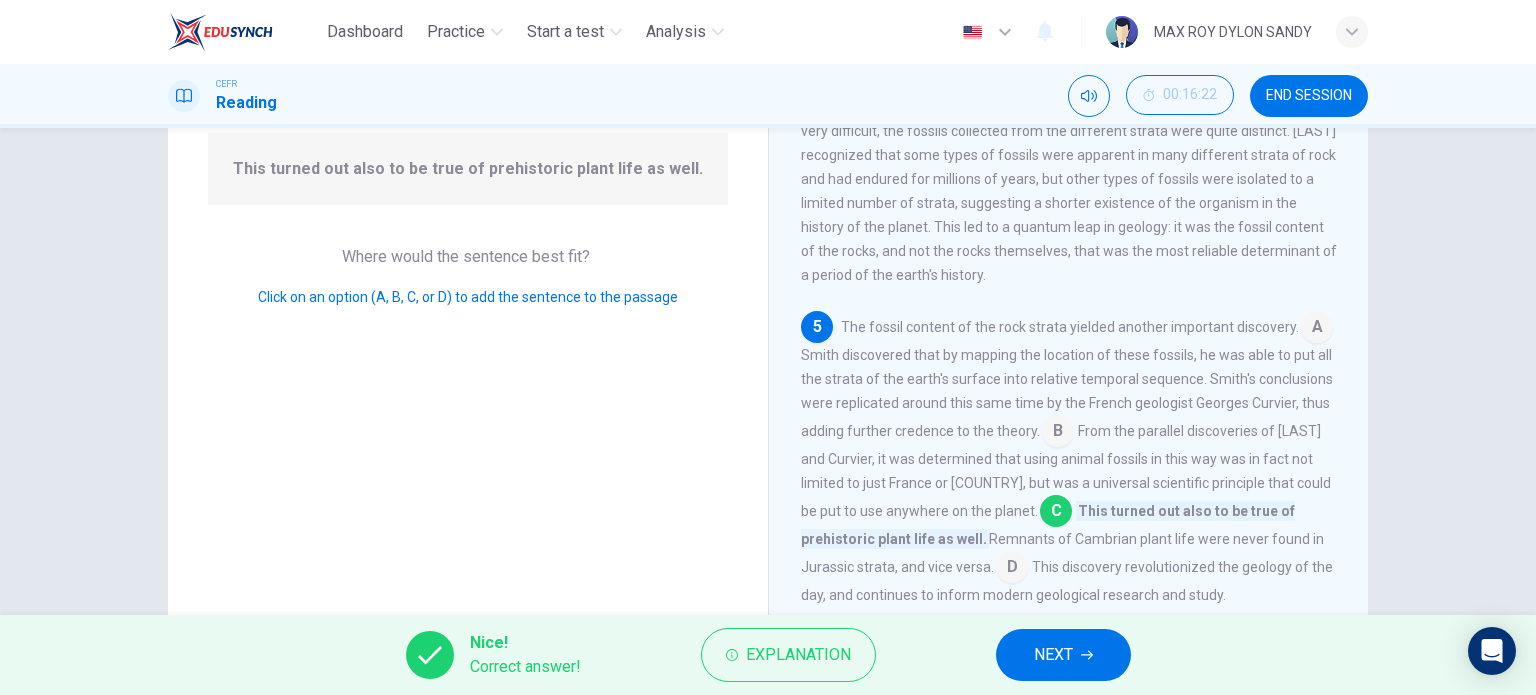 click on "NEXT" at bounding box center (1053, 655) 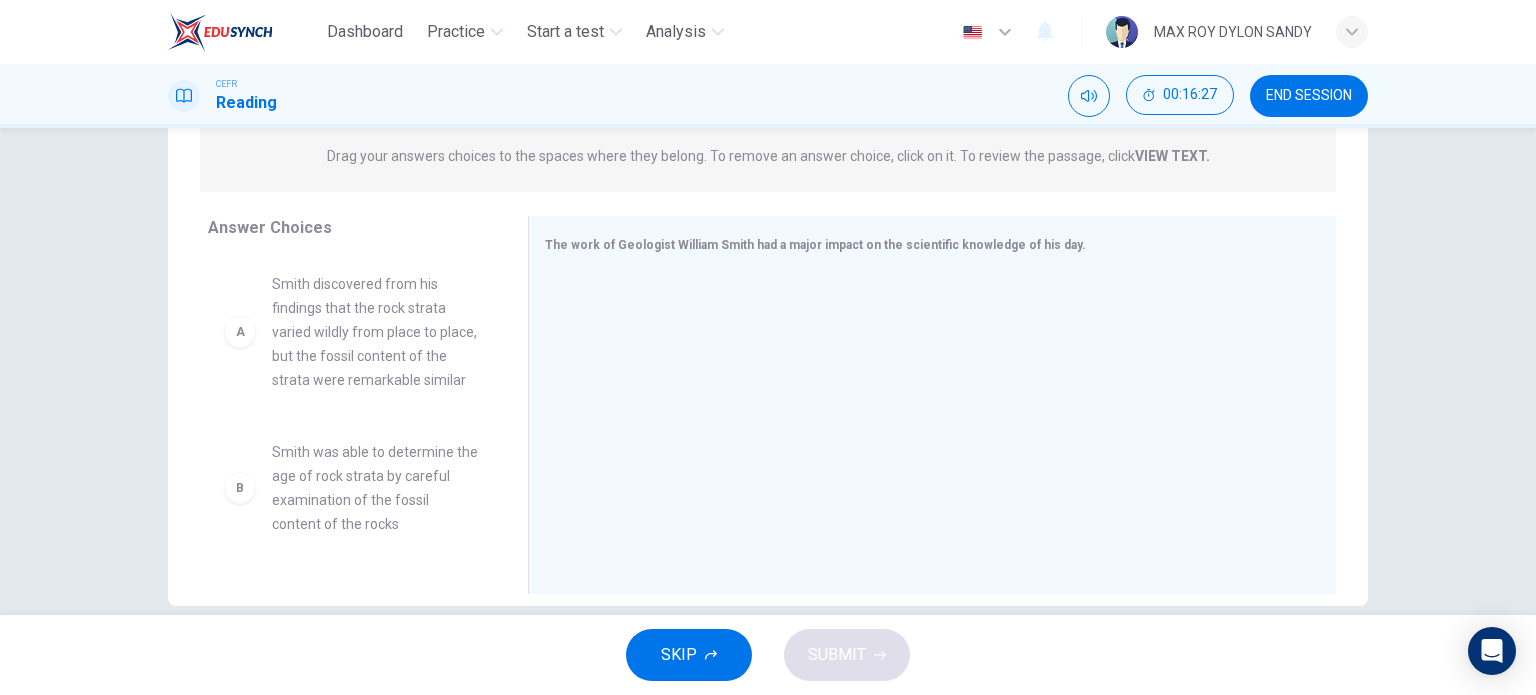 scroll, scrollTop: 288, scrollLeft: 0, axis: vertical 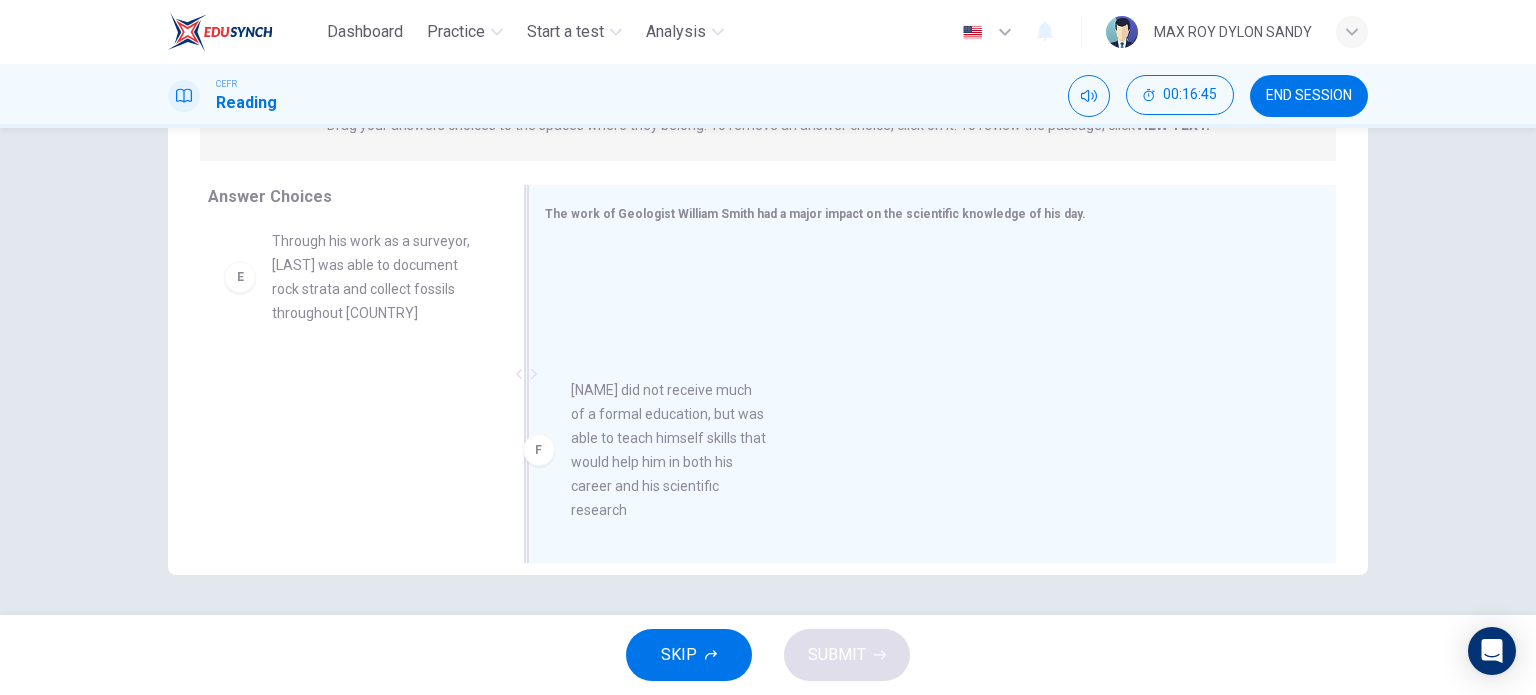 drag, startPoint x: 368, startPoint y: 493, endPoint x: 680, endPoint y: 498, distance: 312.04007 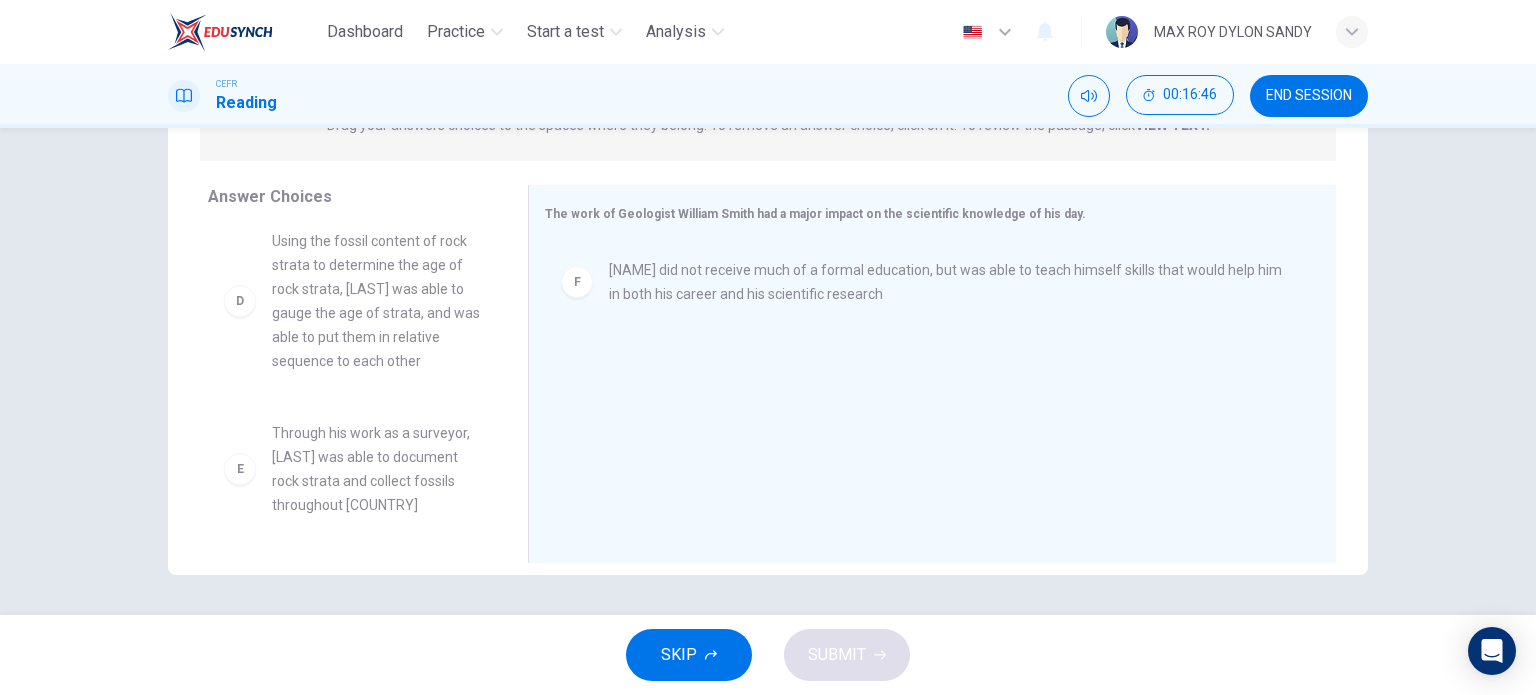 scroll, scrollTop: 492, scrollLeft: 0, axis: vertical 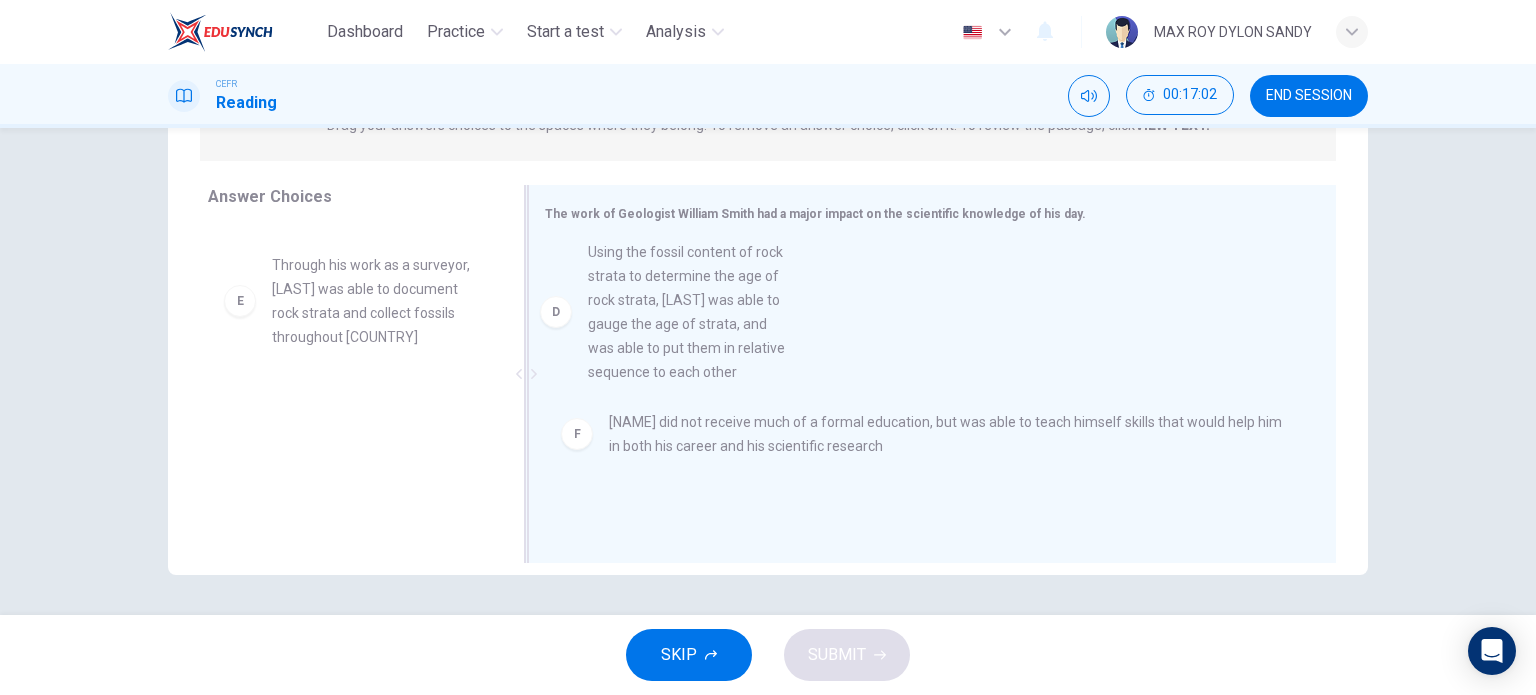 drag, startPoint x: 363, startPoint y: 348, endPoint x: 691, endPoint y: 335, distance: 328.2575 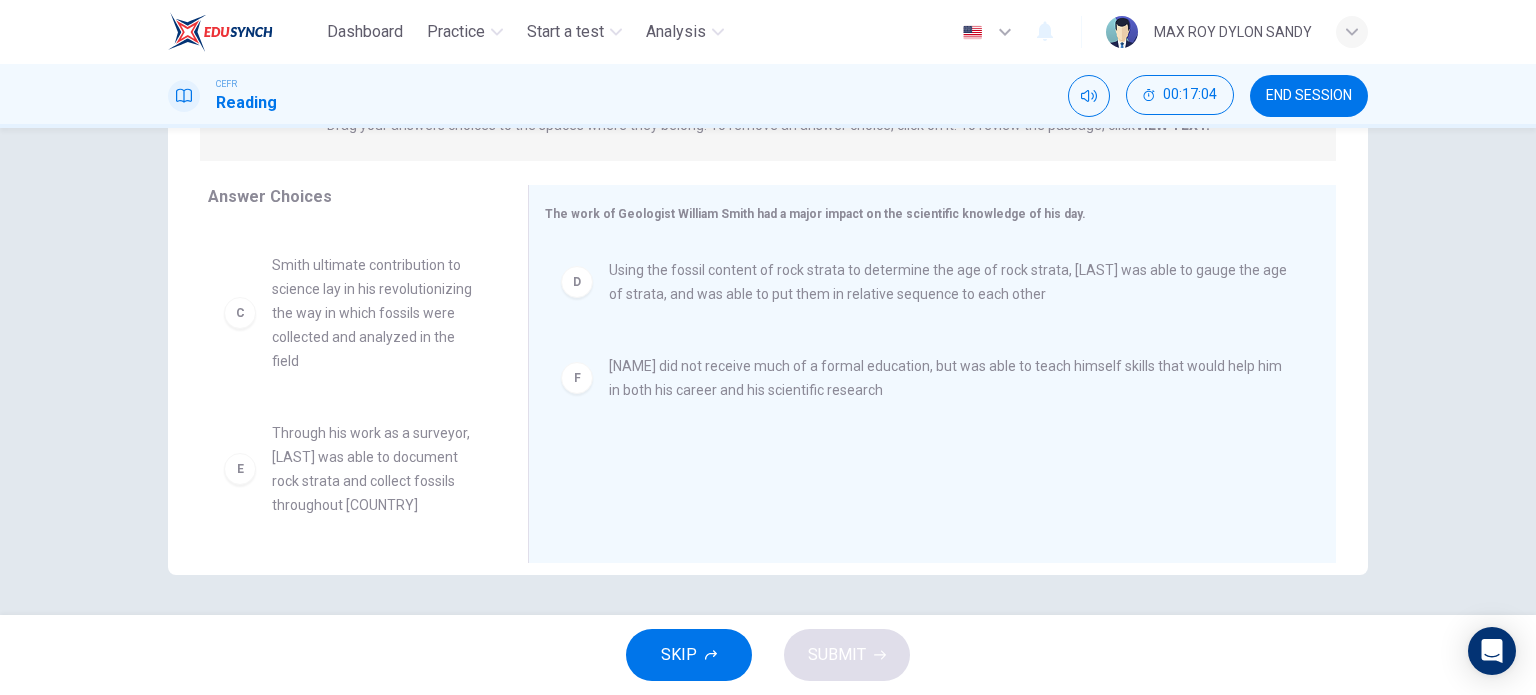 scroll, scrollTop: 224, scrollLeft: 0, axis: vertical 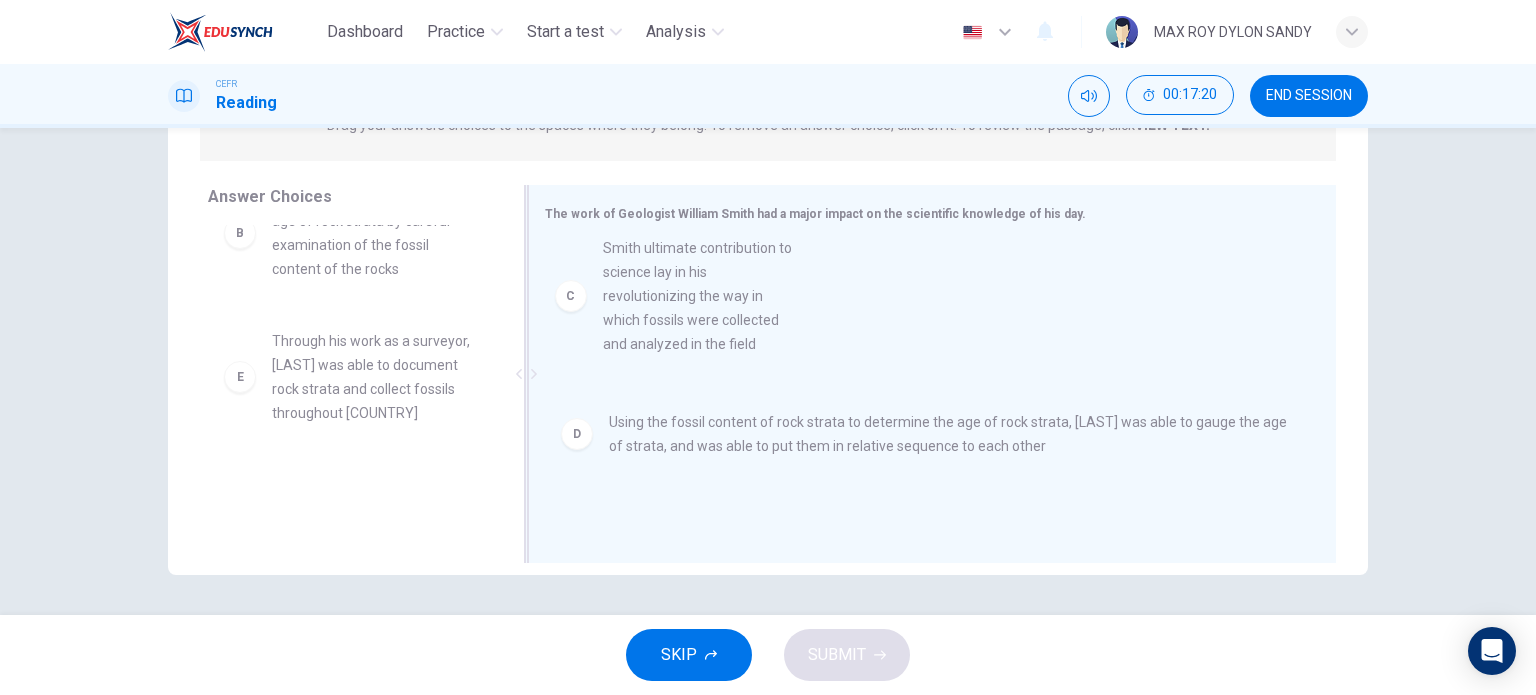 drag, startPoint x: 363, startPoint y: 435, endPoint x: 704, endPoint y: 318, distance: 360.51352 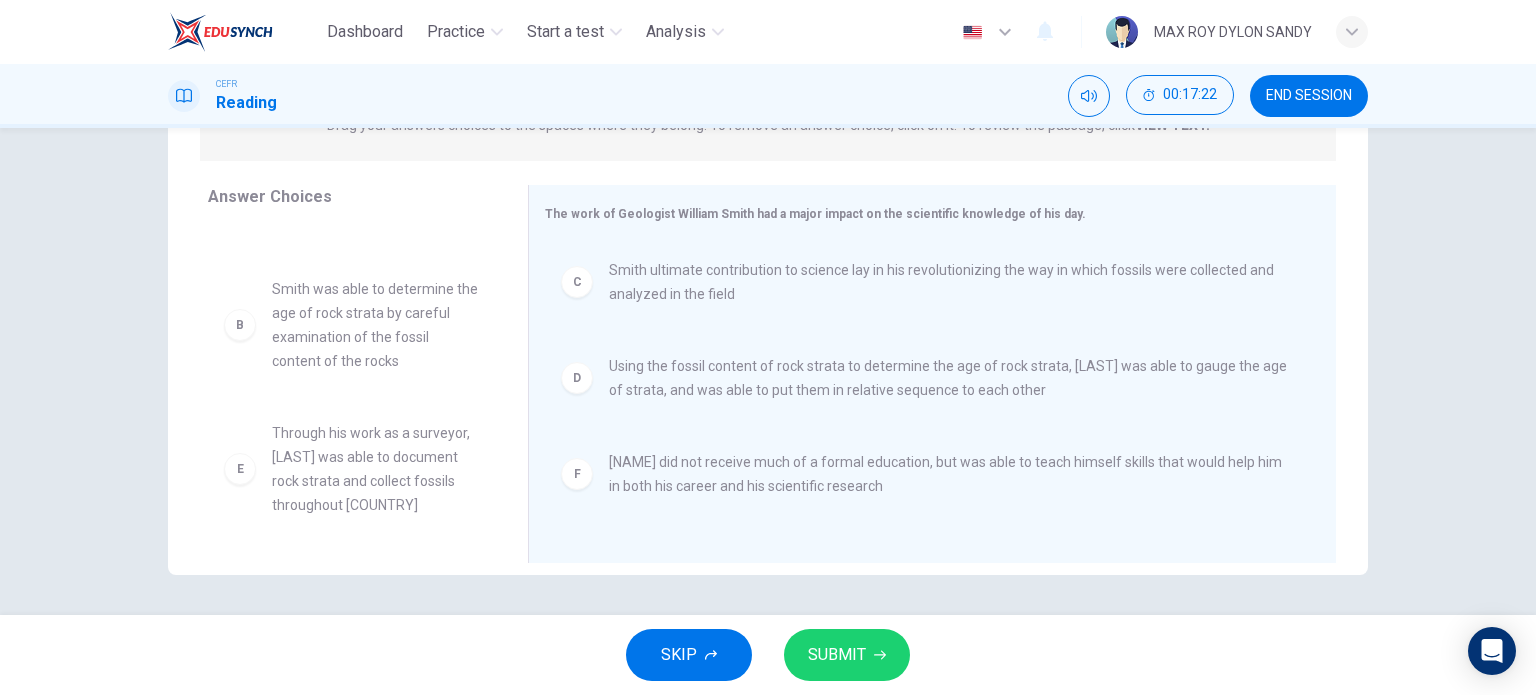 scroll, scrollTop: 56, scrollLeft: 0, axis: vertical 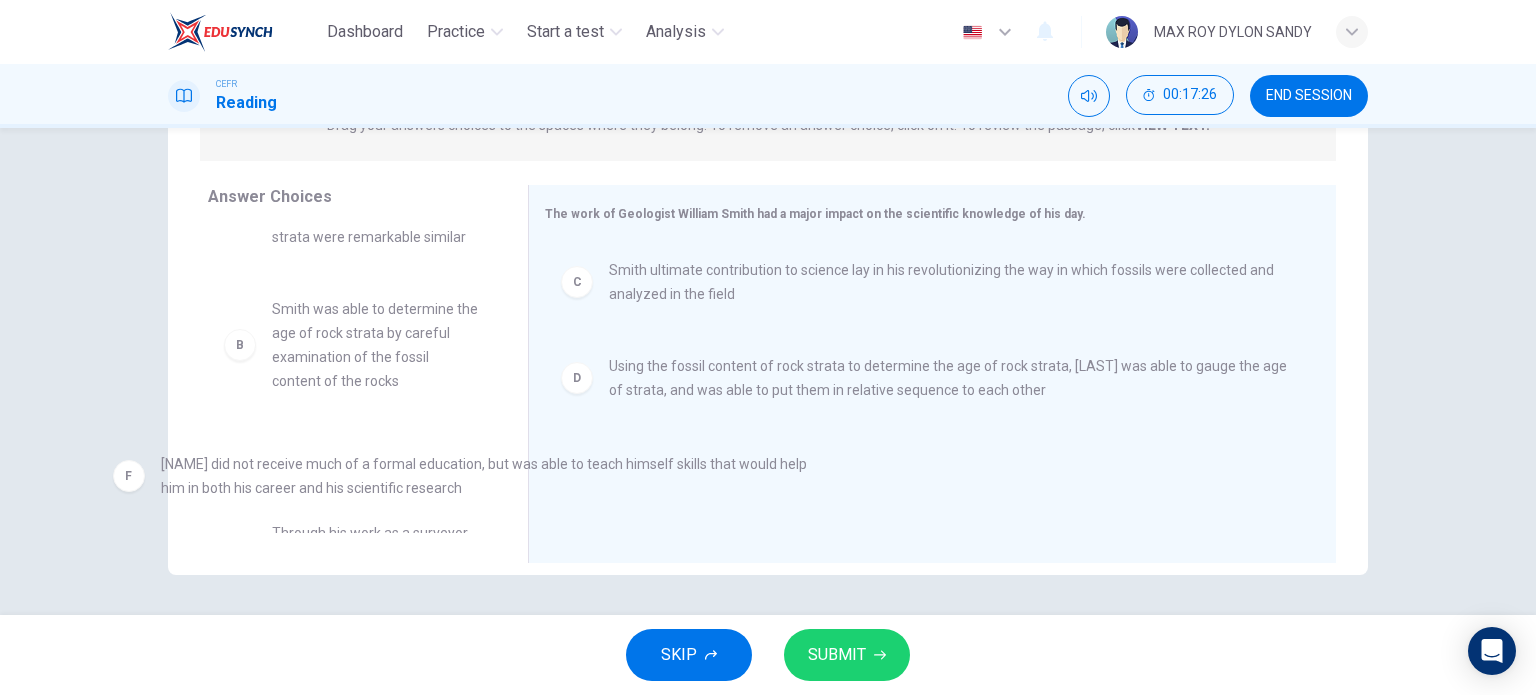 drag, startPoint x: 742, startPoint y: 472, endPoint x: 305, endPoint y: 454, distance: 437.37054 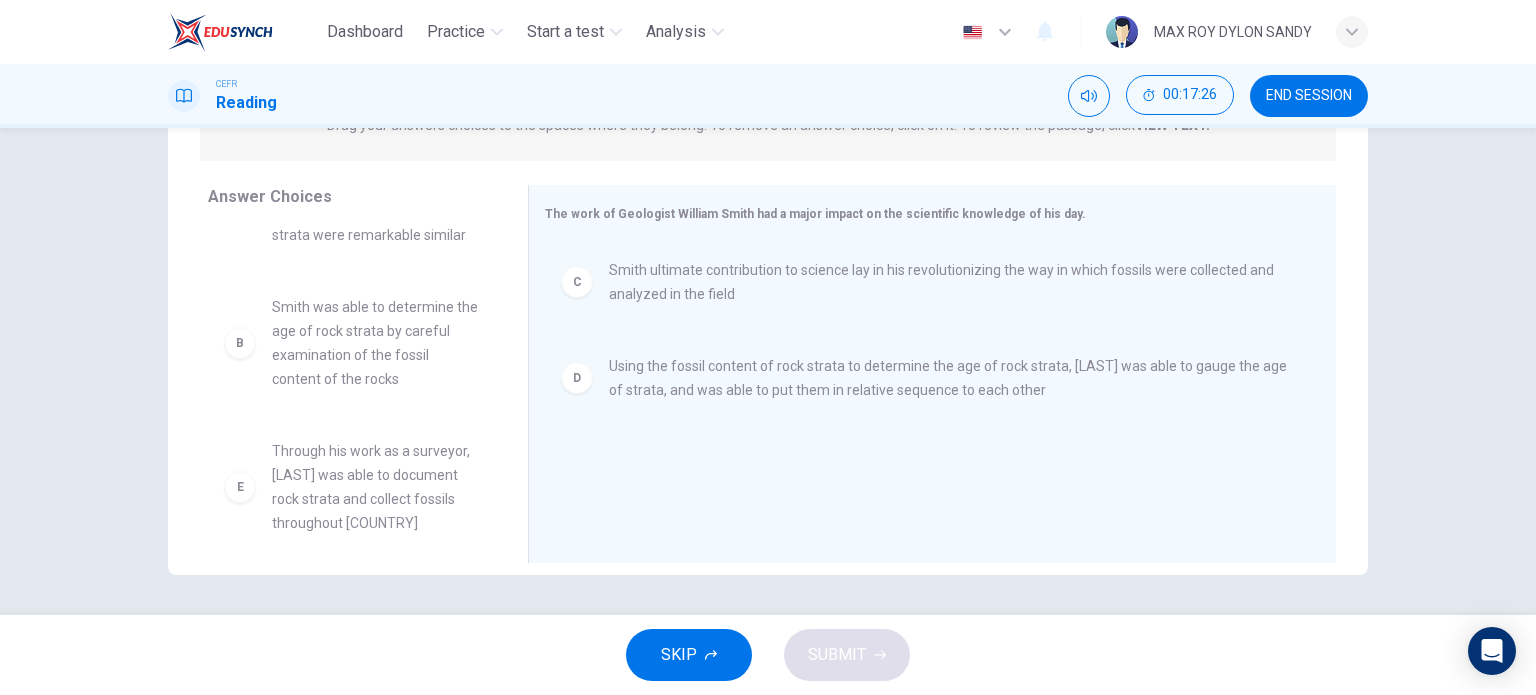 scroll, scrollTop: 0, scrollLeft: 0, axis: both 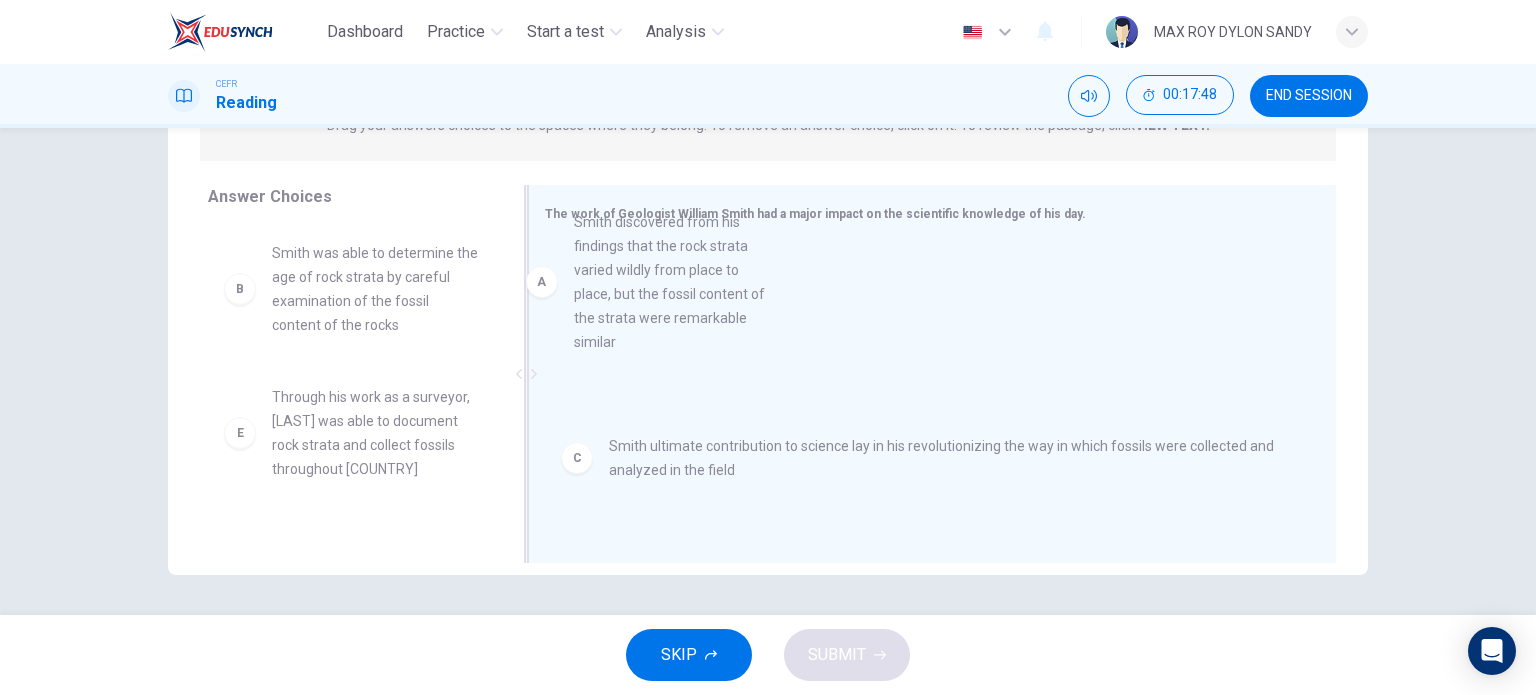 drag, startPoint x: 337, startPoint y: 371, endPoint x: 651, endPoint y: 345, distance: 315.0746 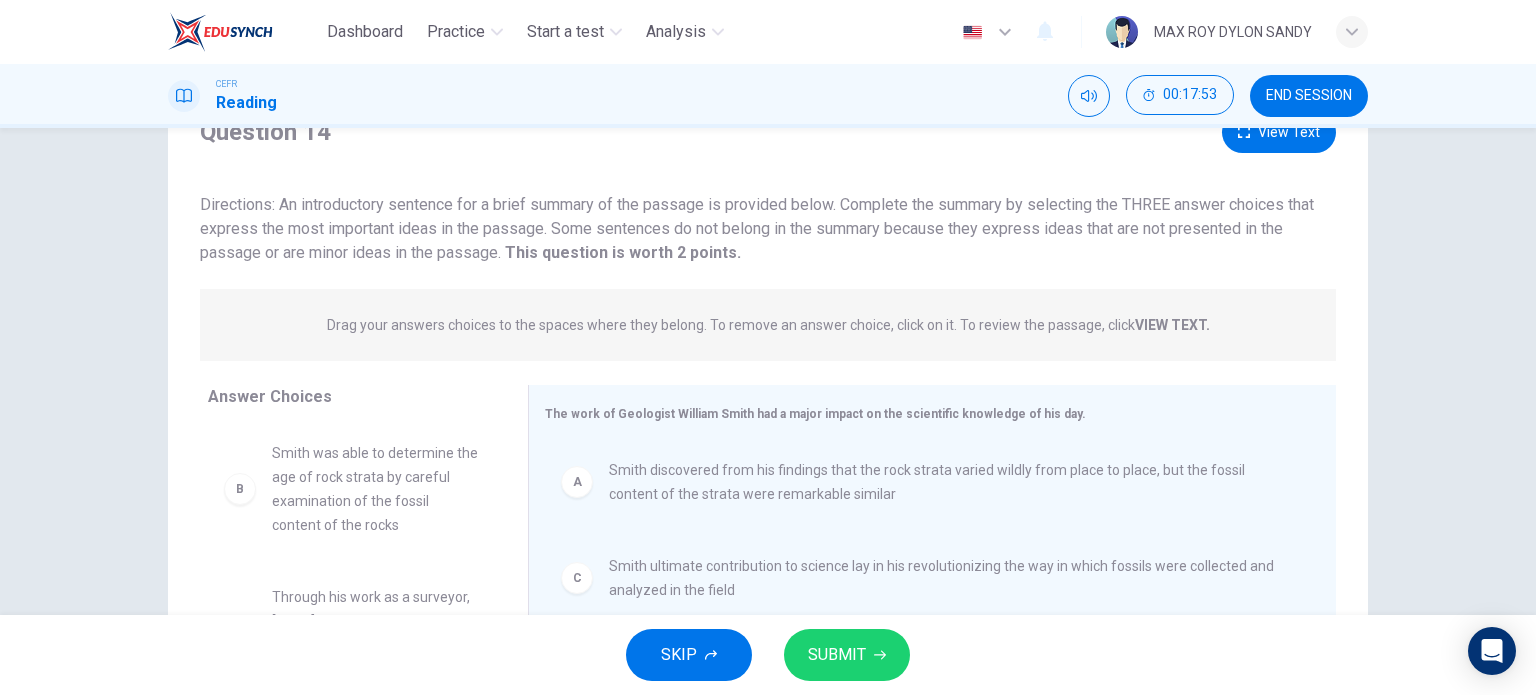 scroll, scrollTop: 0, scrollLeft: 0, axis: both 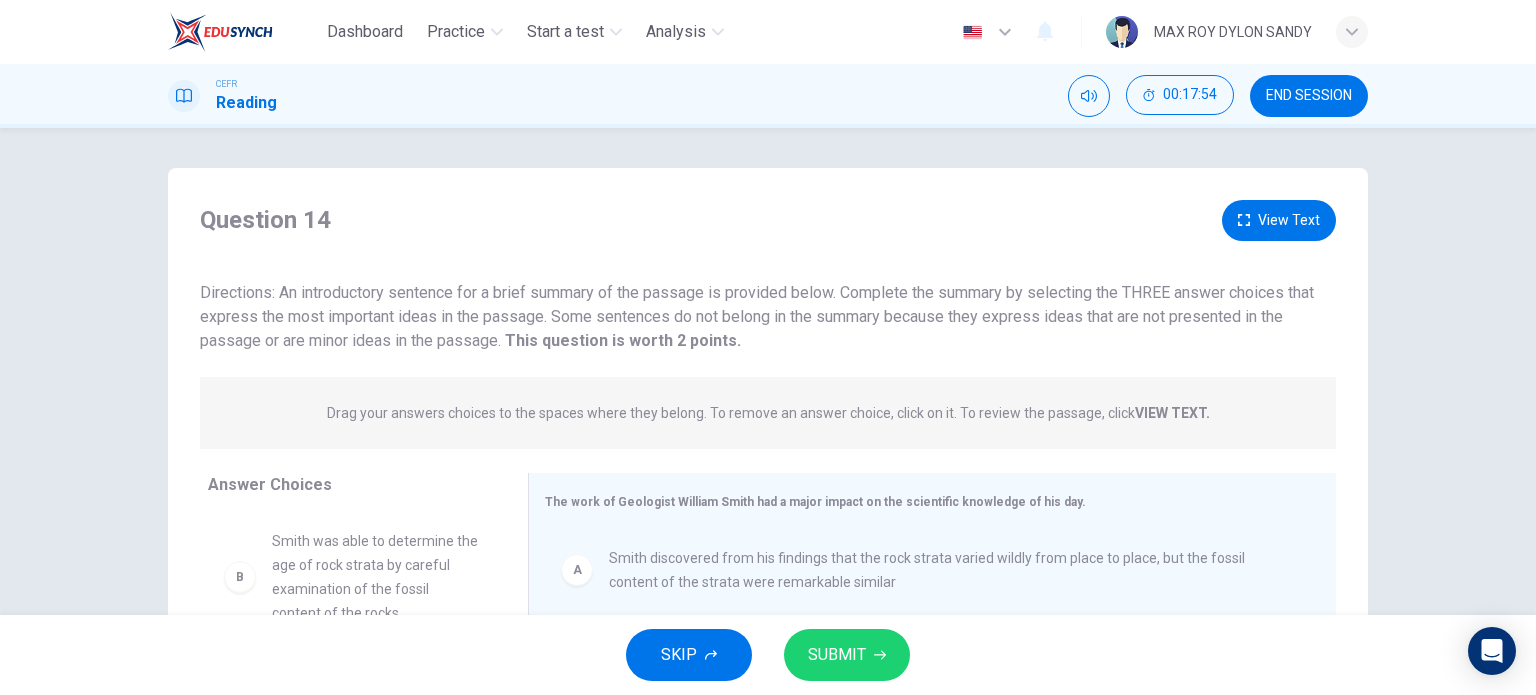 click on "View Text" at bounding box center [1279, 220] 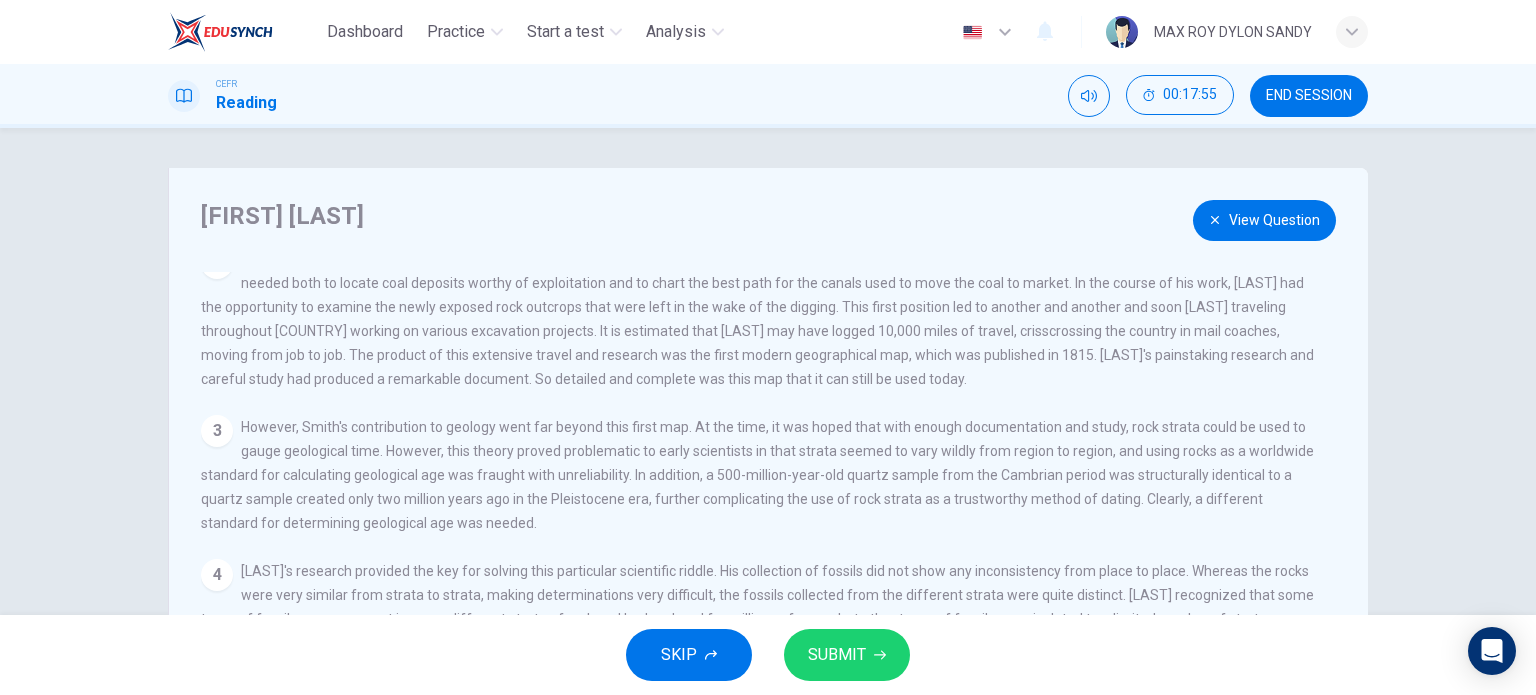 scroll, scrollTop: 214, scrollLeft: 0, axis: vertical 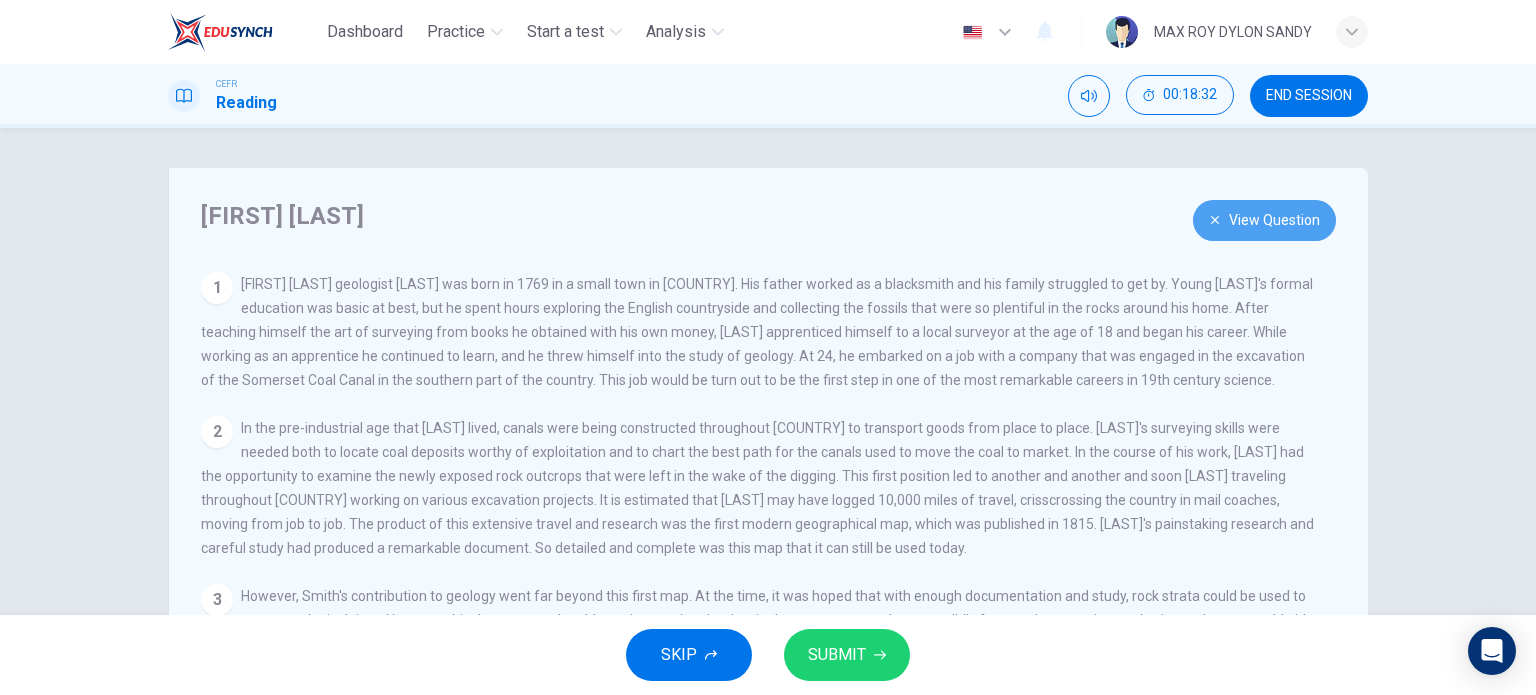 click on "View Question" at bounding box center [1264, 220] 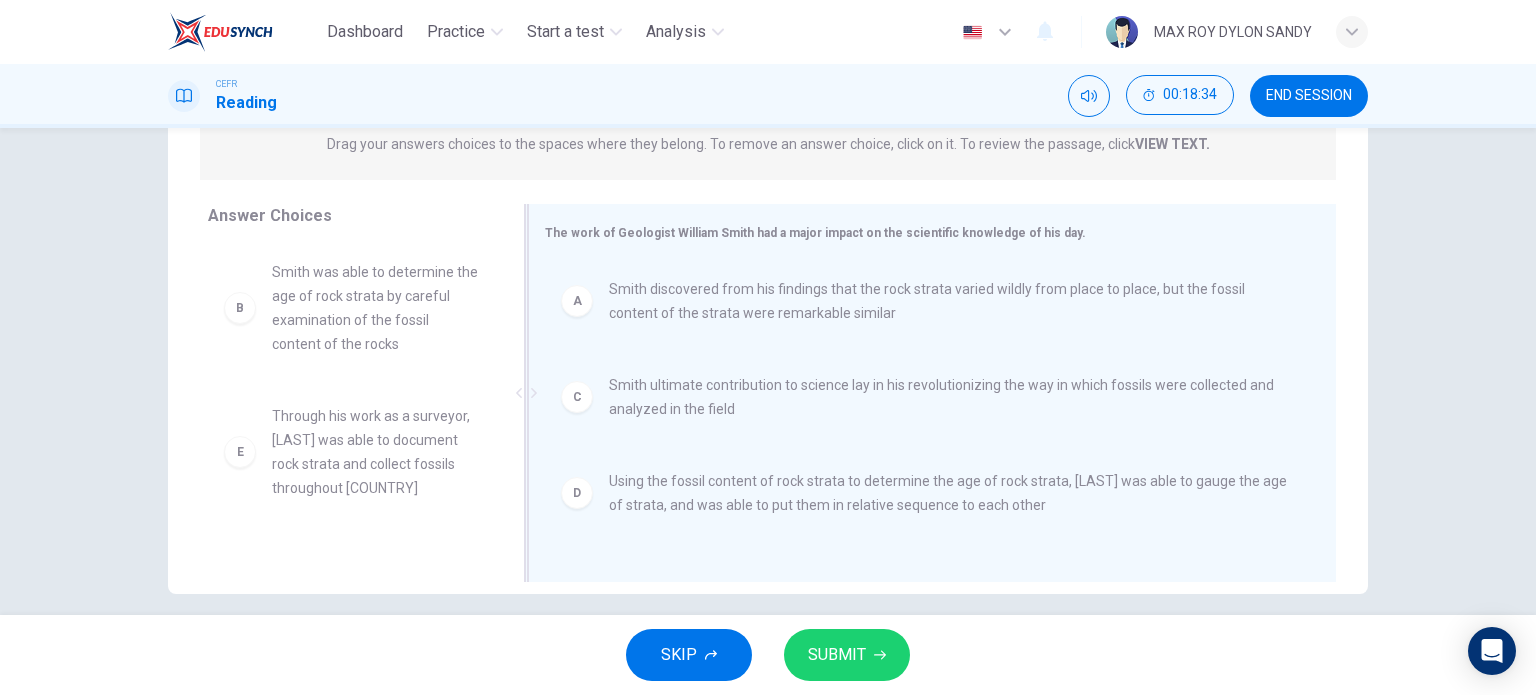 scroll, scrollTop: 288, scrollLeft: 0, axis: vertical 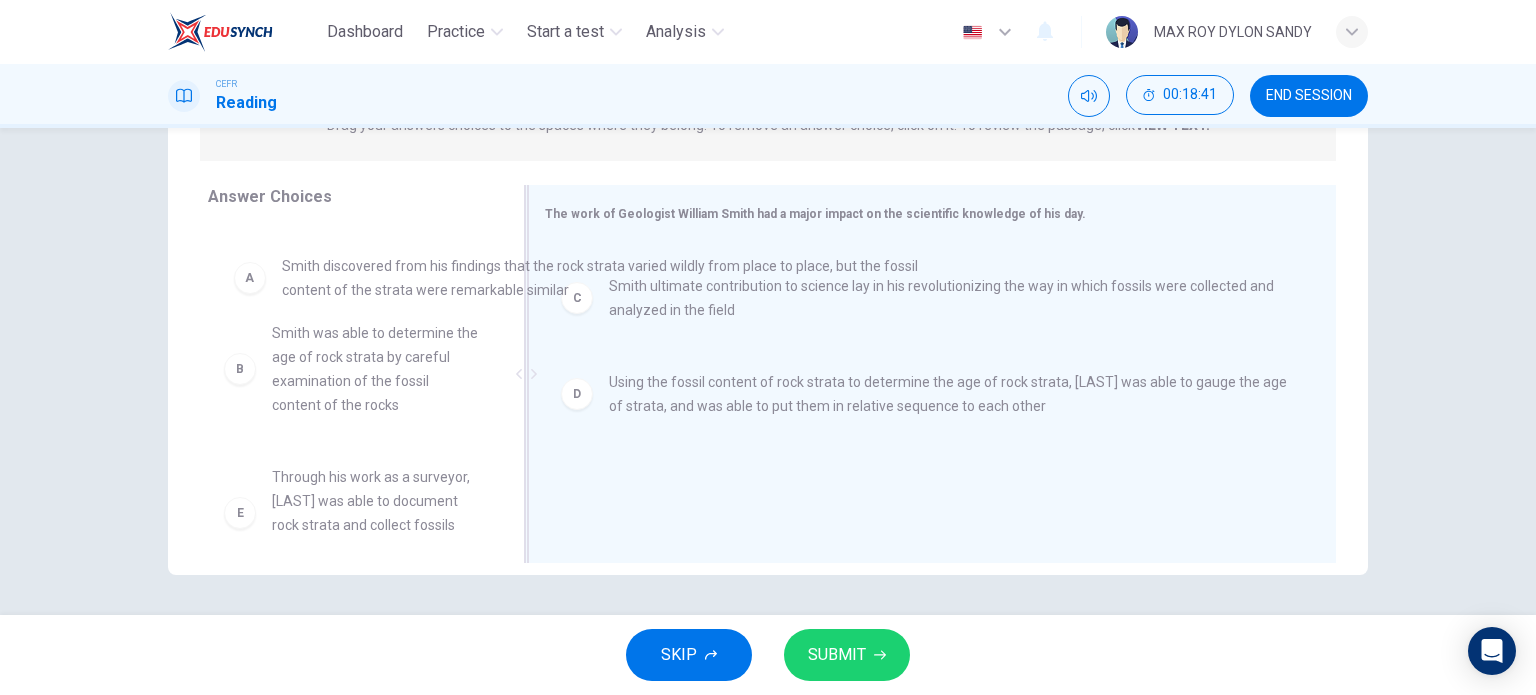 drag, startPoint x: 782, startPoint y: 303, endPoint x: 454, endPoint y: 299, distance: 328.02438 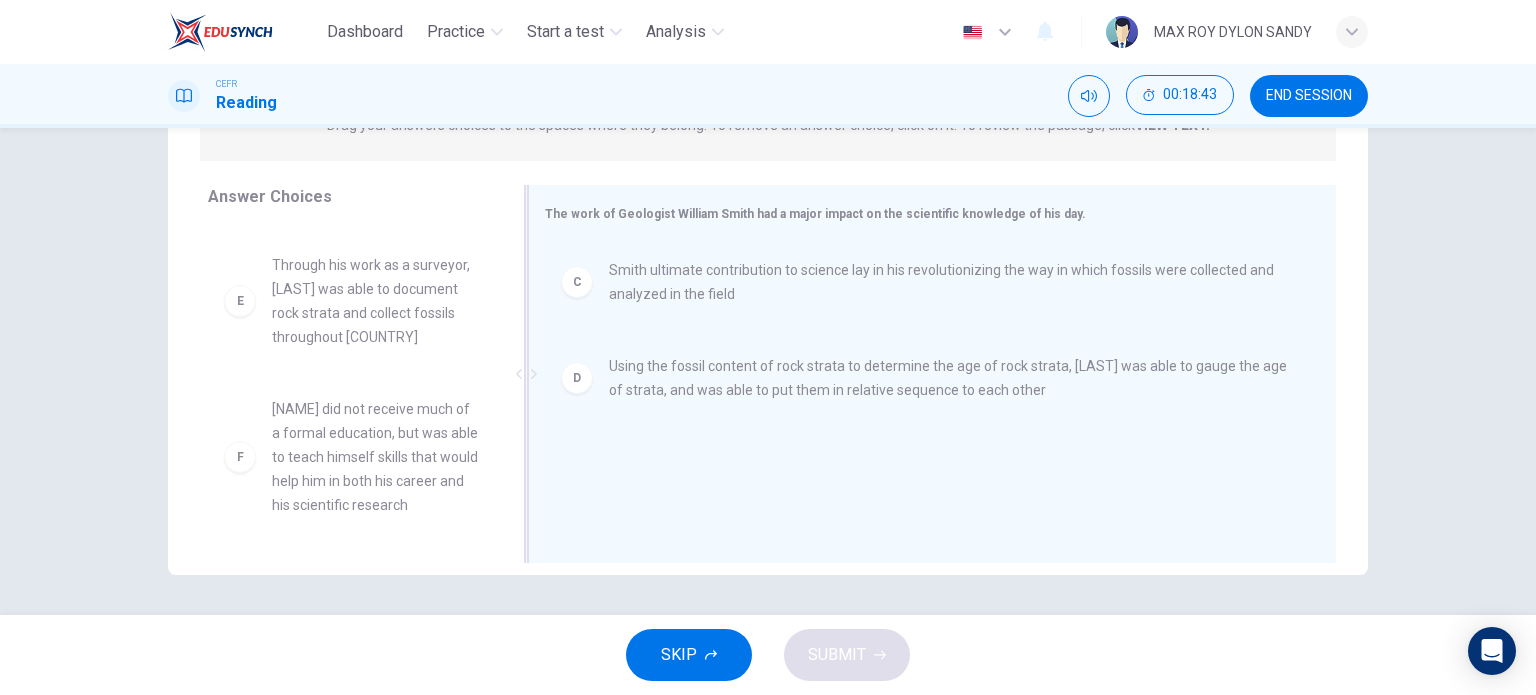 scroll, scrollTop: 348, scrollLeft: 0, axis: vertical 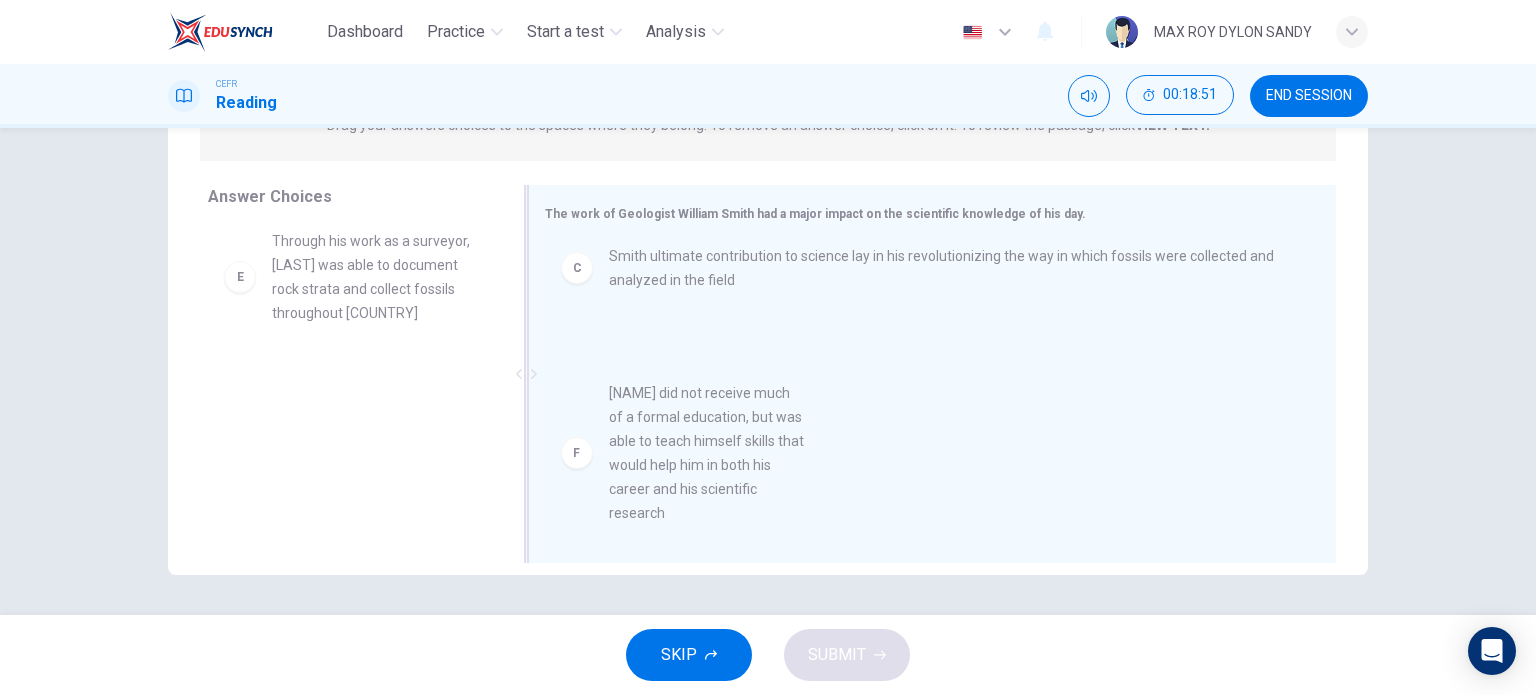 drag, startPoint x: 391, startPoint y: 431, endPoint x: 728, endPoint y: 439, distance: 337.09494 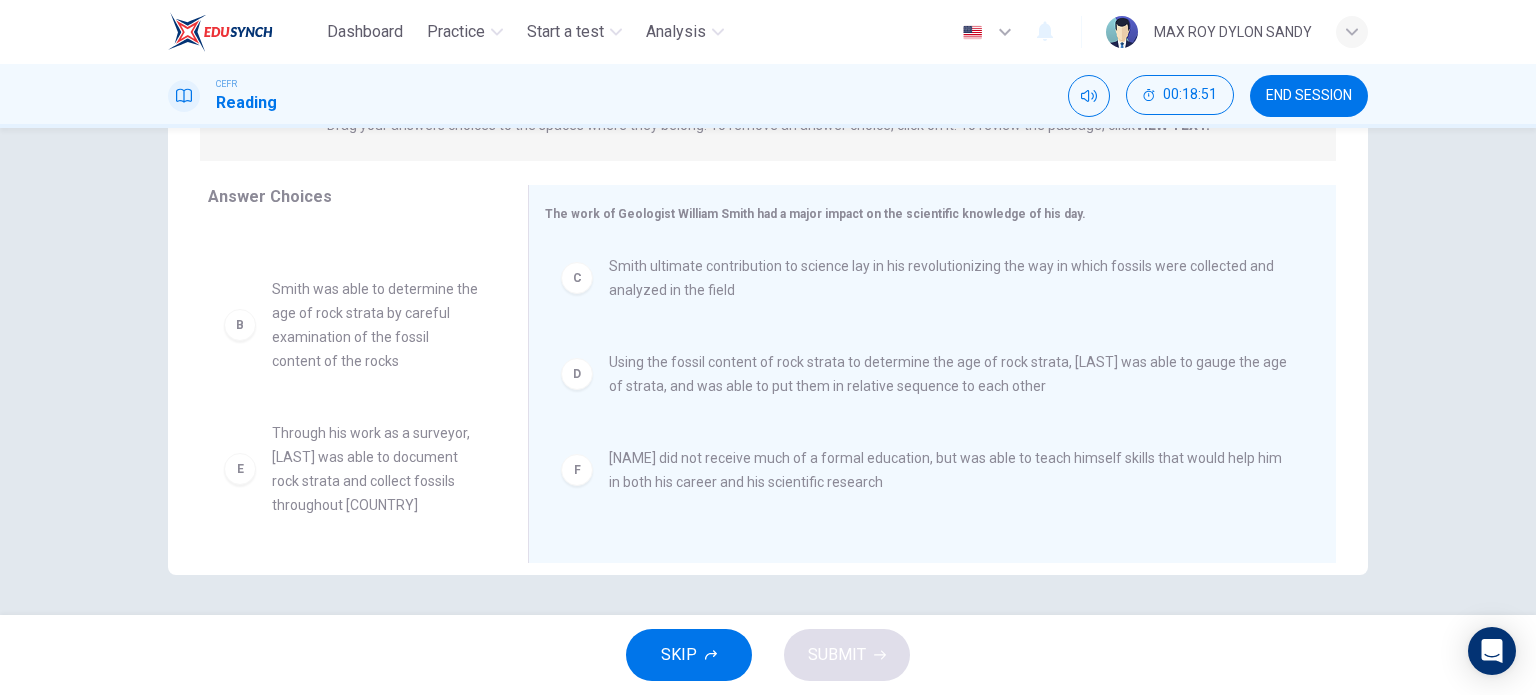 scroll, scrollTop: 4, scrollLeft: 0, axis: vertical 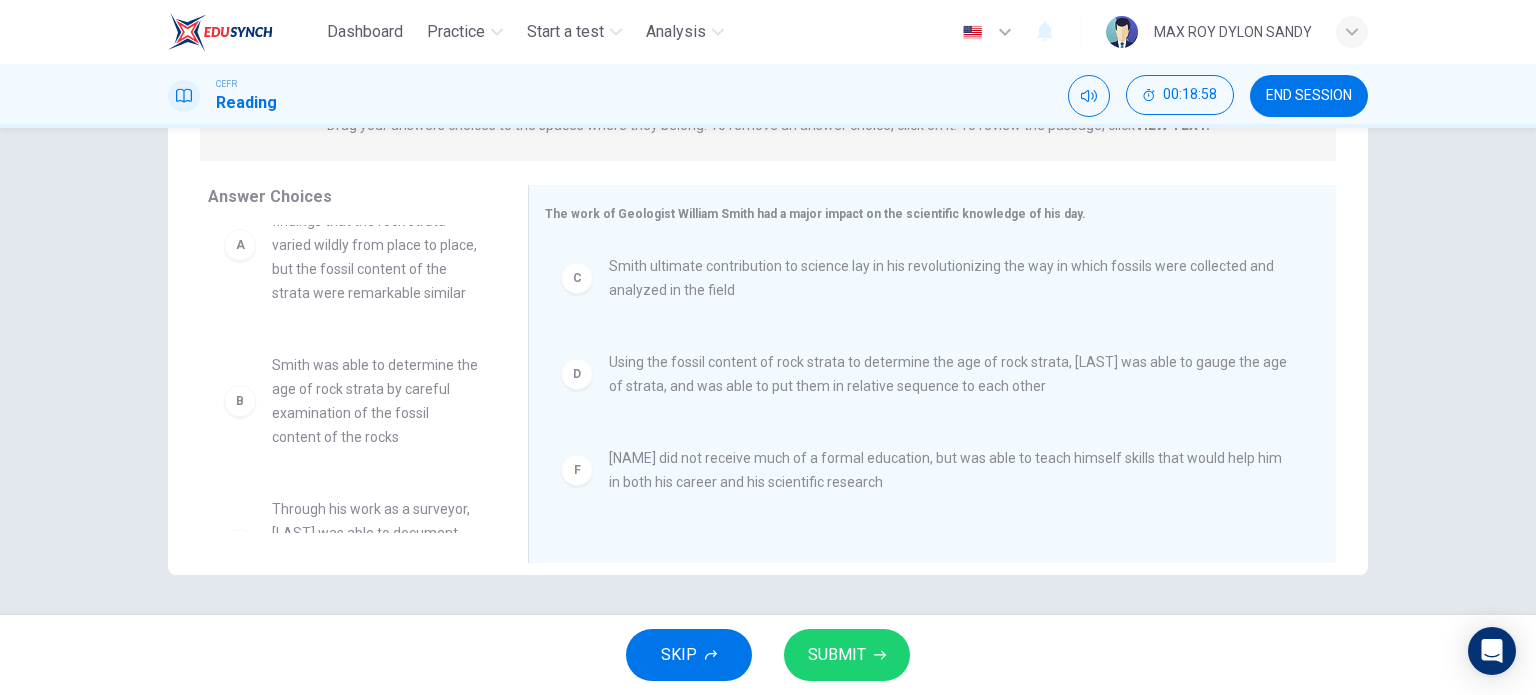 click on "SUBMIT" at bounding box center (847, 655) 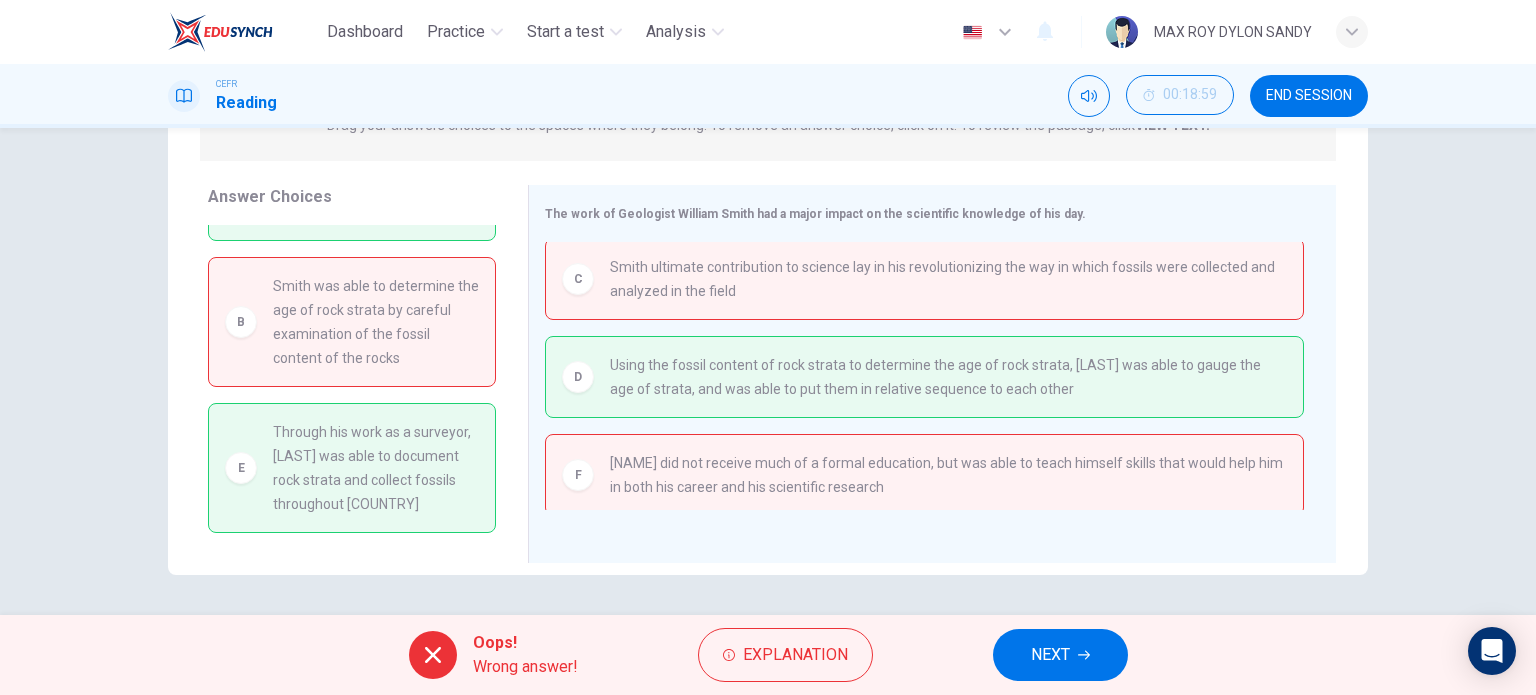 scroll, scrollTop: 160, scrollLeft: 0, axis: vertical 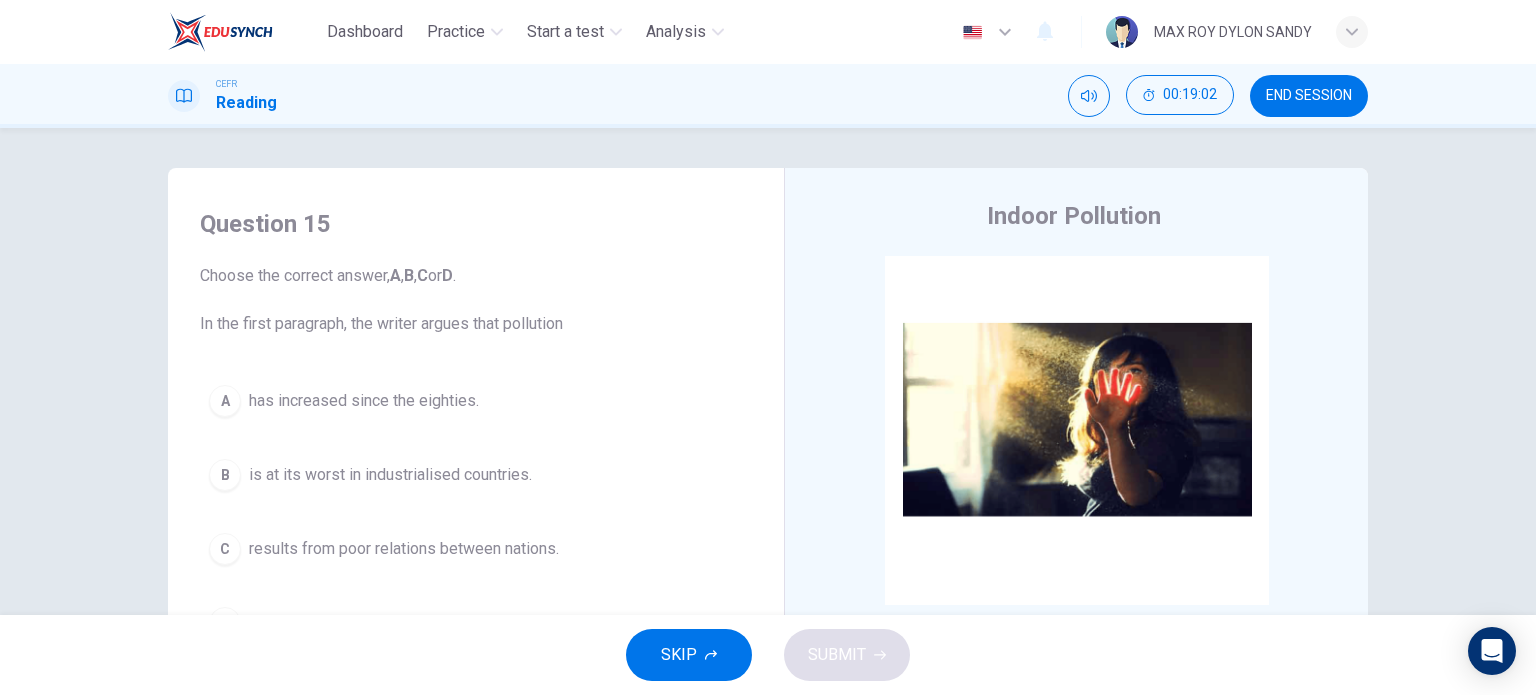 click on "END SESSION" at bounding box center (1309, 96) 